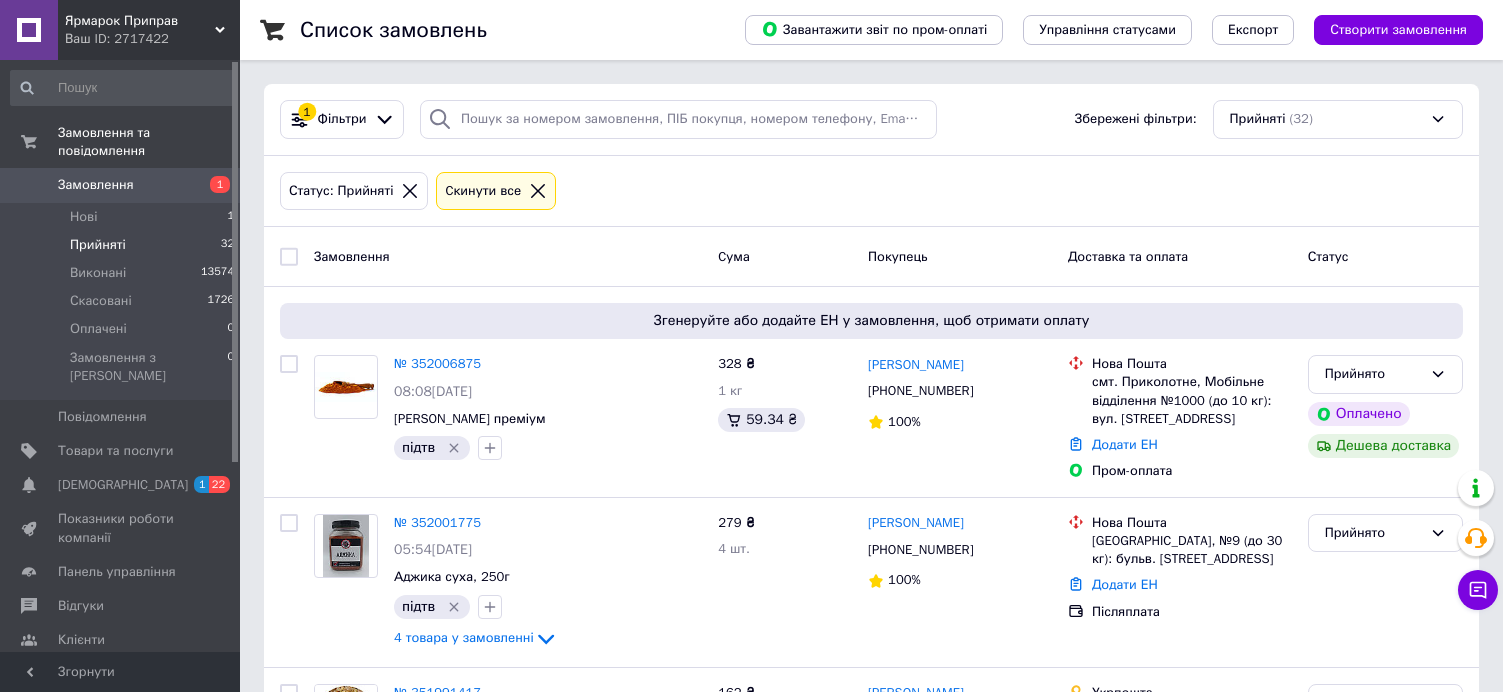 scroll, scrollTop: 0, scrollLeft: 0, axis: both 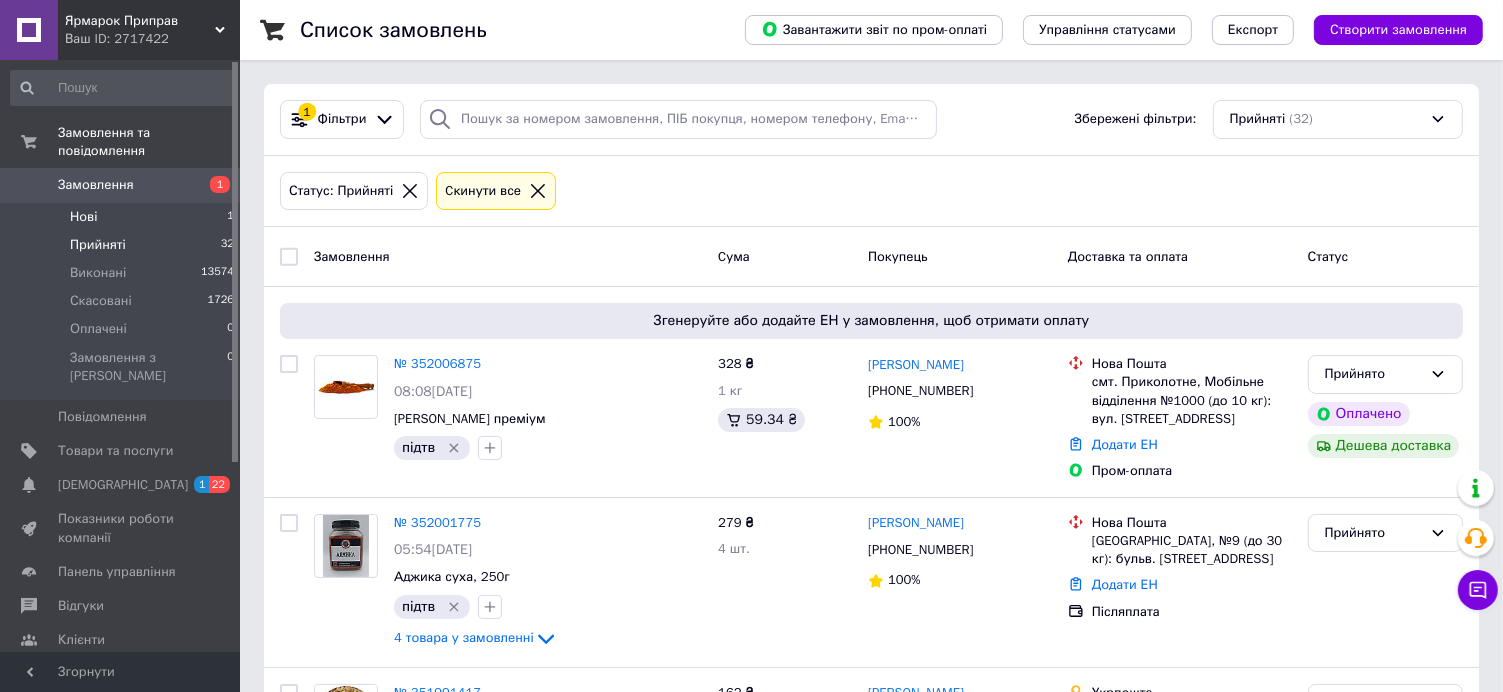 click on "Нові 1" at bounding box center (123, 217) 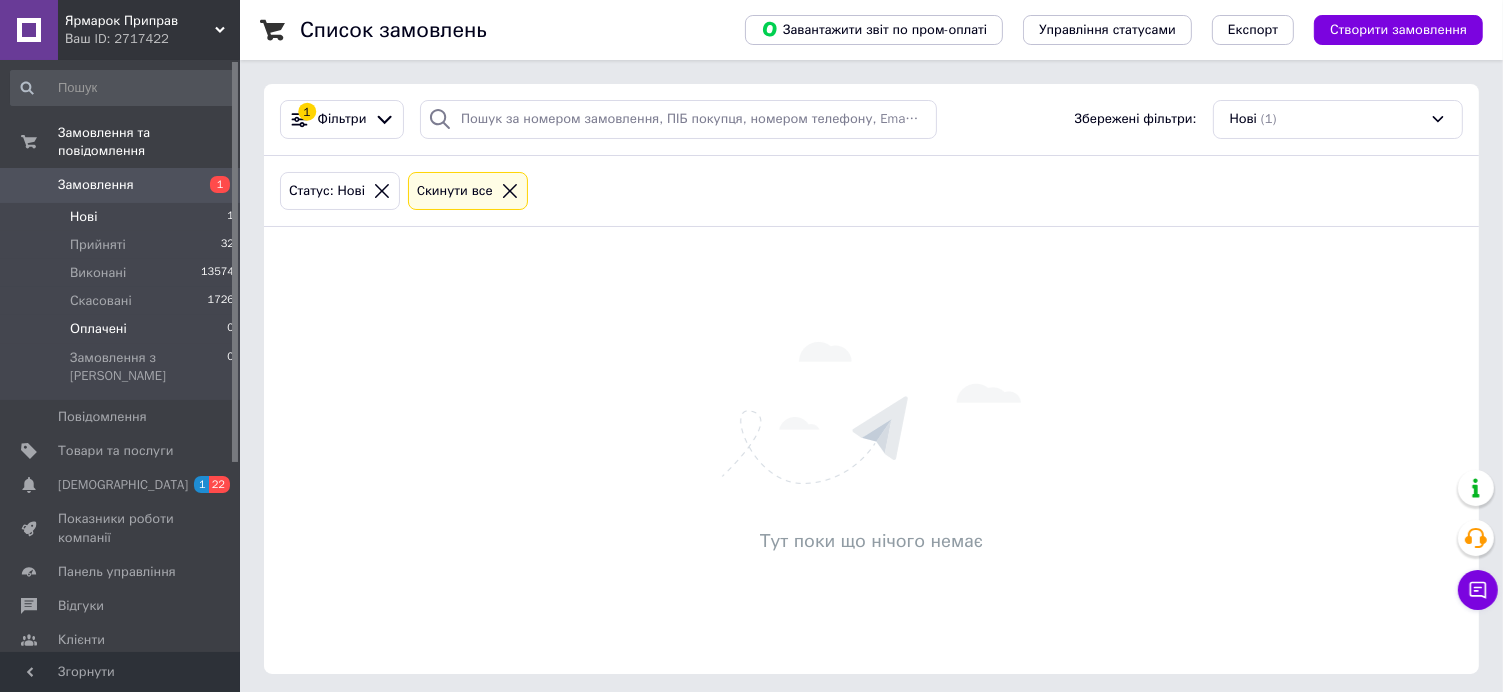 click on "Оплачені 0" at bounding box center (123, 329) 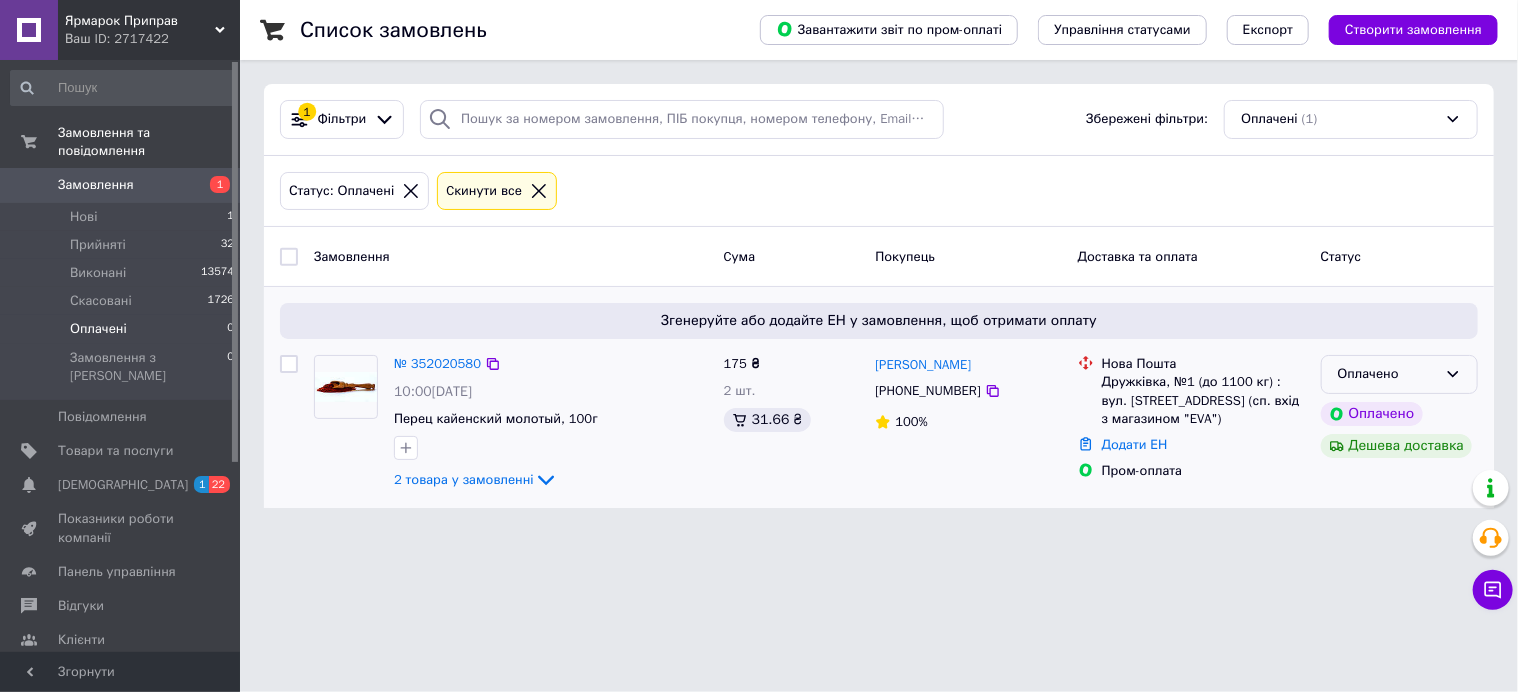 click 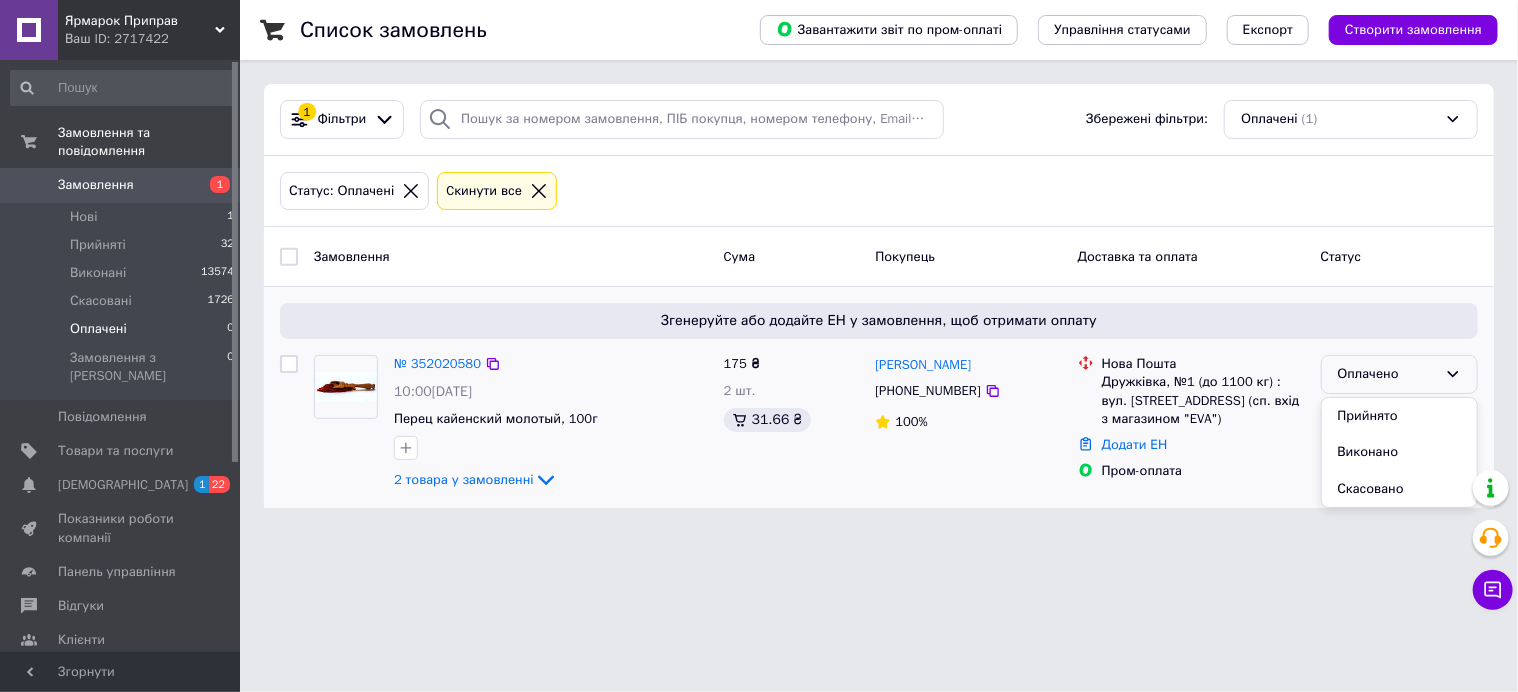 click on "Прийнято" at bounding box center (1399, 416) 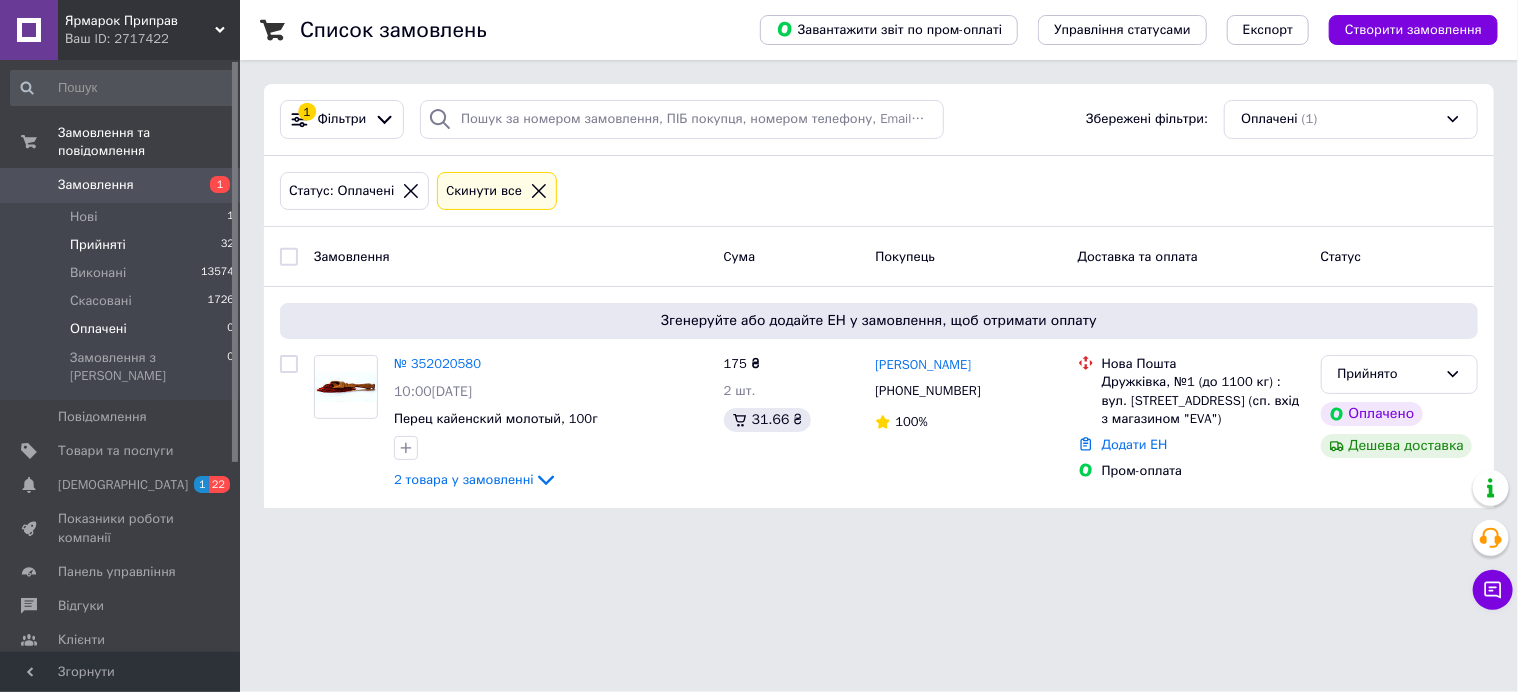 click on "Прийняті 32" at bounding box center [123, 245] 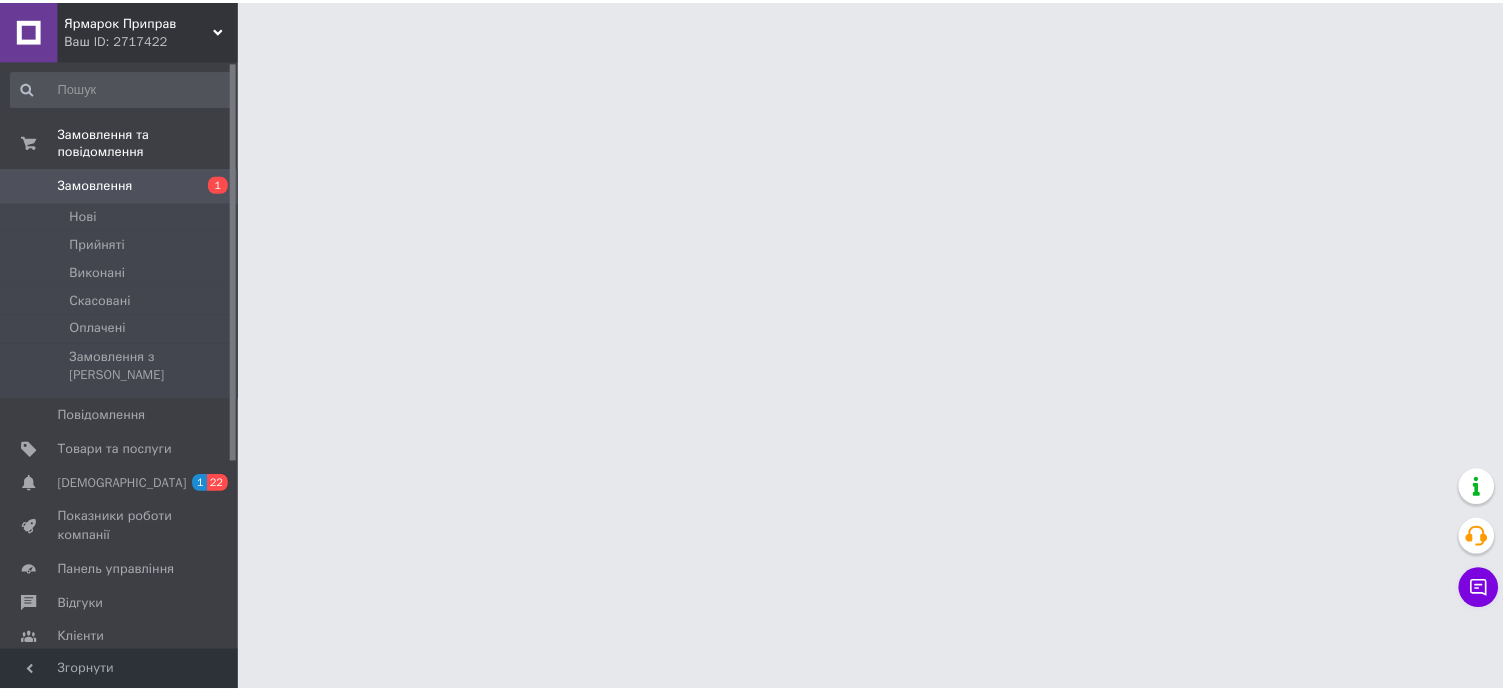 scroll, scrollTop: 0, scrollLeft: 0, axis: both 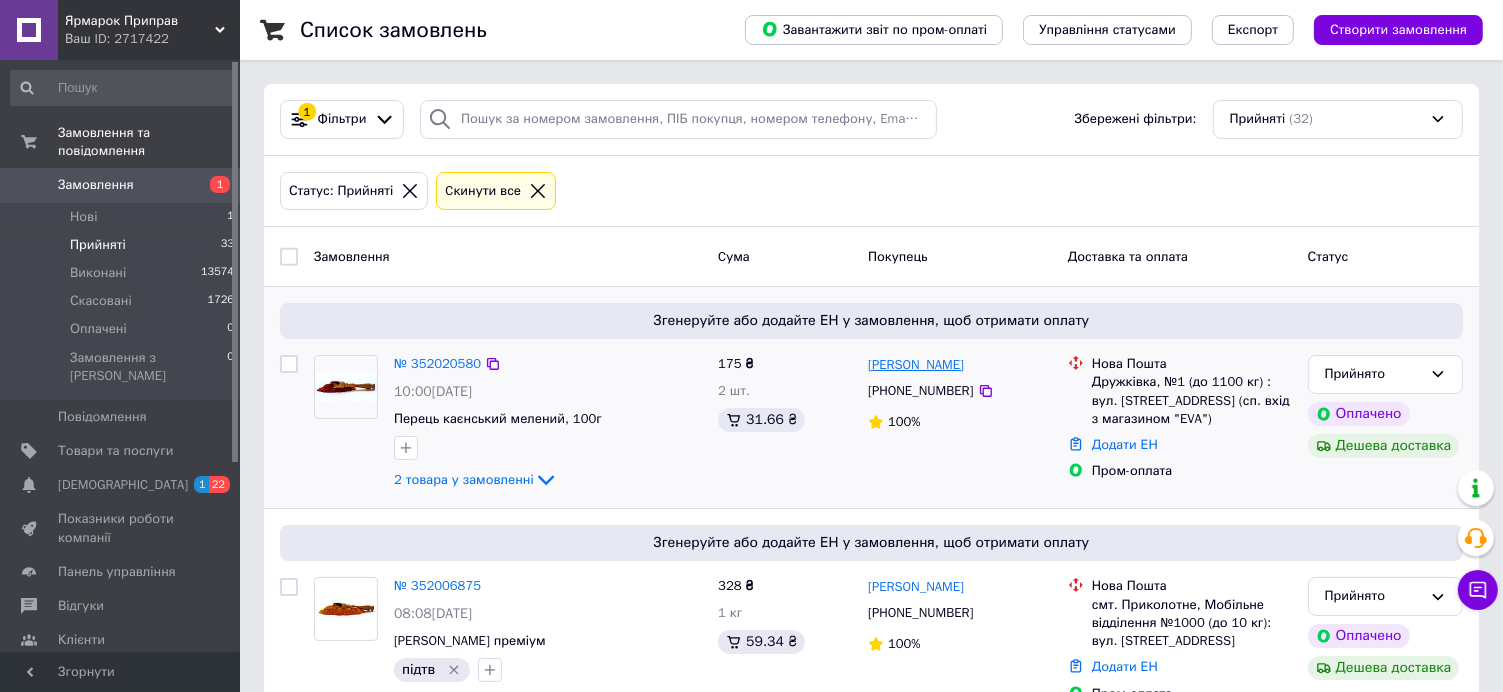 click on "Валентин Продайвода" at bounding box center (916, 365) 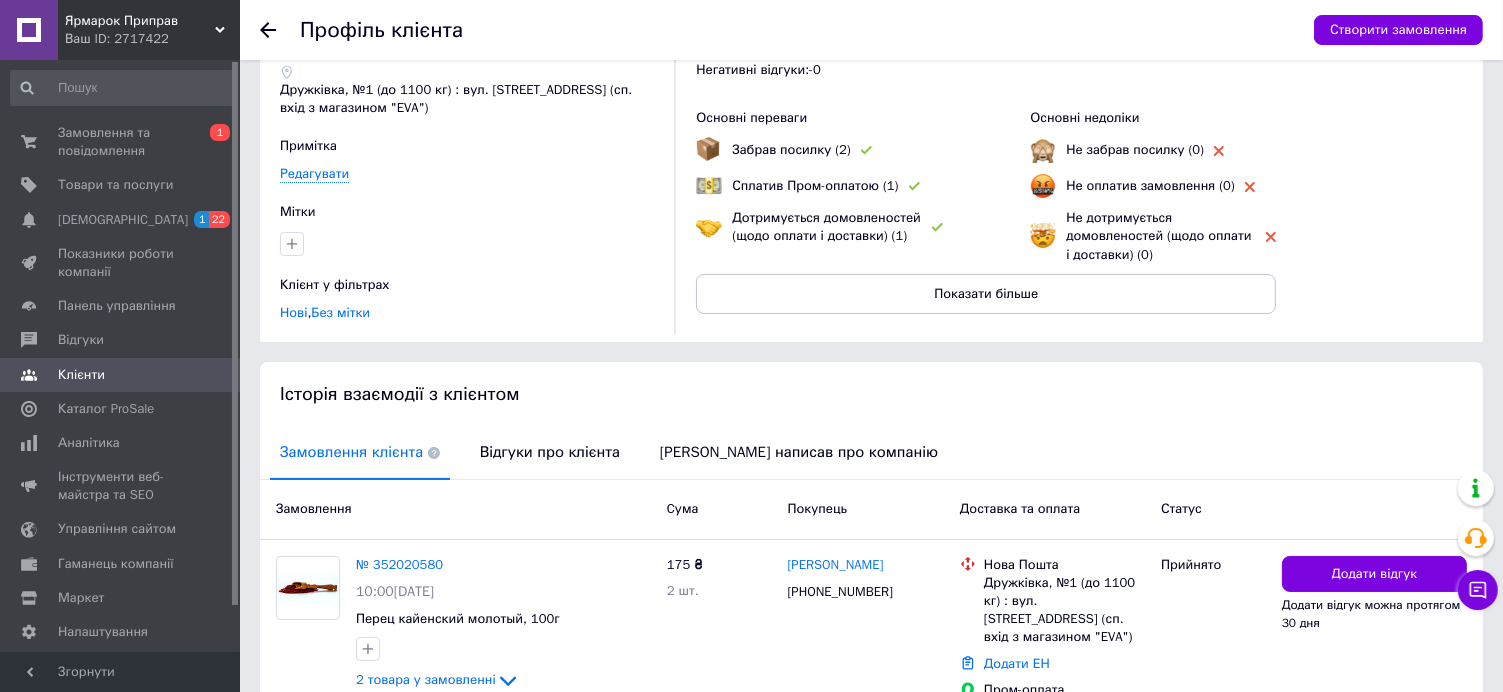 scroll, scrollTop: 0, scrollLeft: 0, axis: both 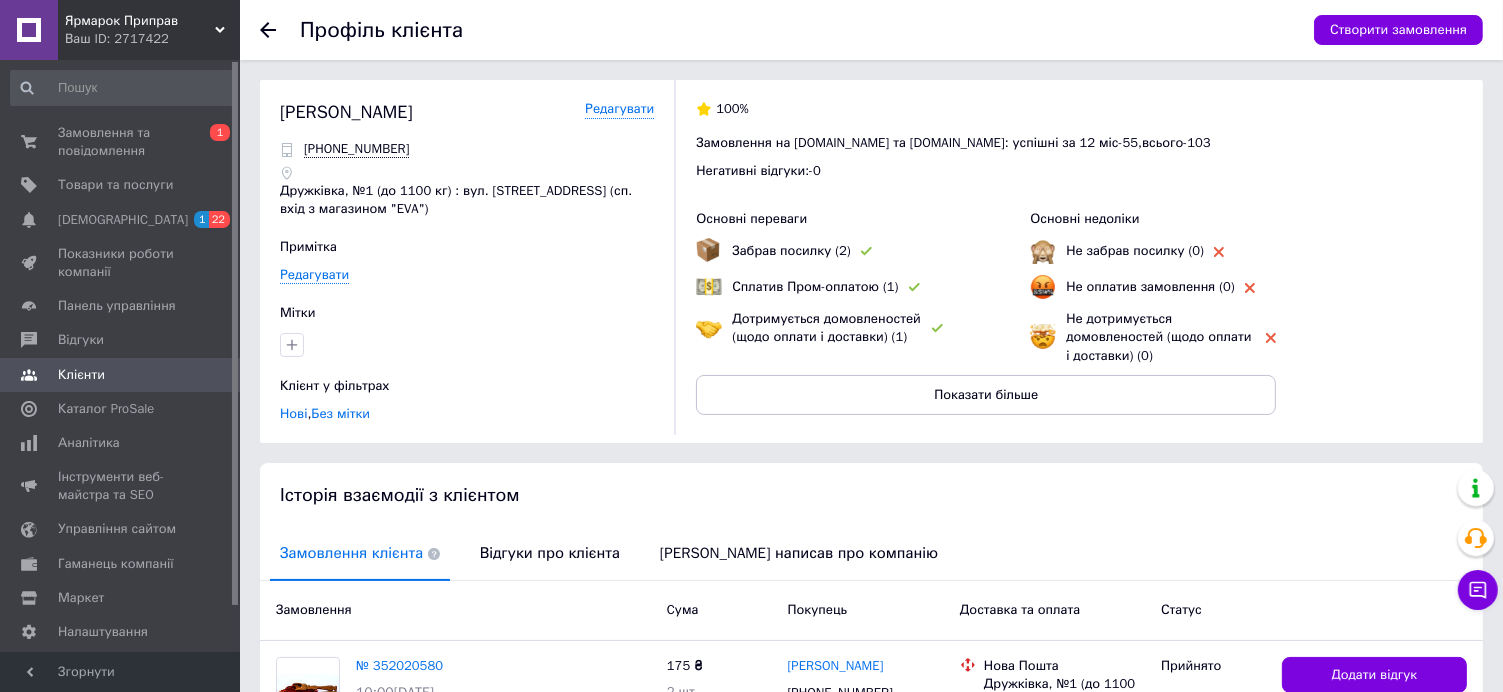 click 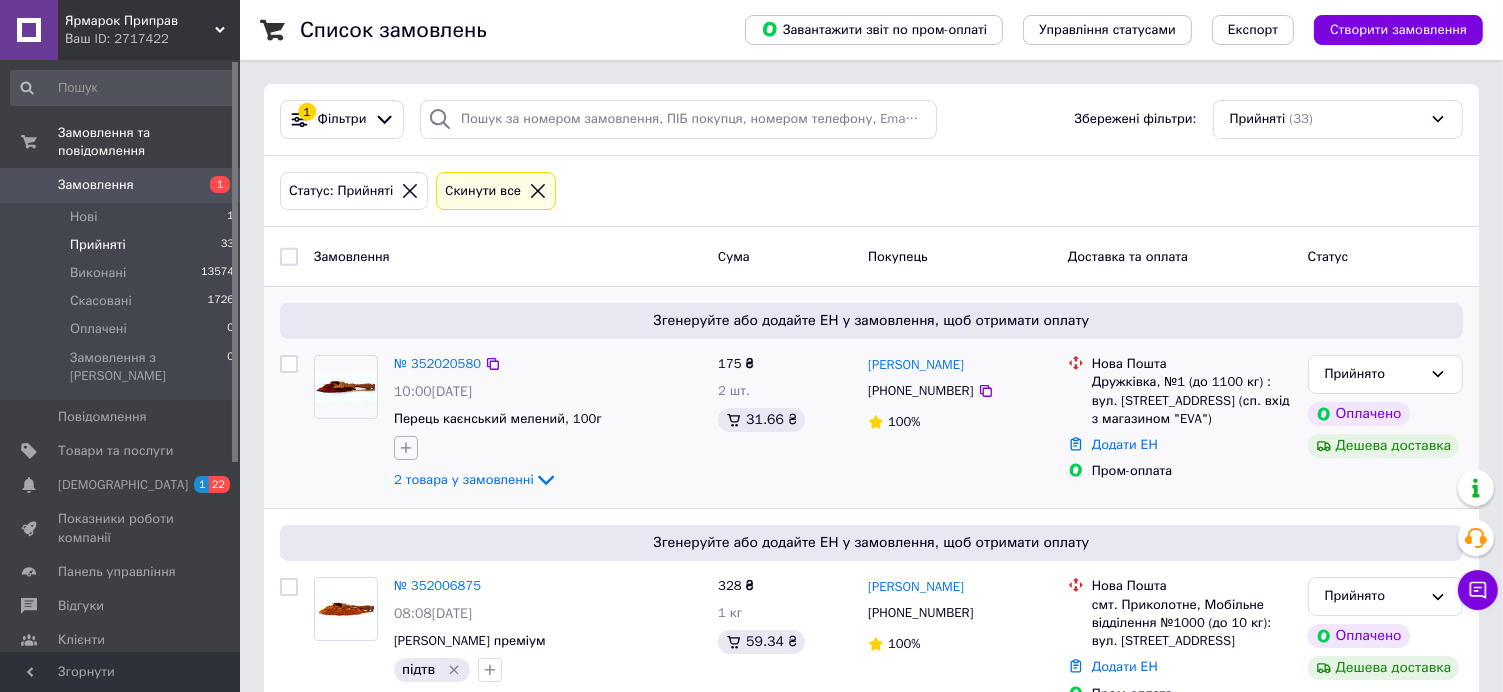 click 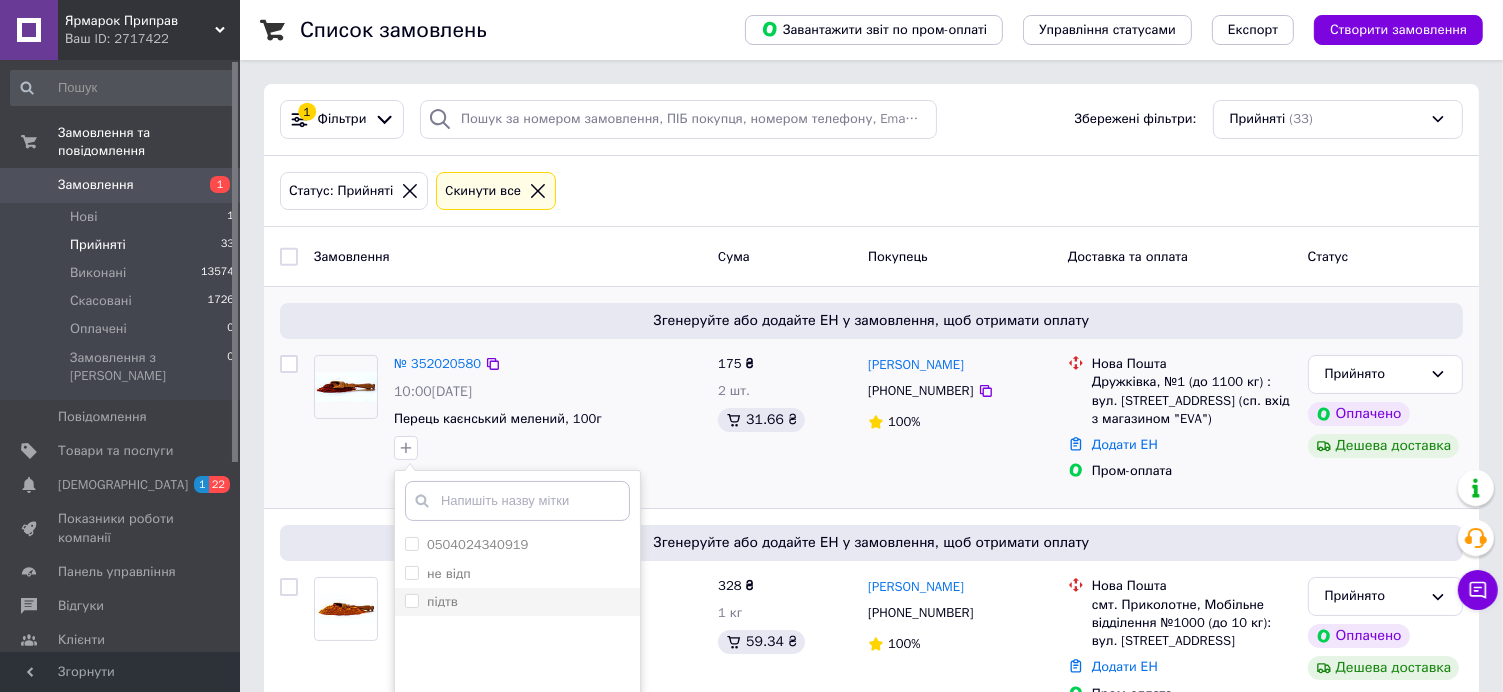 click on "підтв" at bounding box center (517, 602) 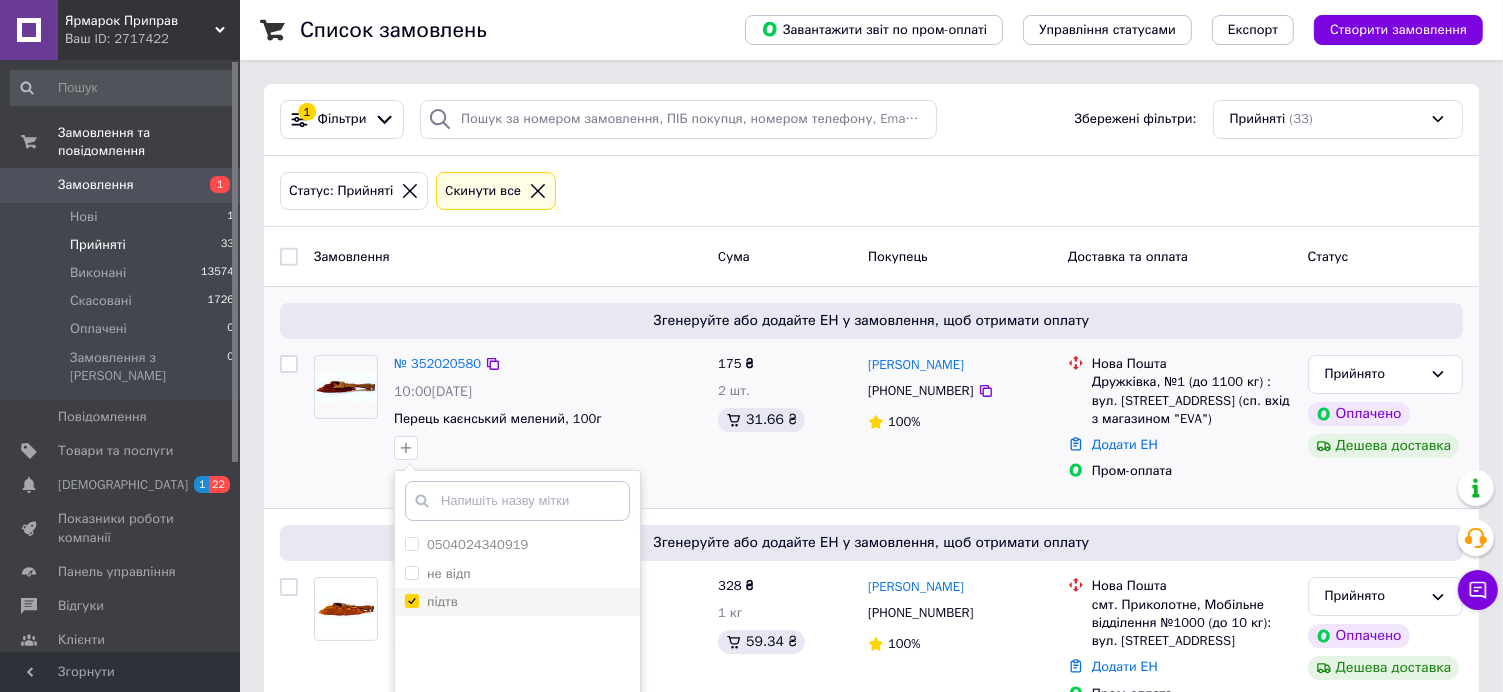 checkbox on "true" 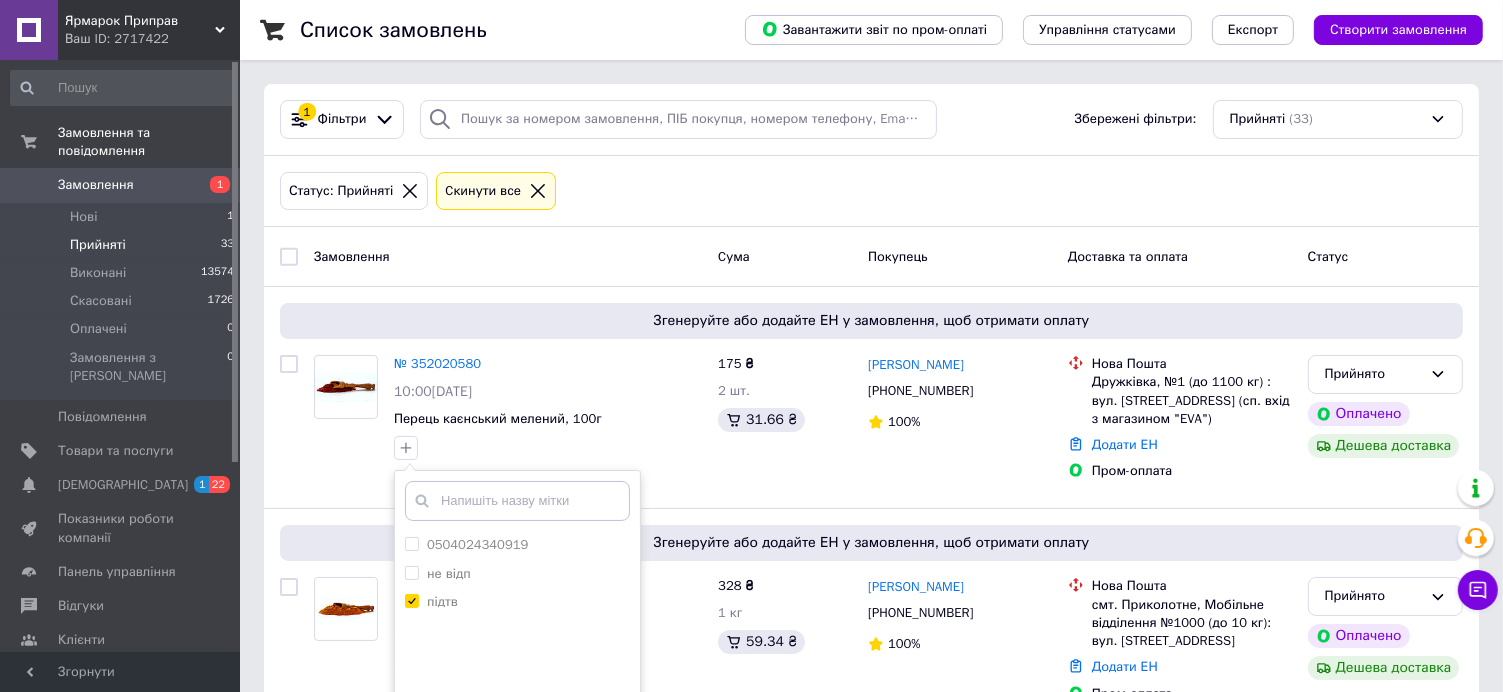 scroll, scrollTop: 300, scrollLeft: 0, axis: vertical 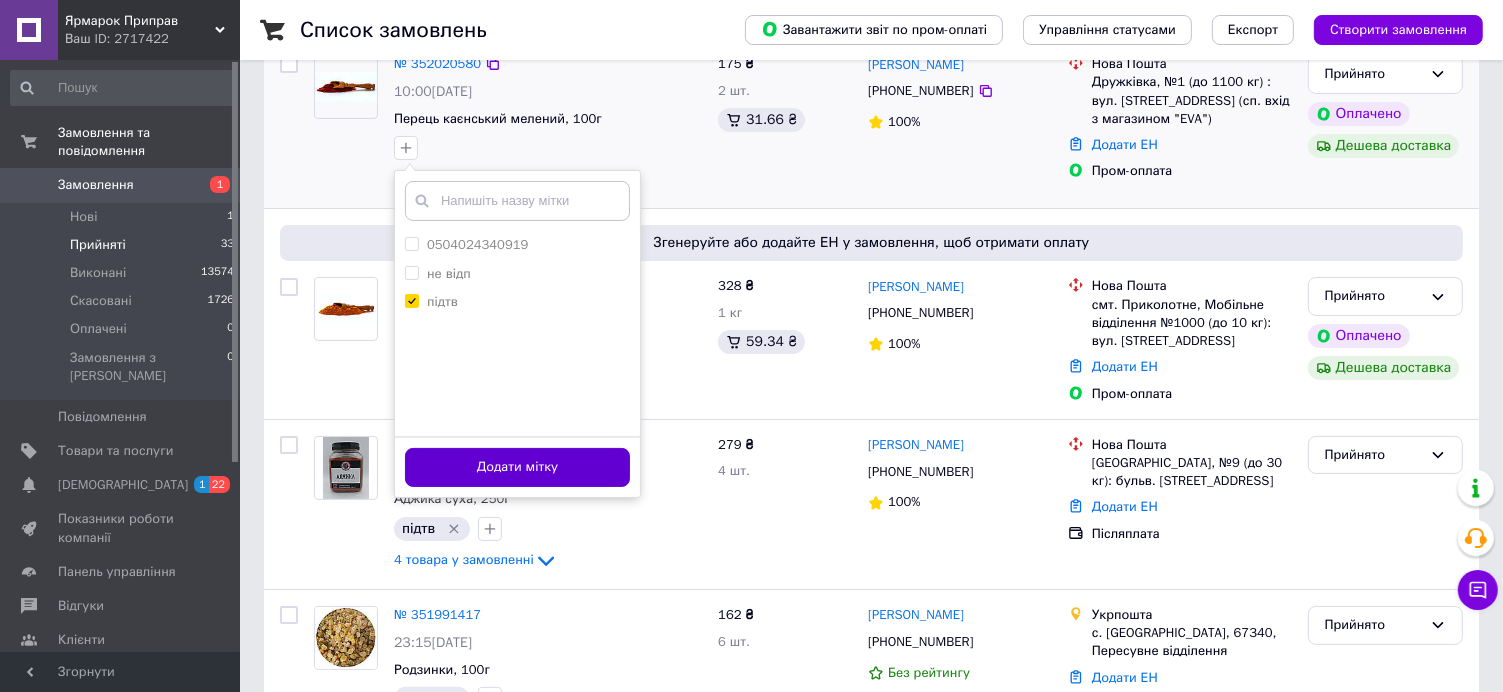 click on "Додати мітку" at bounding box center (517, 467) 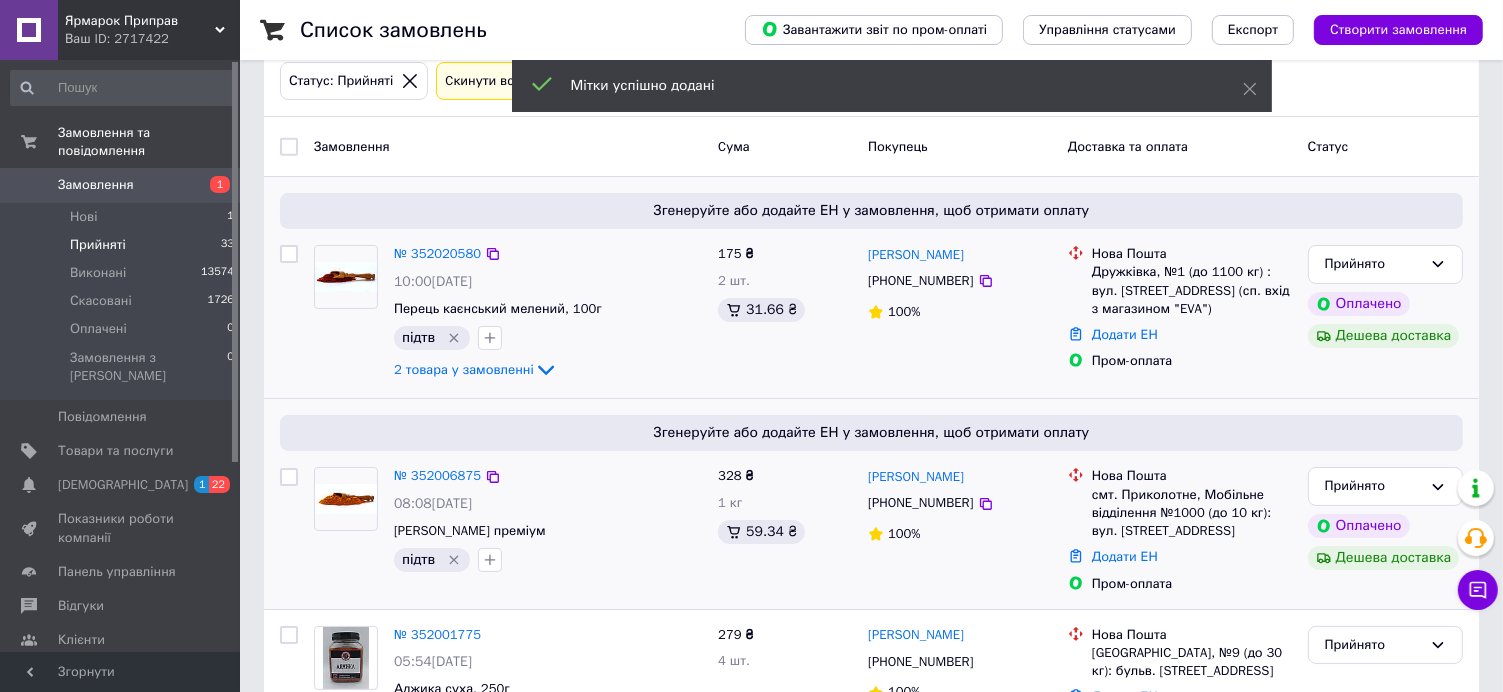 scroll, scrollTop: 100, scrollLeft: 0, axis: vertical 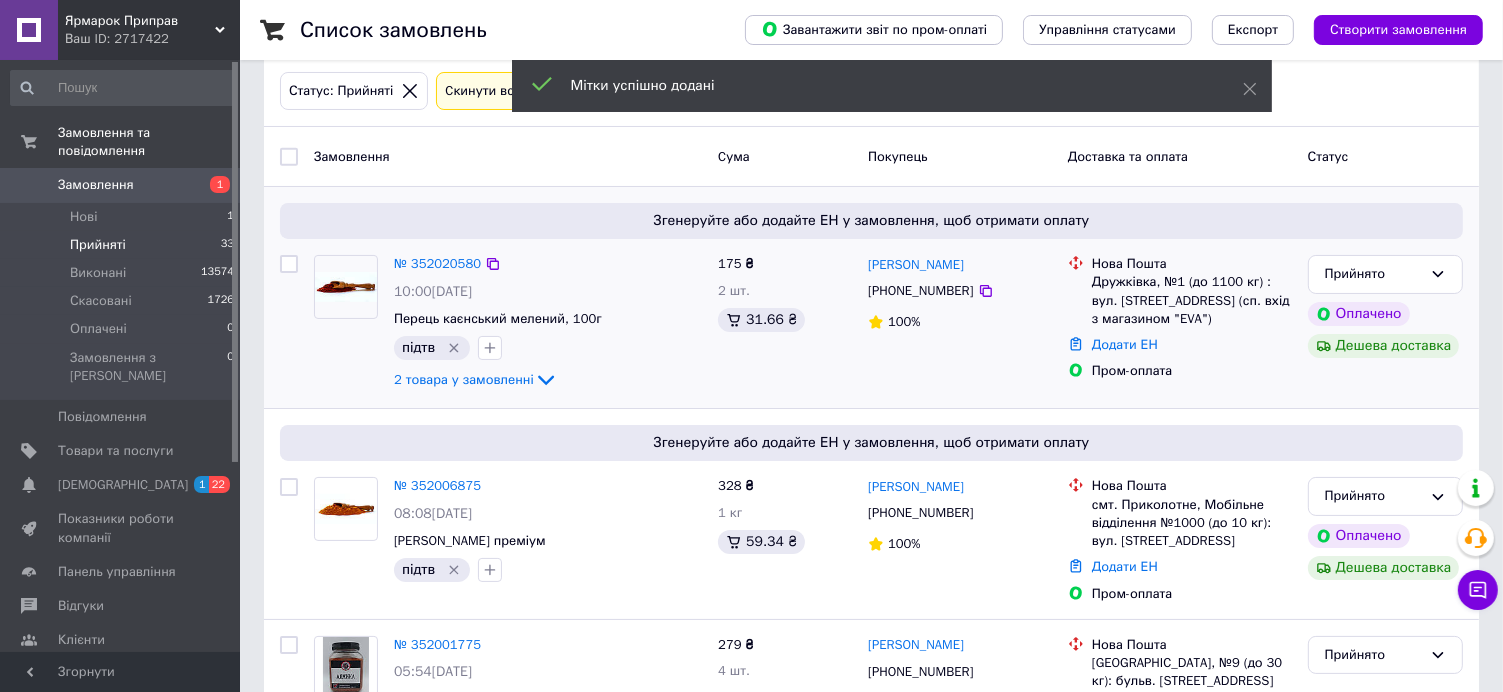 drag, startPoint x: 1029, startPoint y: 255, endPoint x: 866, endPoint y: 263, distance: 163.1962 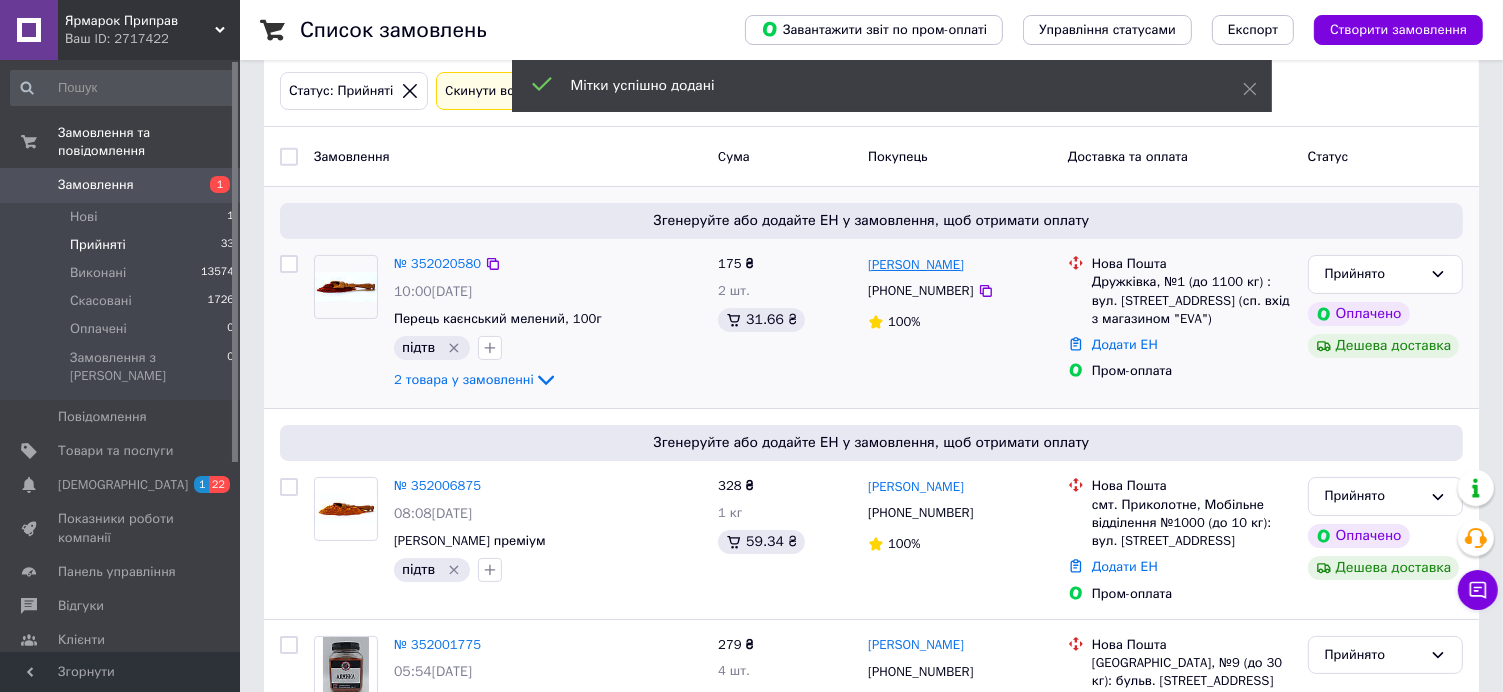 copy on "Валентин Продайвода" 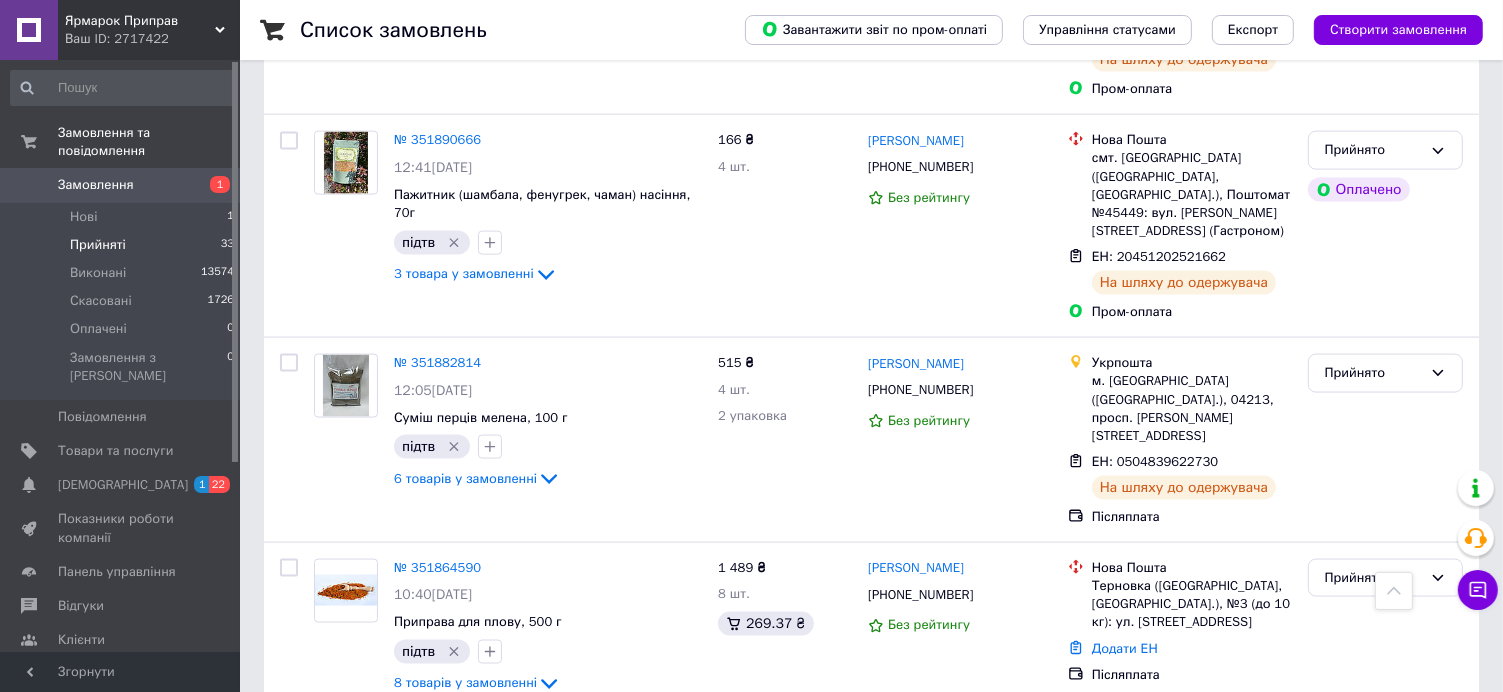 scroll, scrollTop: 2800, scrollLeft: 0, axis: vertical 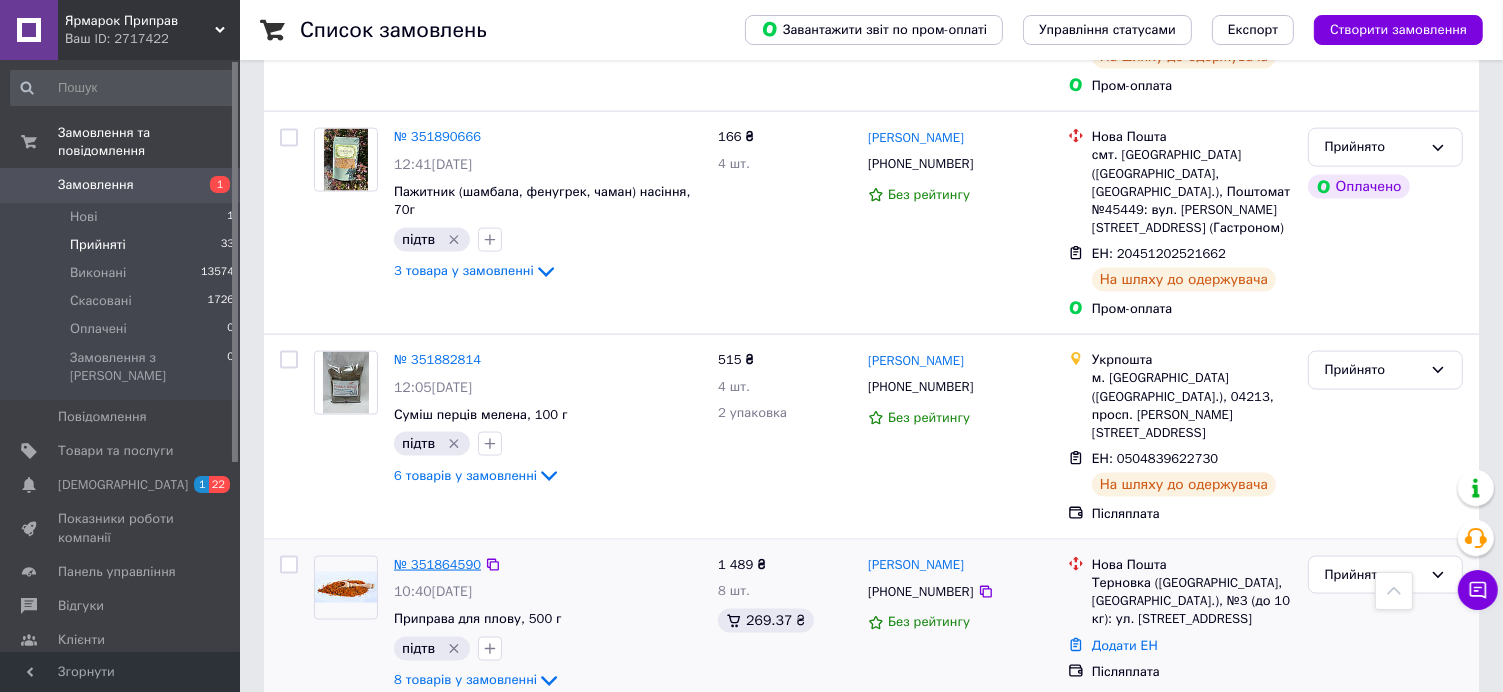 click on "№ 351864590" at bounding box center (437, 564) 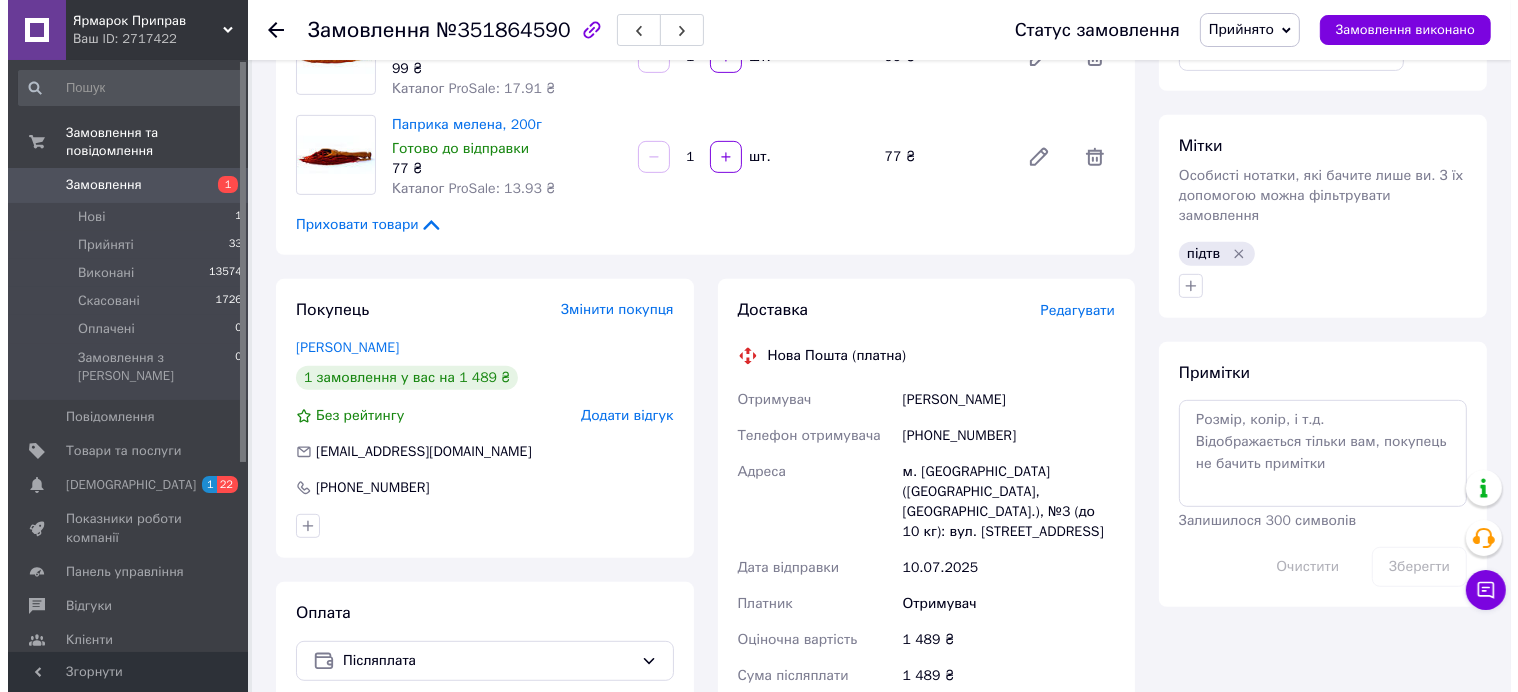 scroll, scrollTop: 900, scrollLeft: 0, axis: vertical 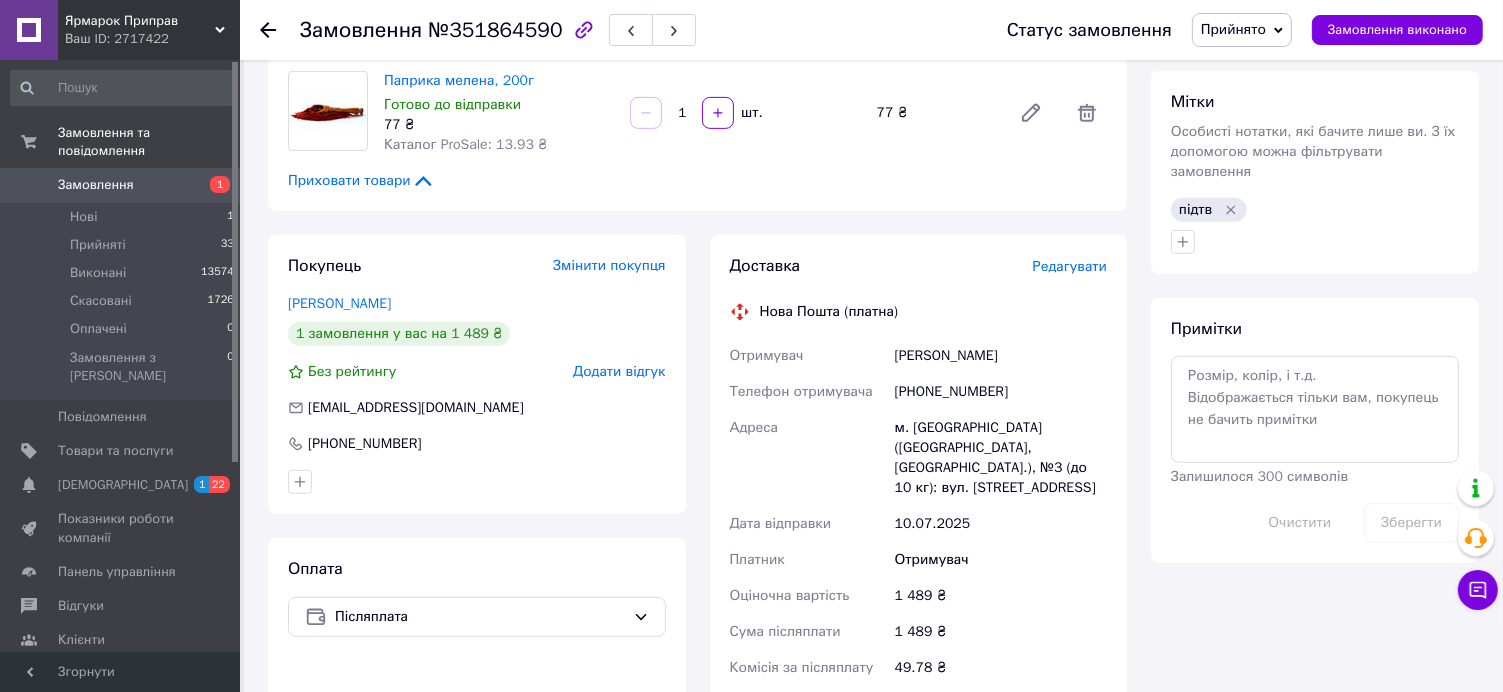 click on "Редагувати" at bounding box center [1070, 266] 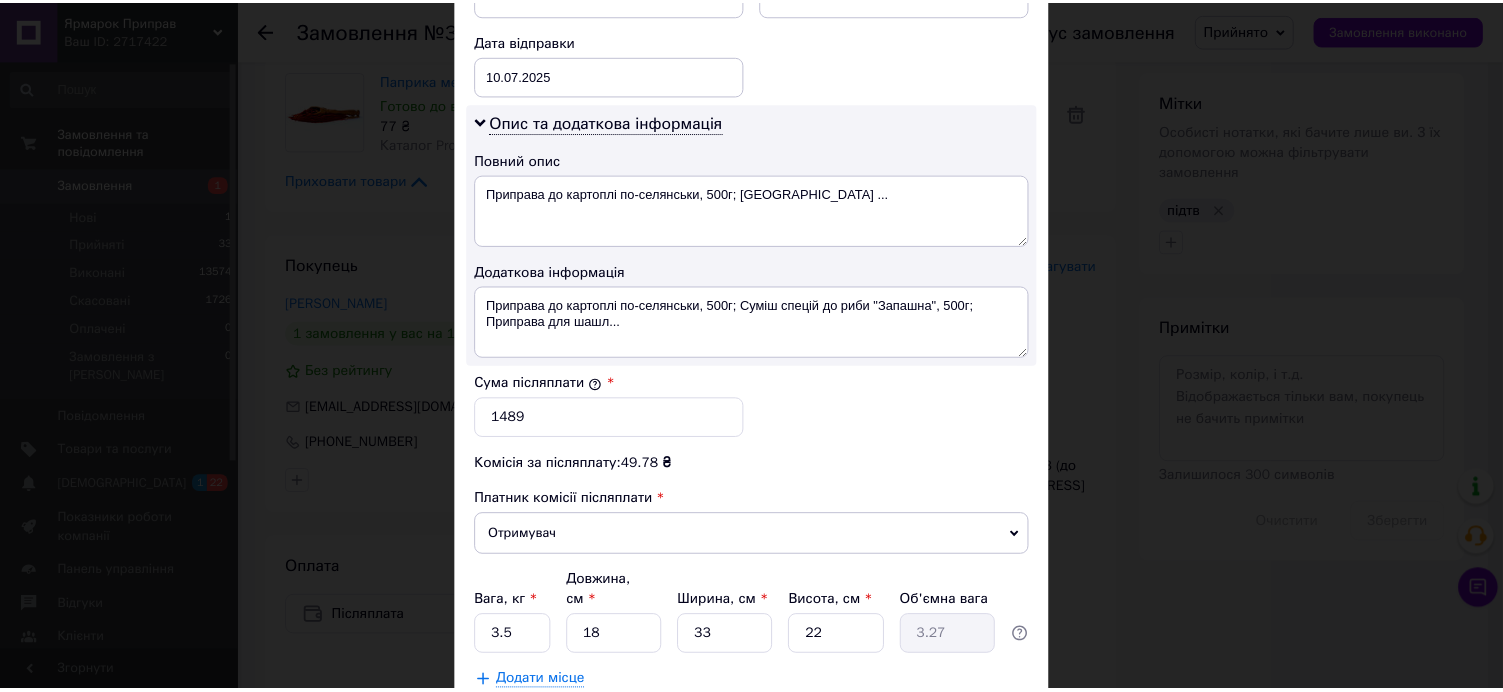 scroll, scrollTop: 1071, scrollLeft: 0, axis: vertical 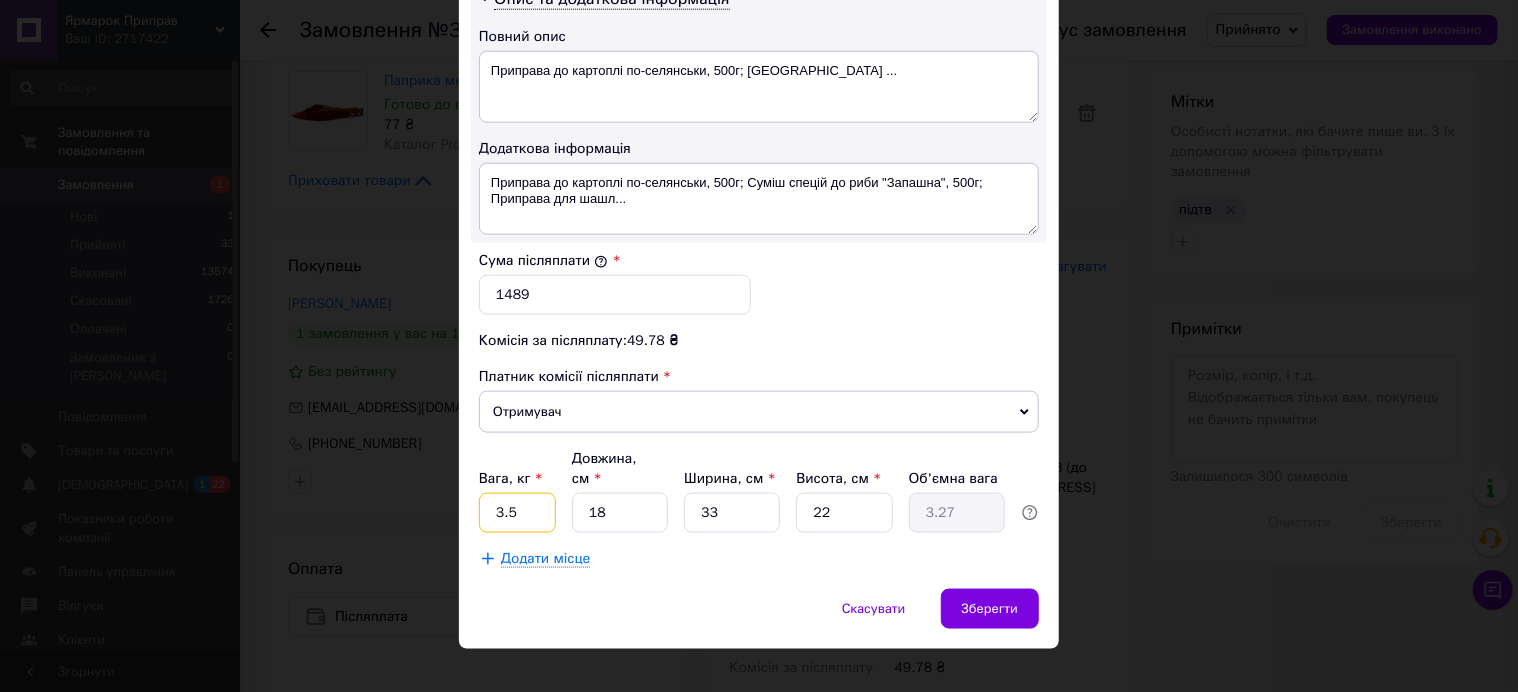 click on "3.5" at bounding box center [517, 513] 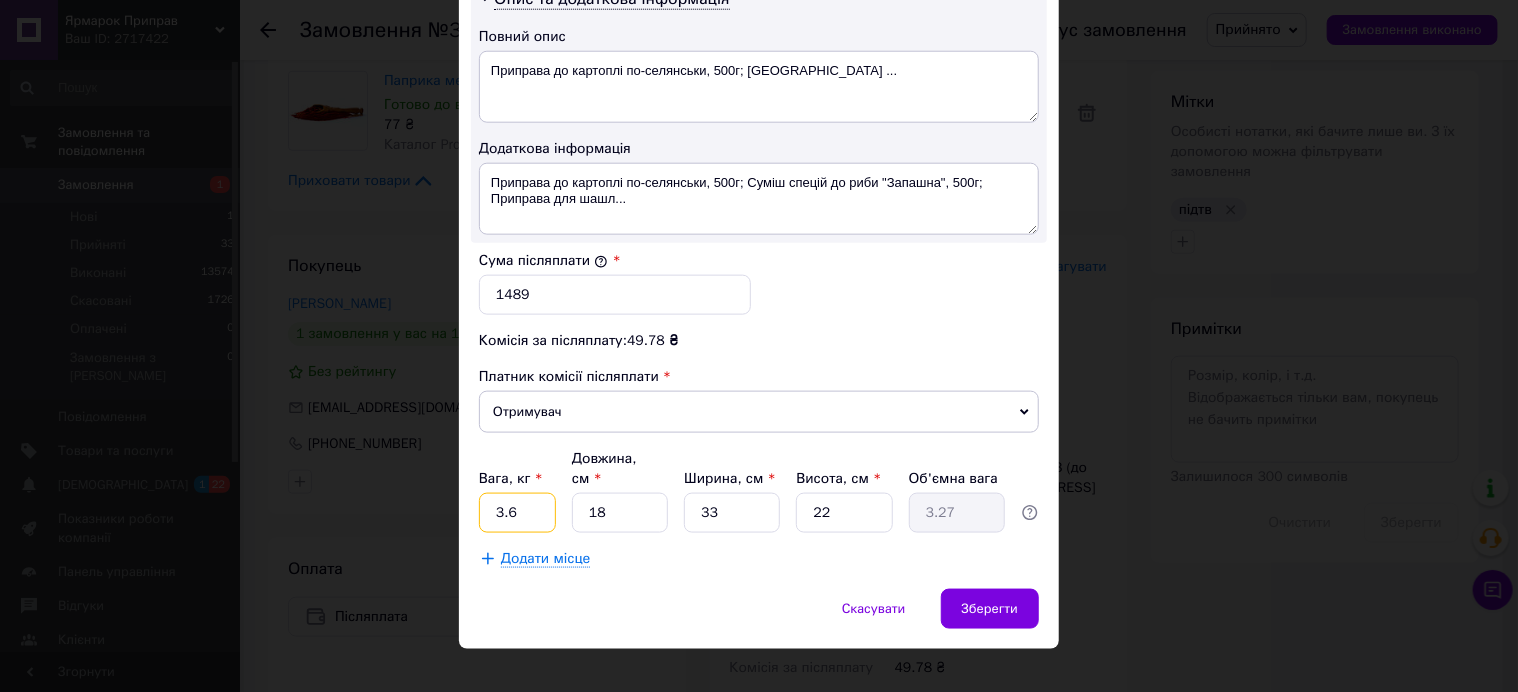 type on "3.6" 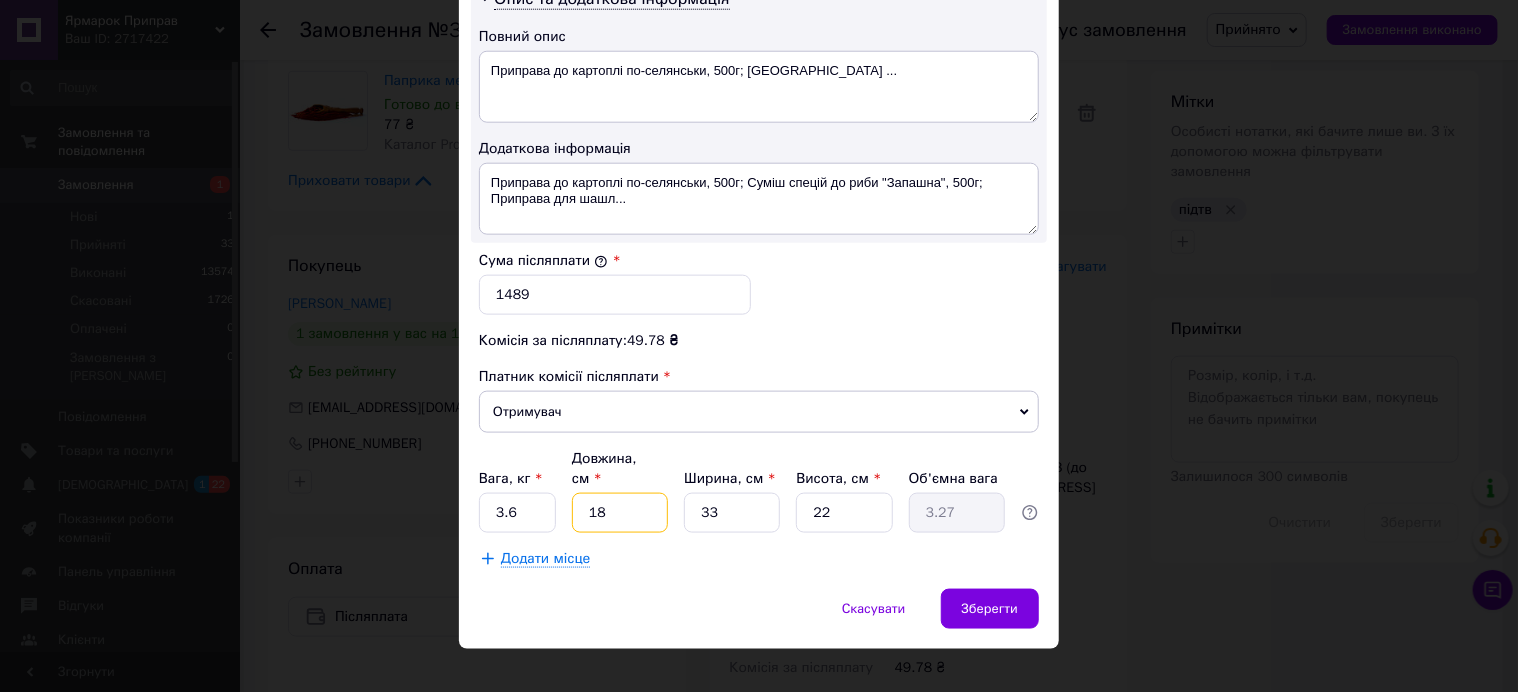 click on "18" at bounding box center [620, 513] 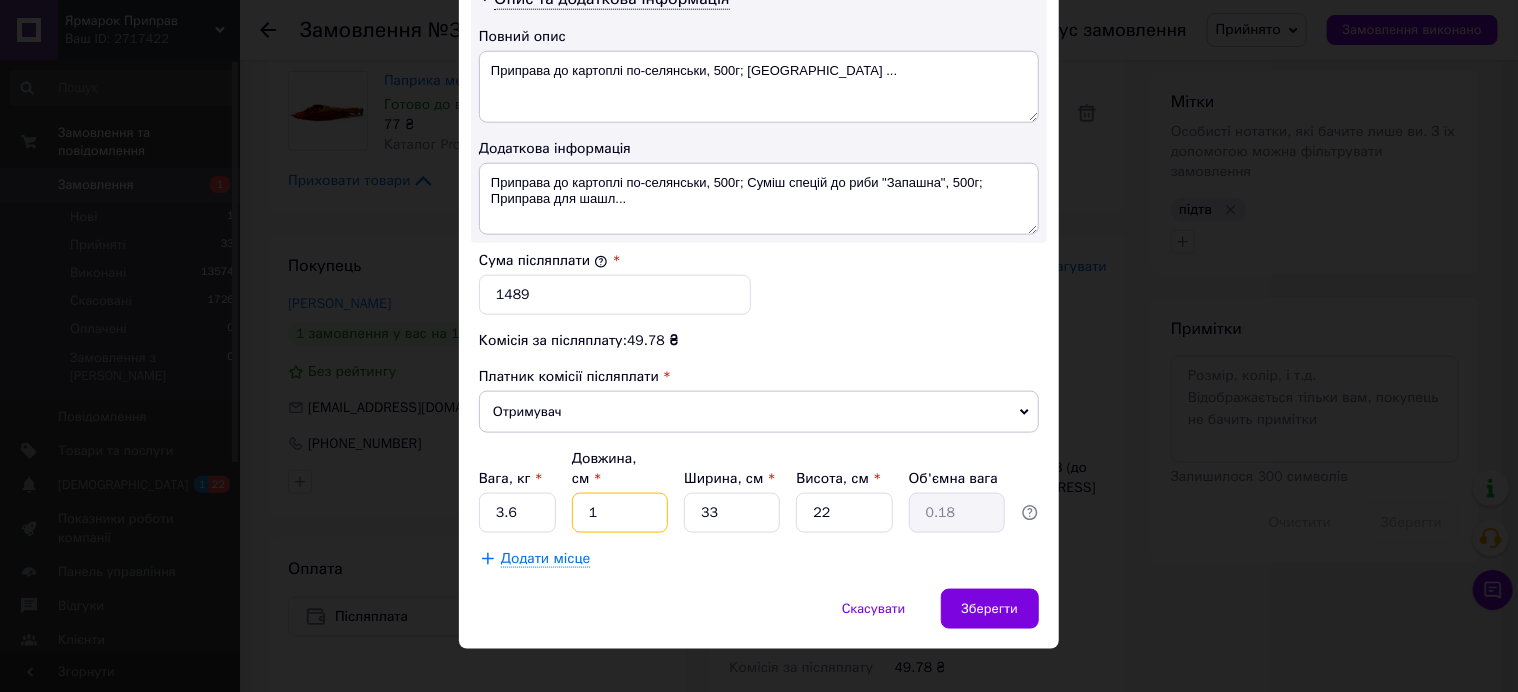 type 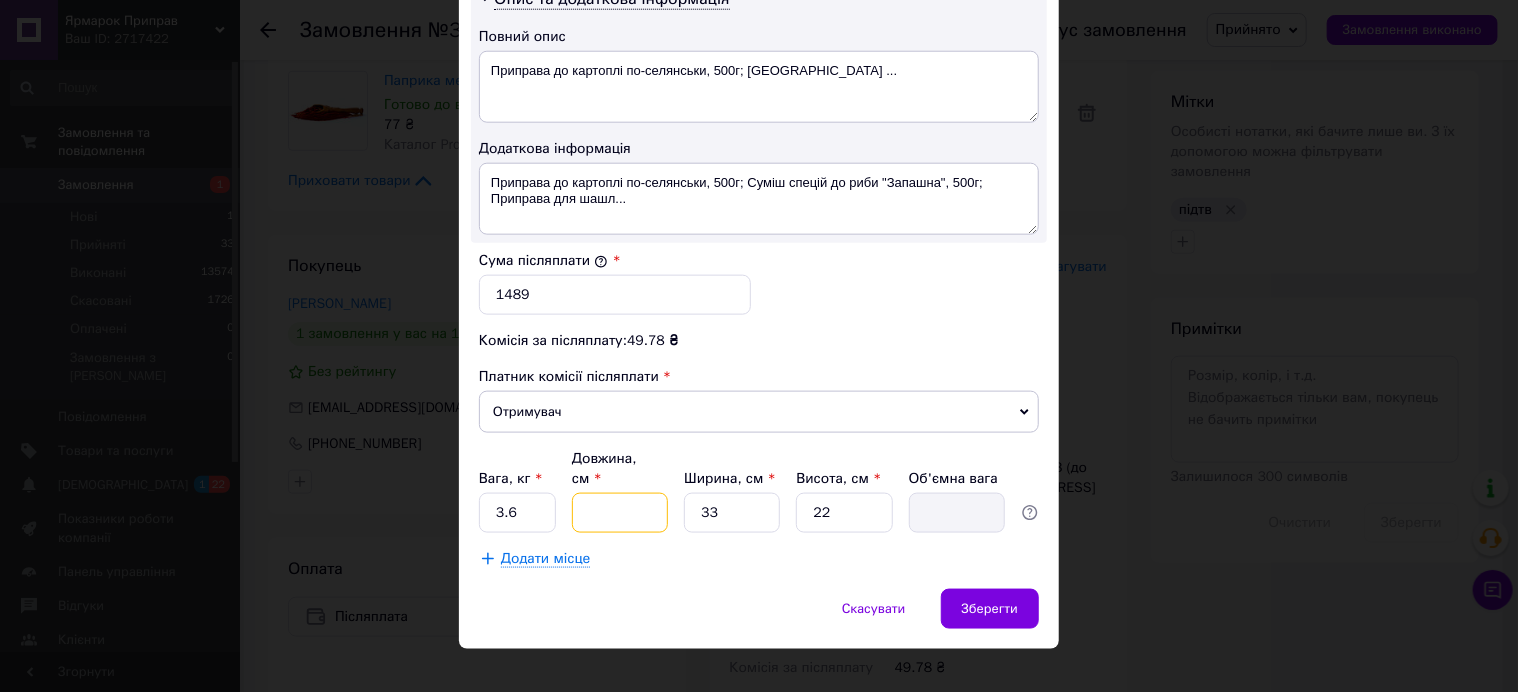 type on "2" 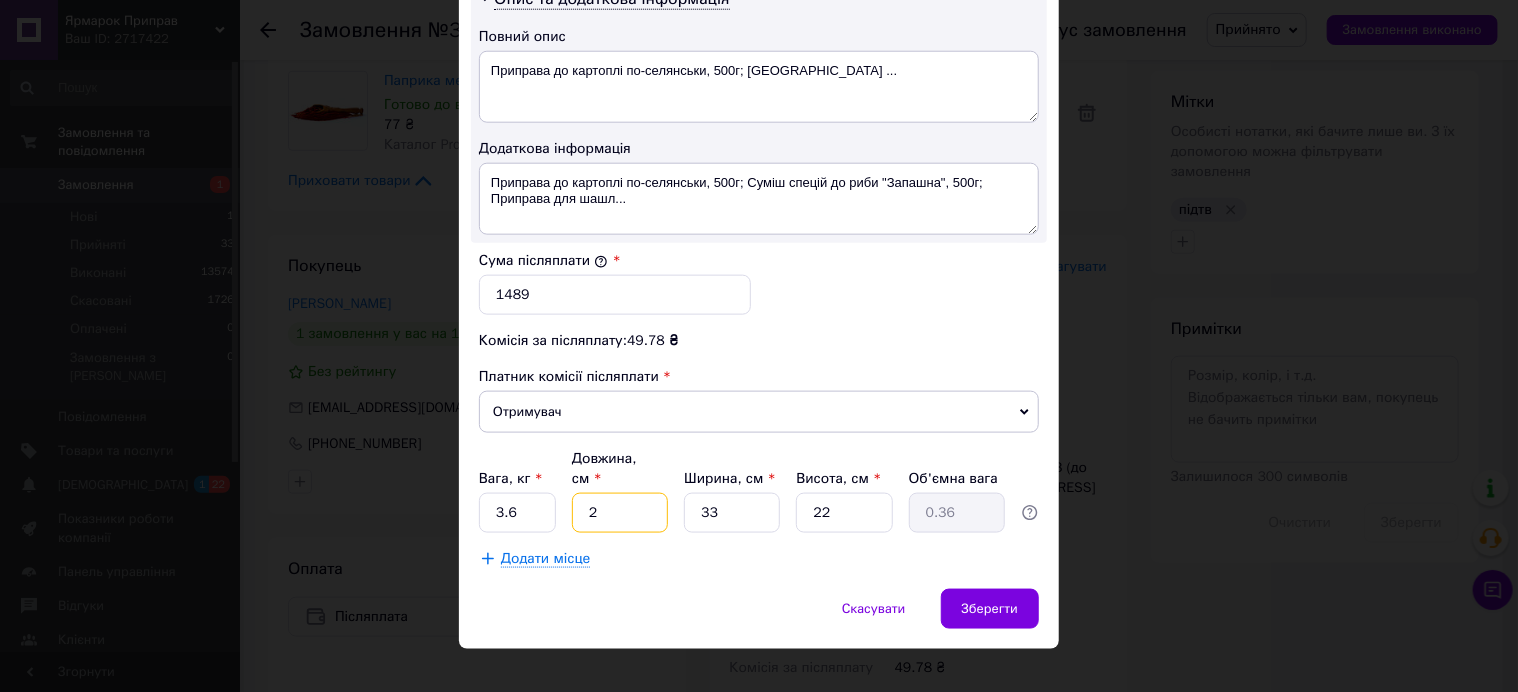 type on "27" 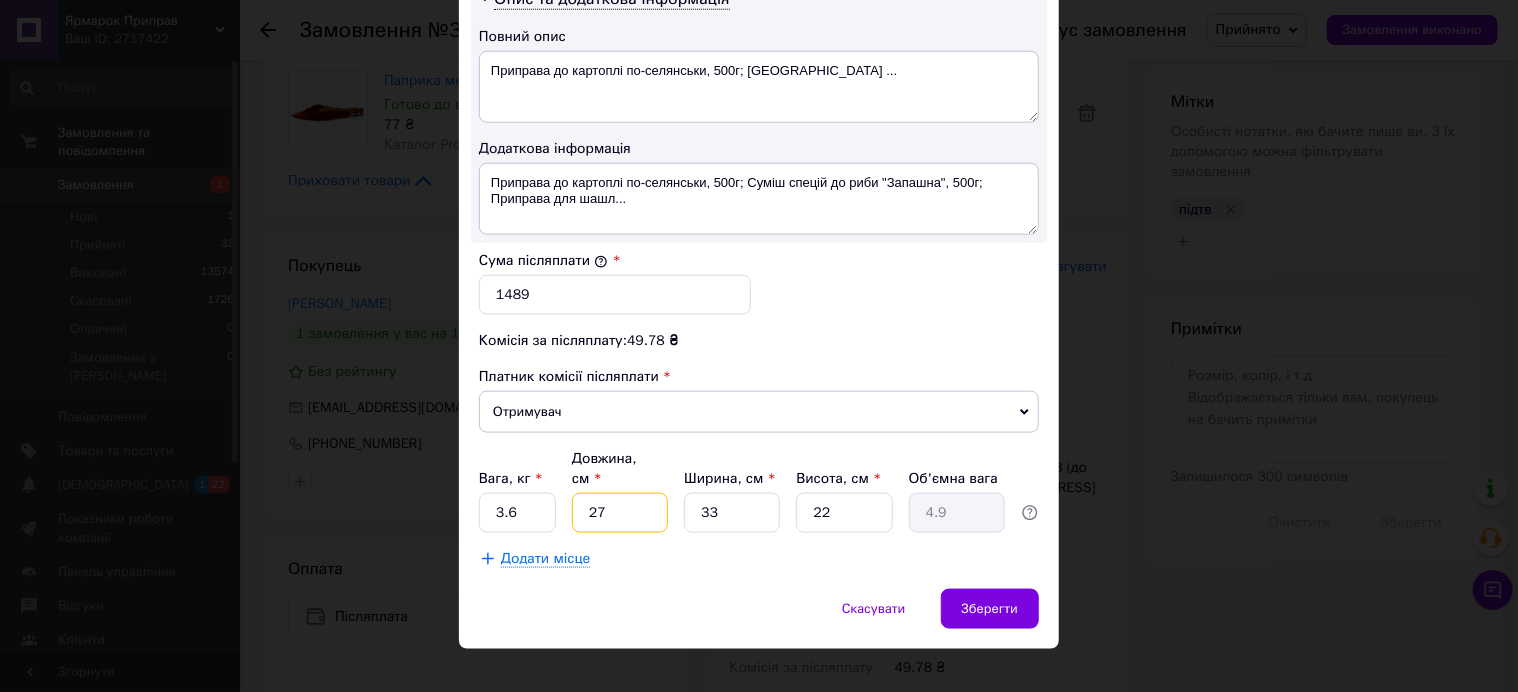 type on "27" 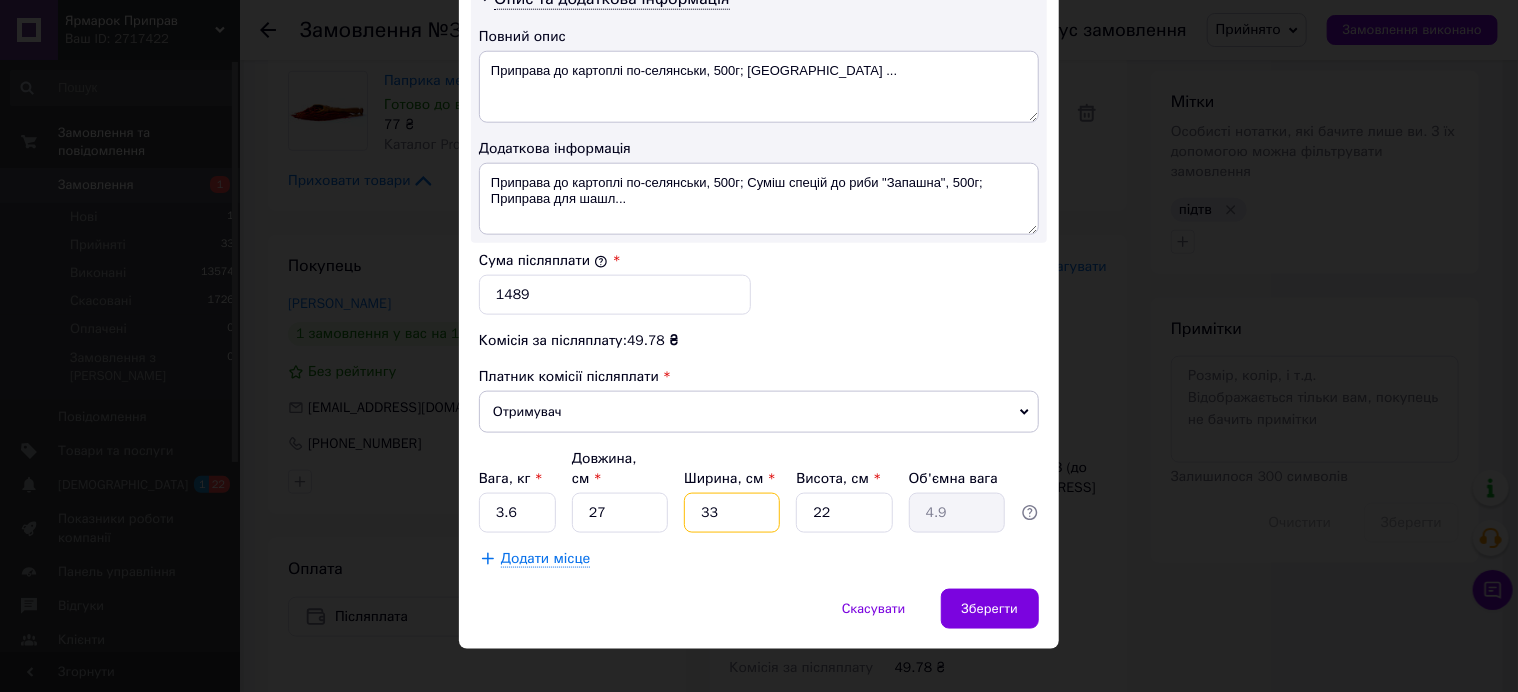 click on "33" at bounding box center (732, 513) 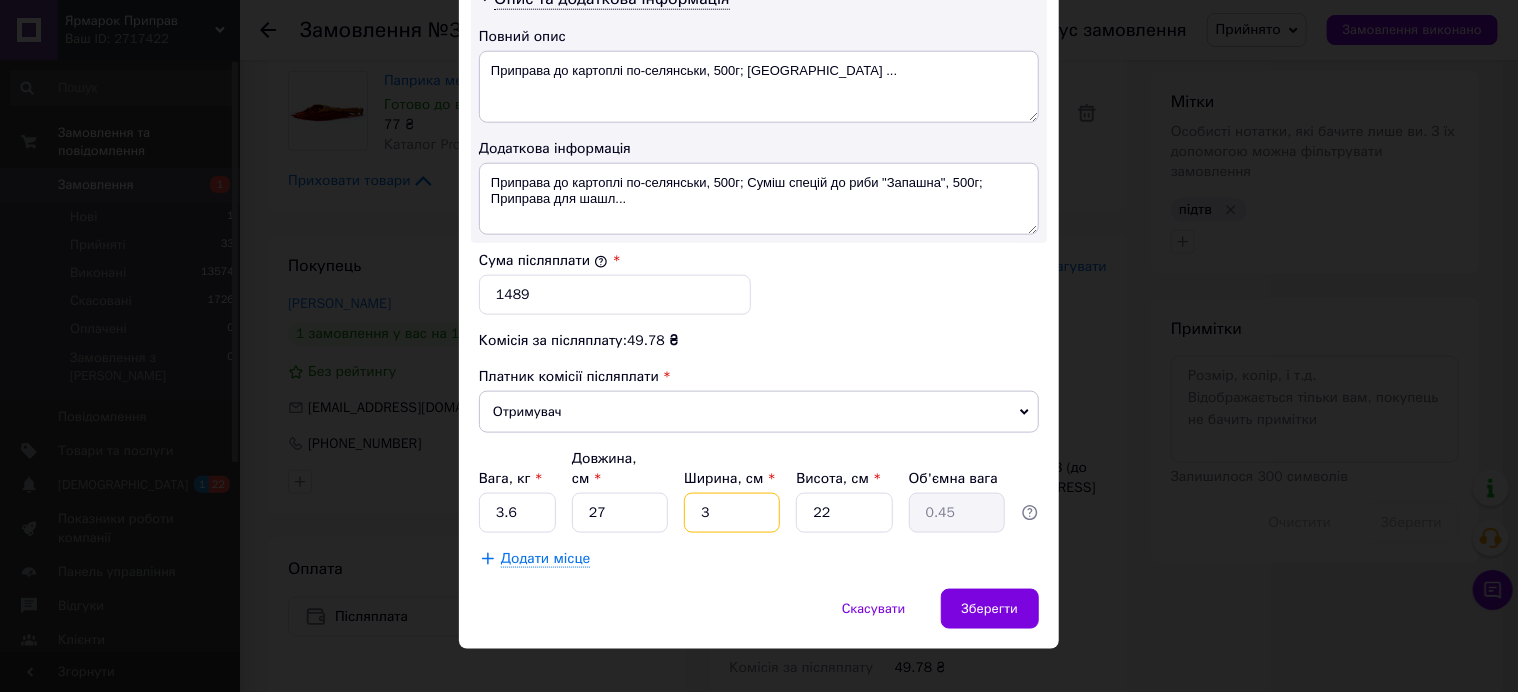 type 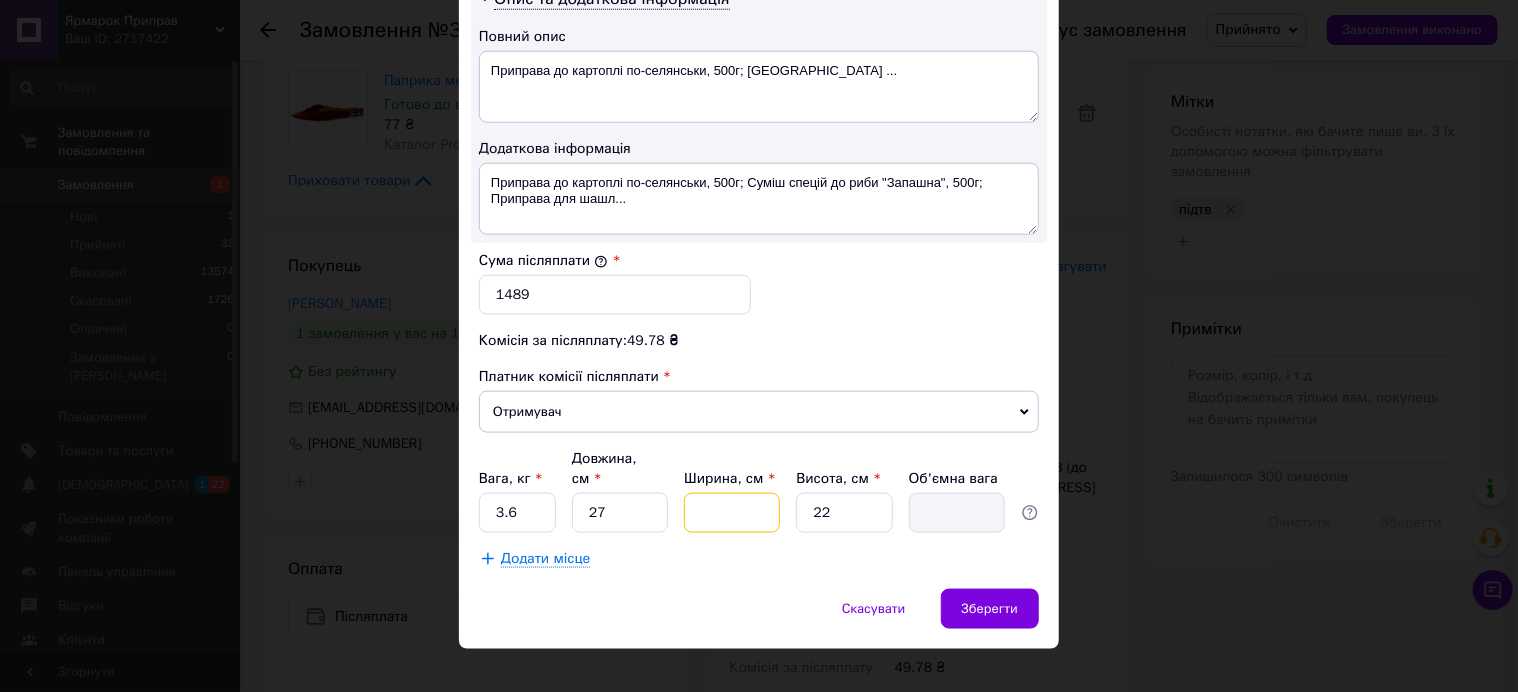 type on "2" 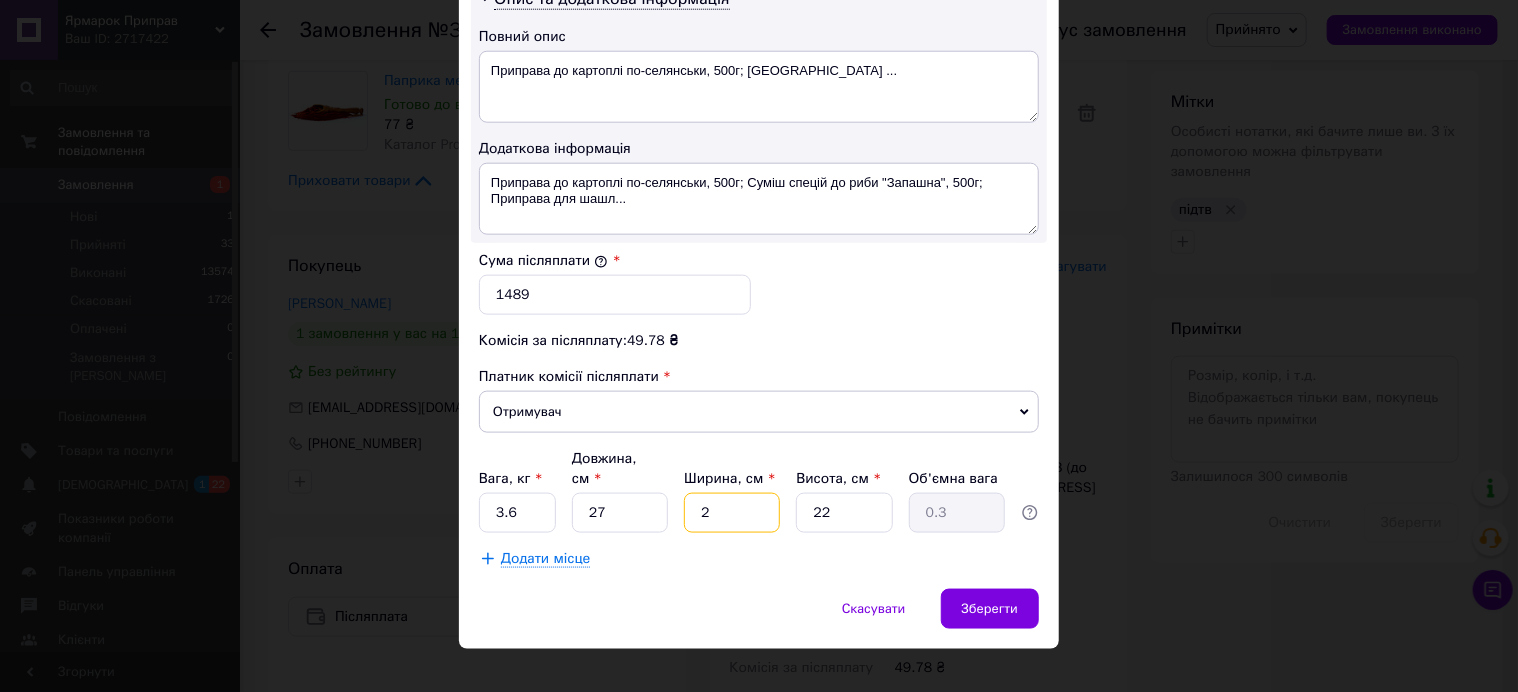 type on "21" 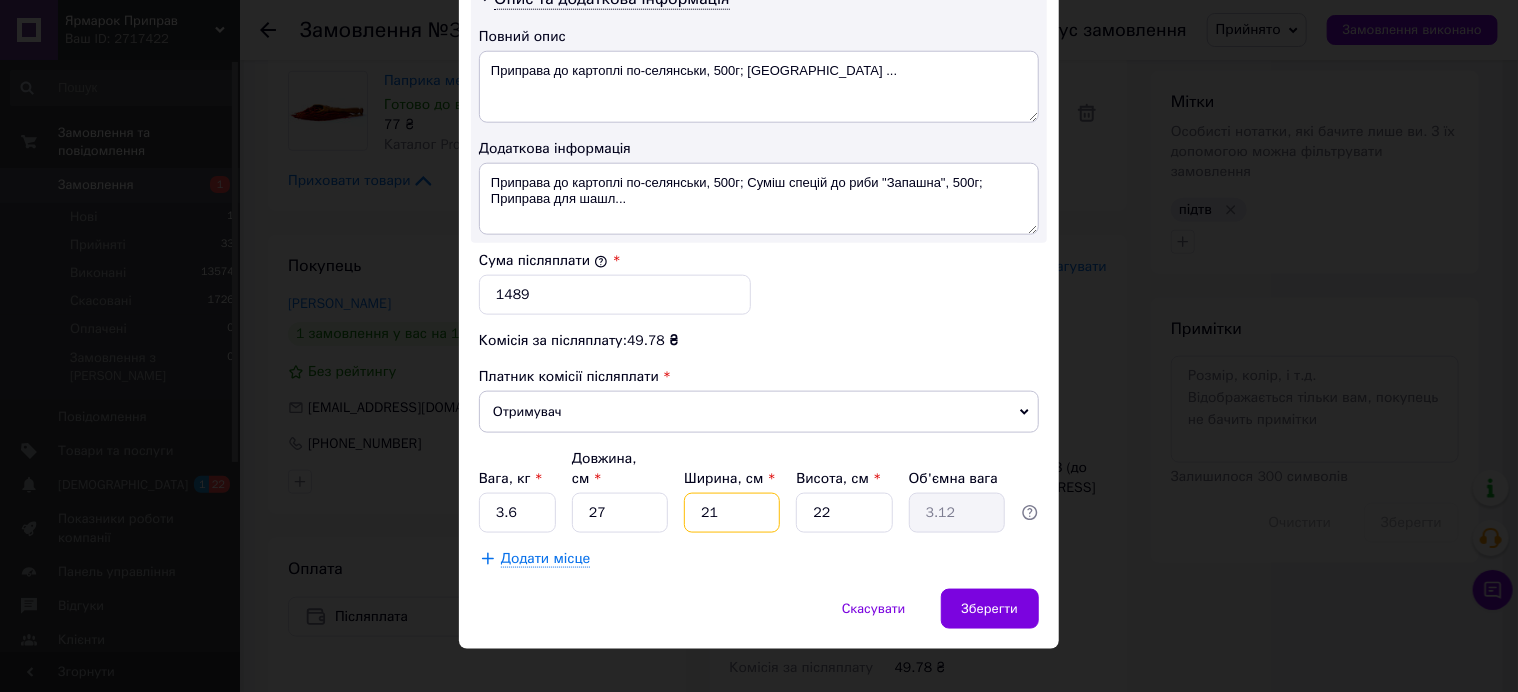 type on "21" 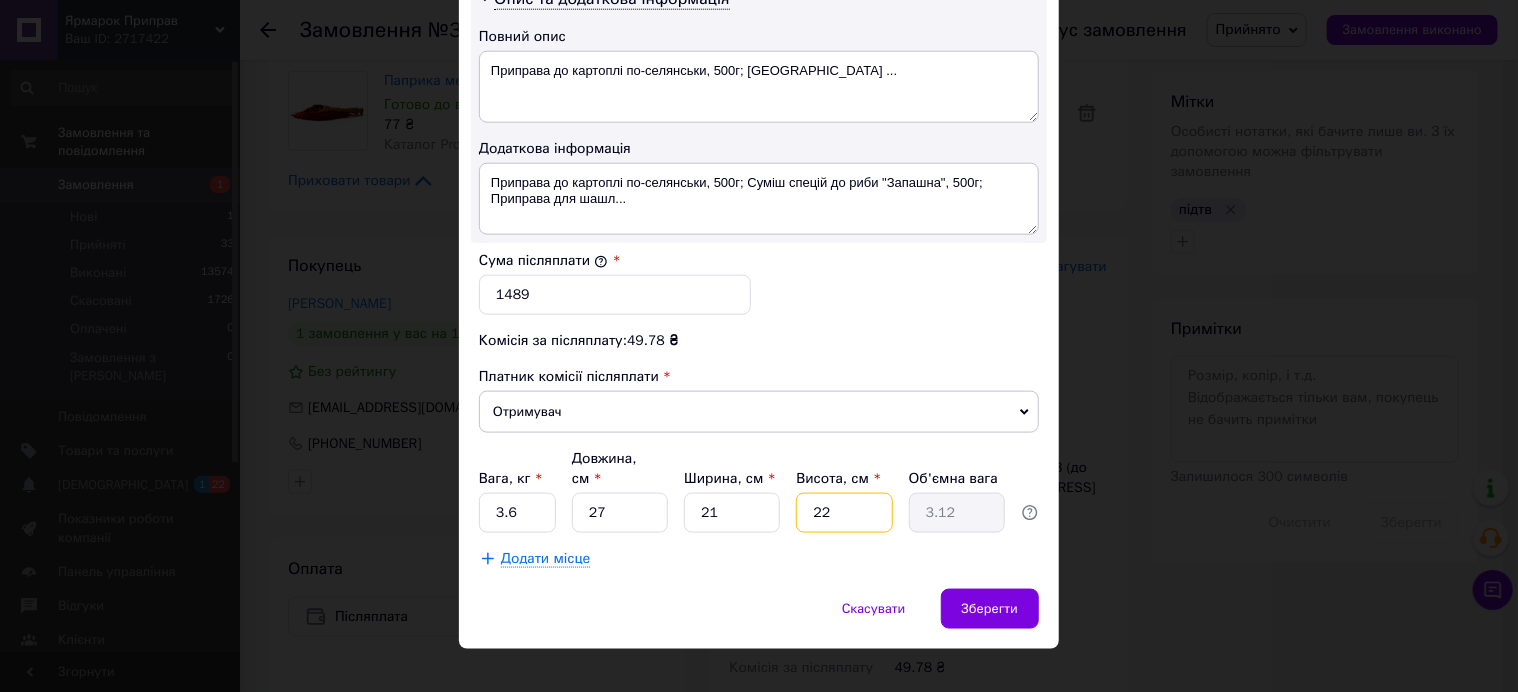 click on "22" at bounding box center (844, 513) 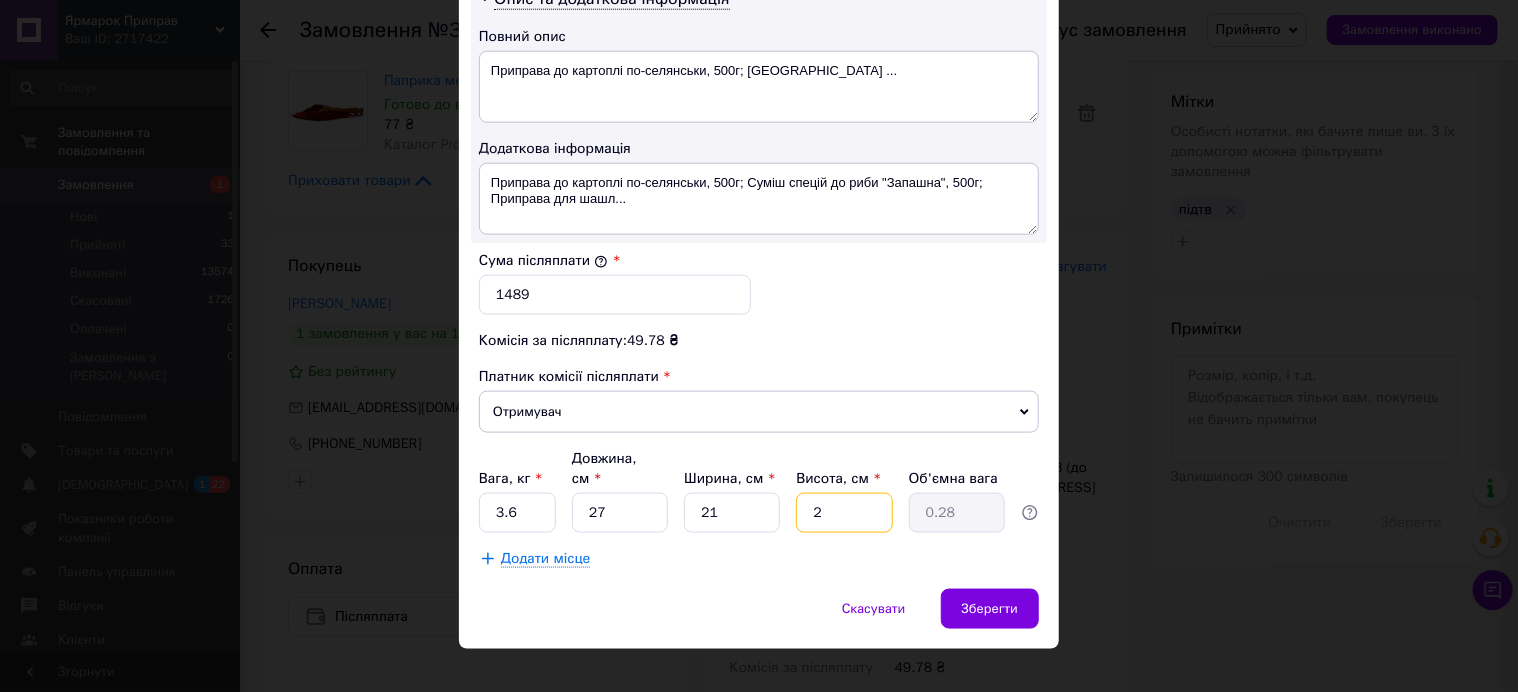 type 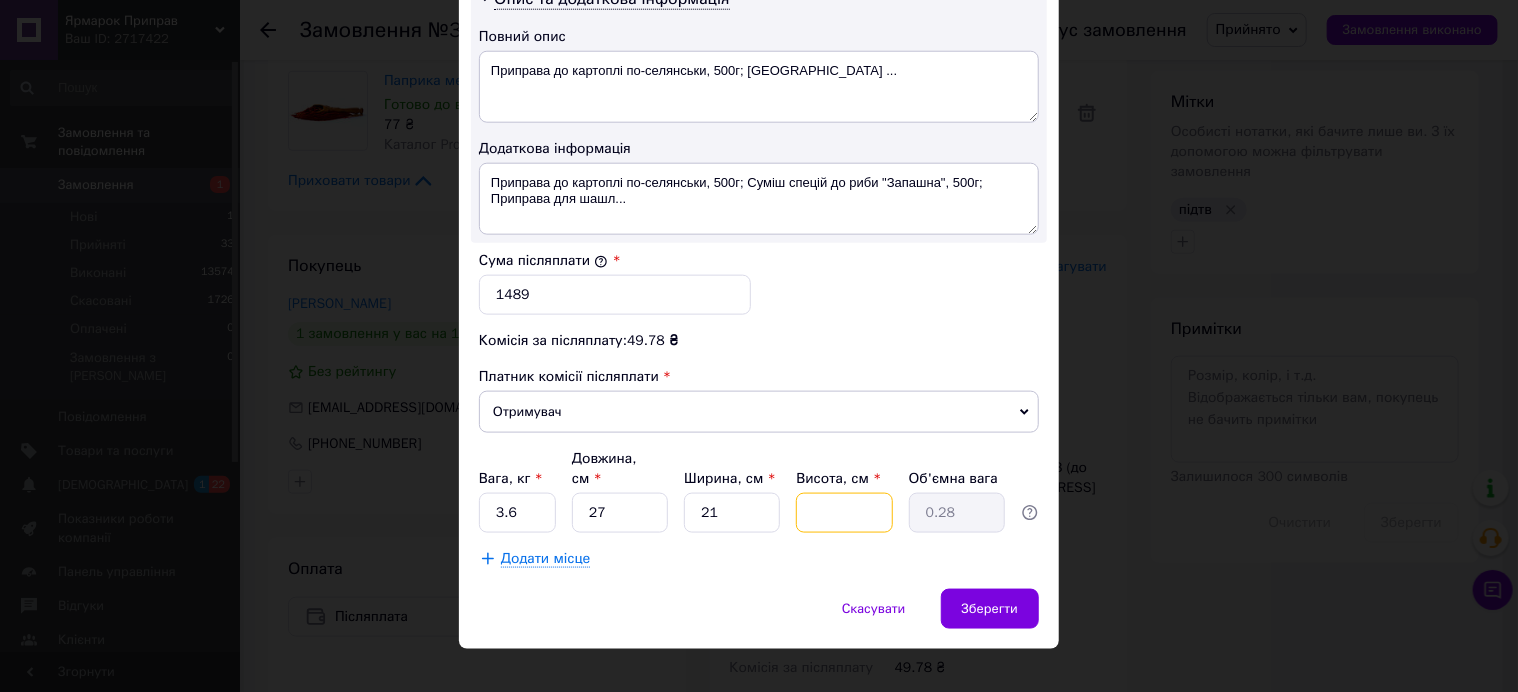 type 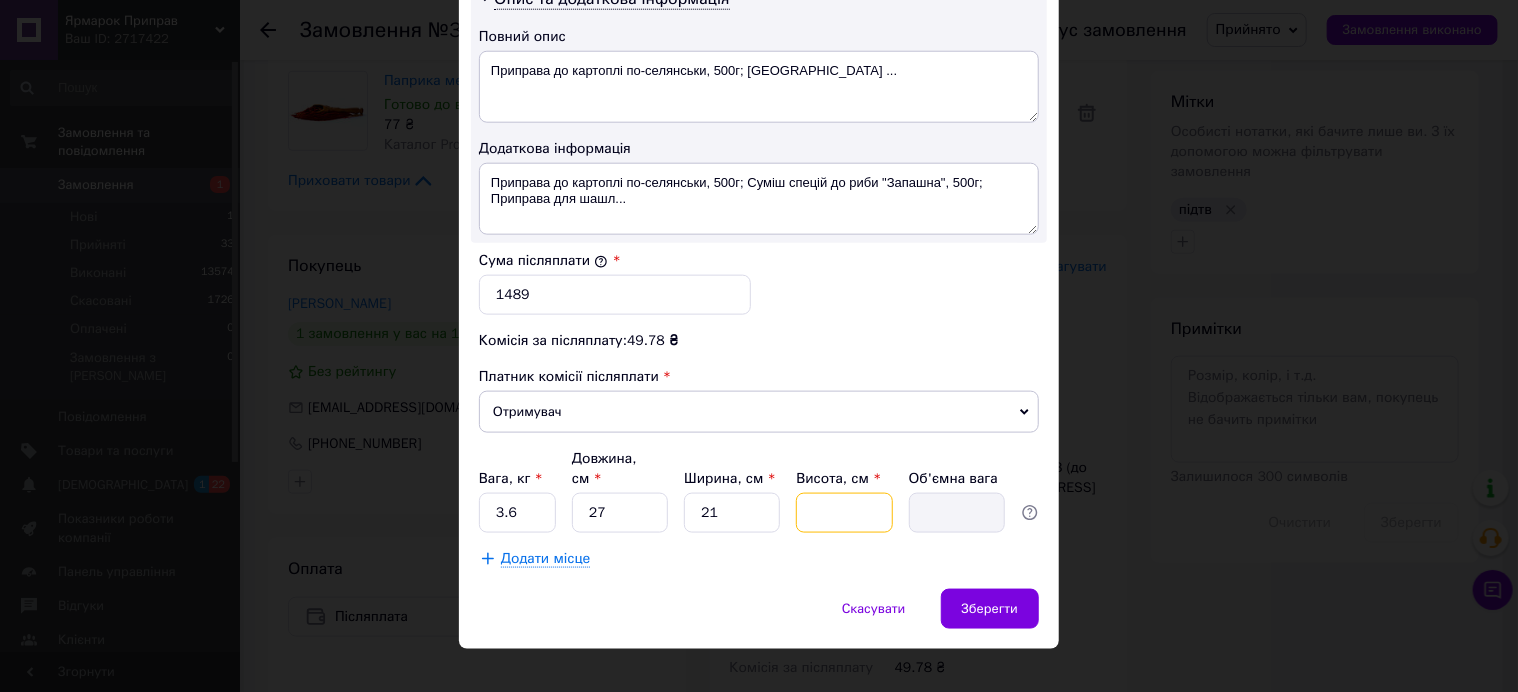 type on "1" 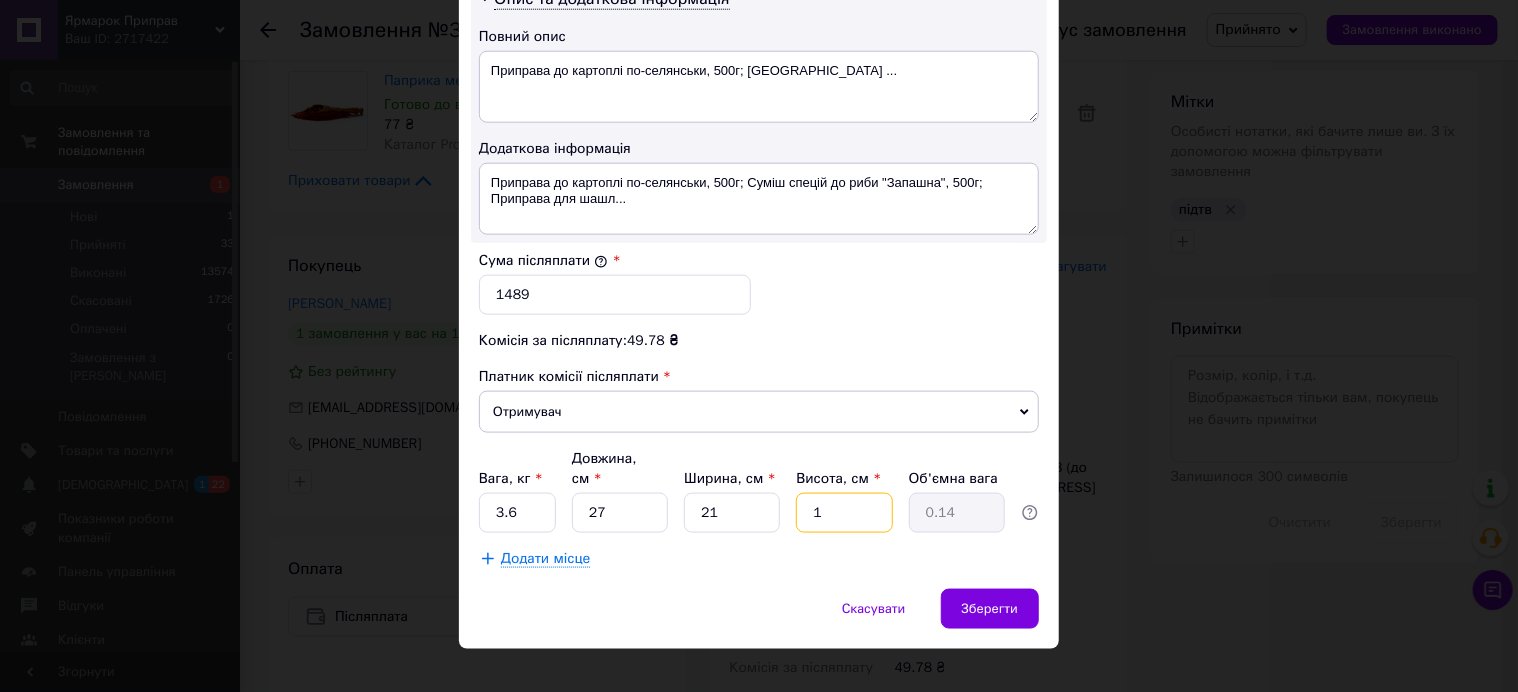 type on "14" 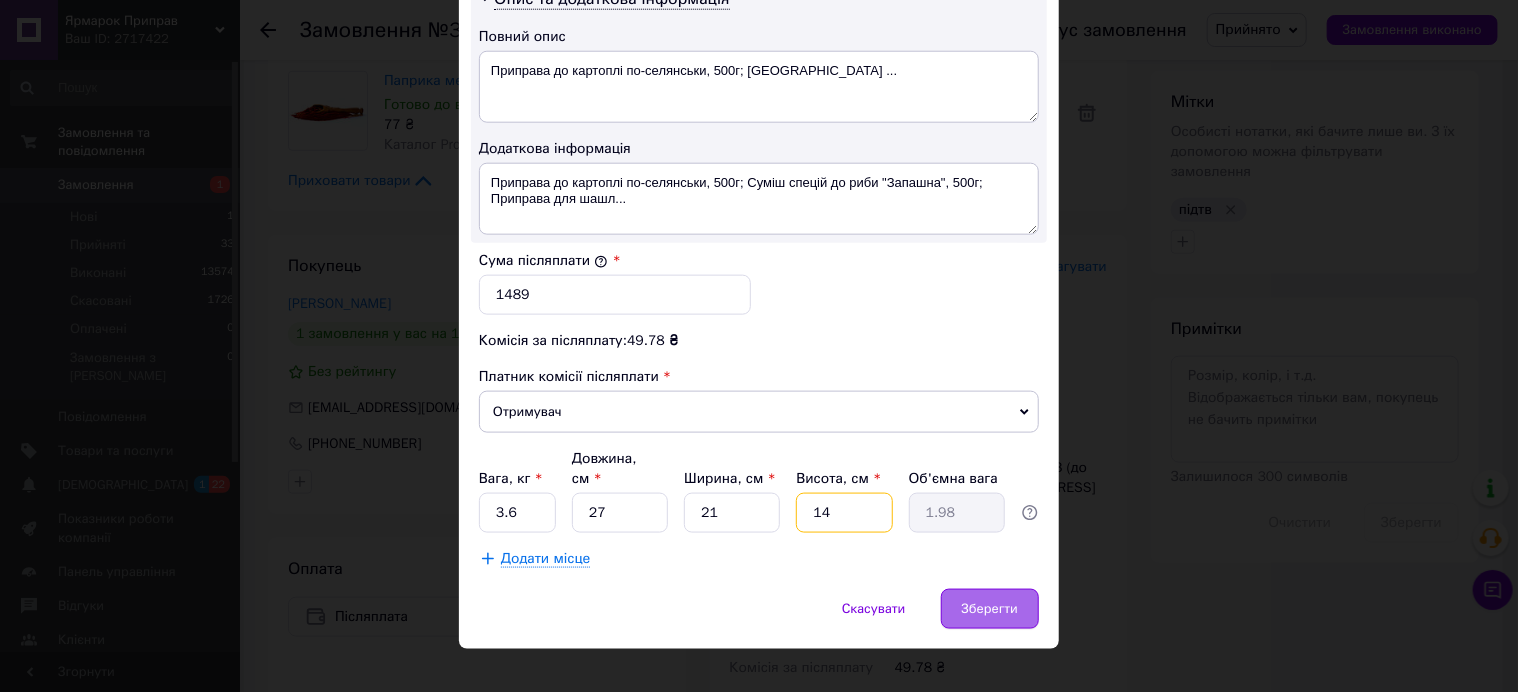 type on "14" 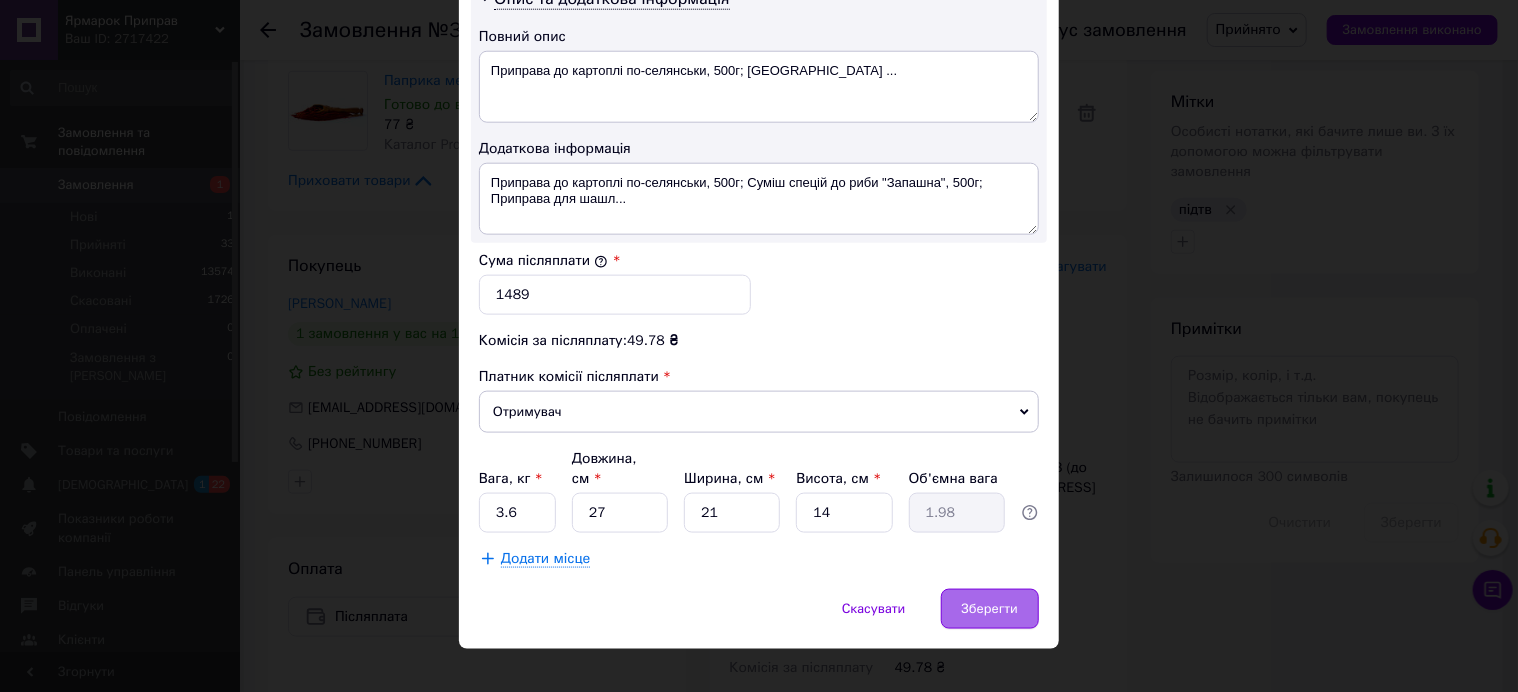 click on "Зберегти" at bounding box center [990, 609] 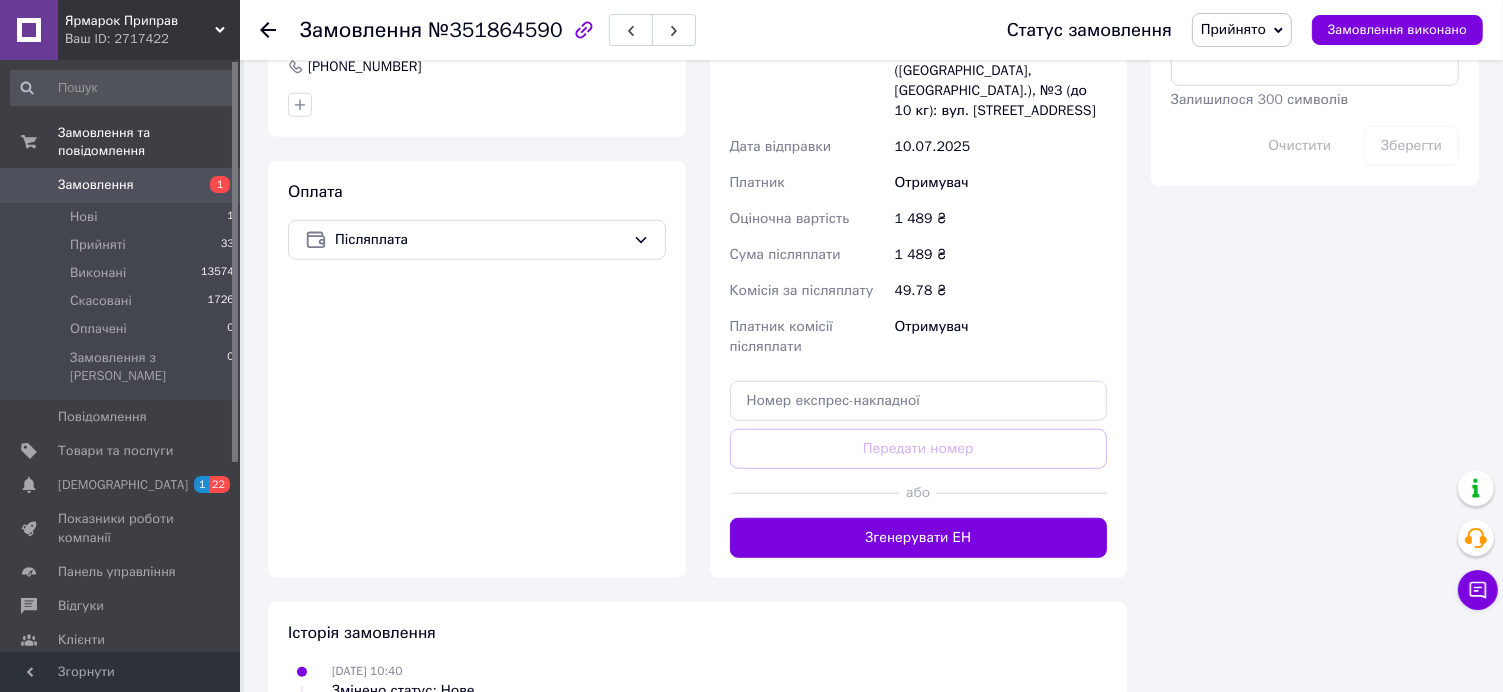 scroll, scrollTop: 1400, scrollLeft: 0, axis: vertical 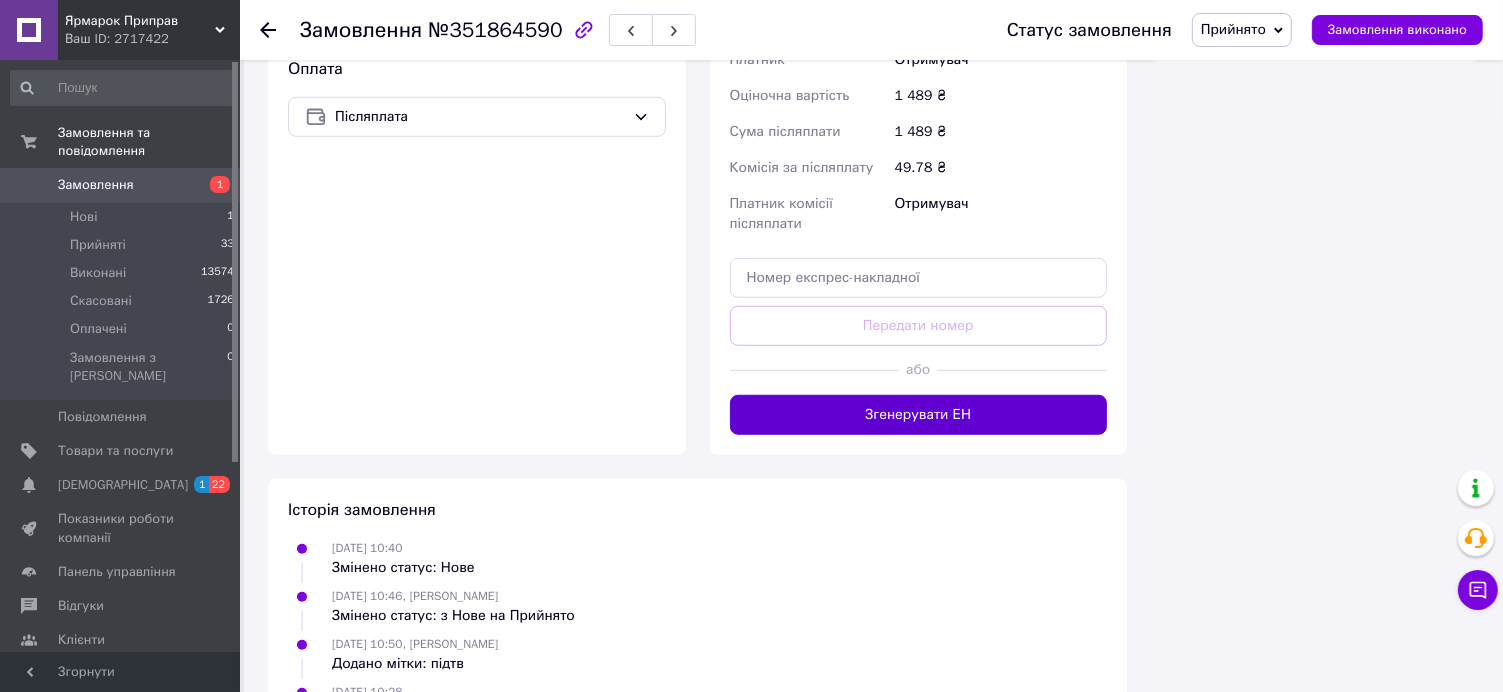 click on "Згенерувати ЕН" at bounding box center (919, 415) 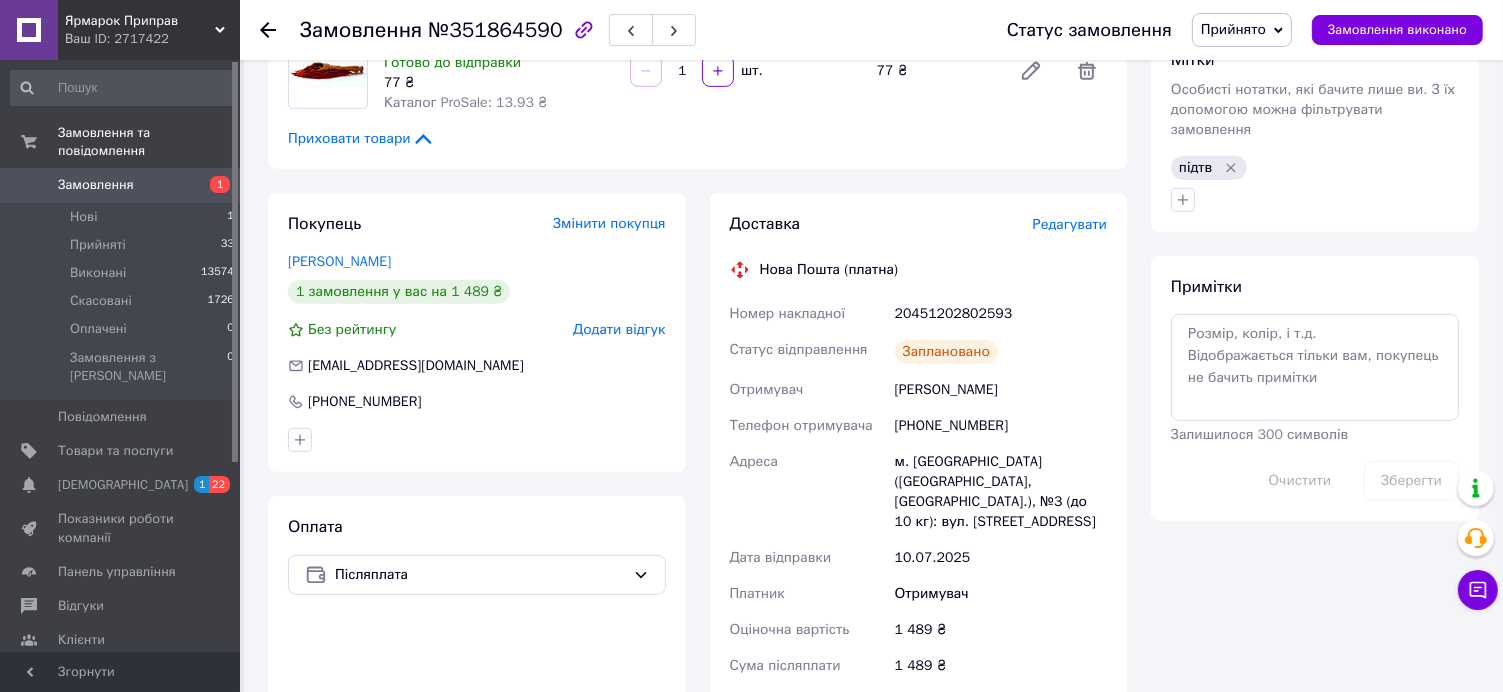 scroll, scrollTop: 600, scrollLeft: 0, axis: vertical 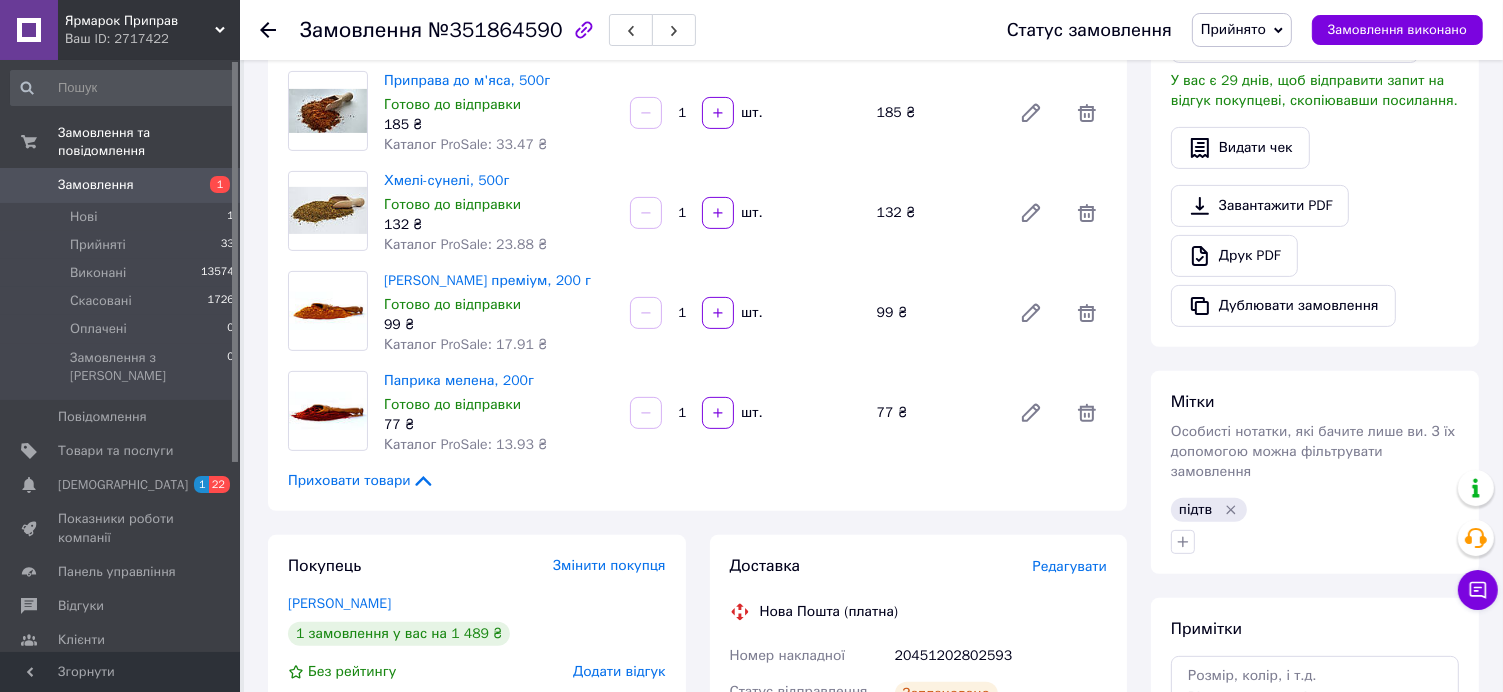 click 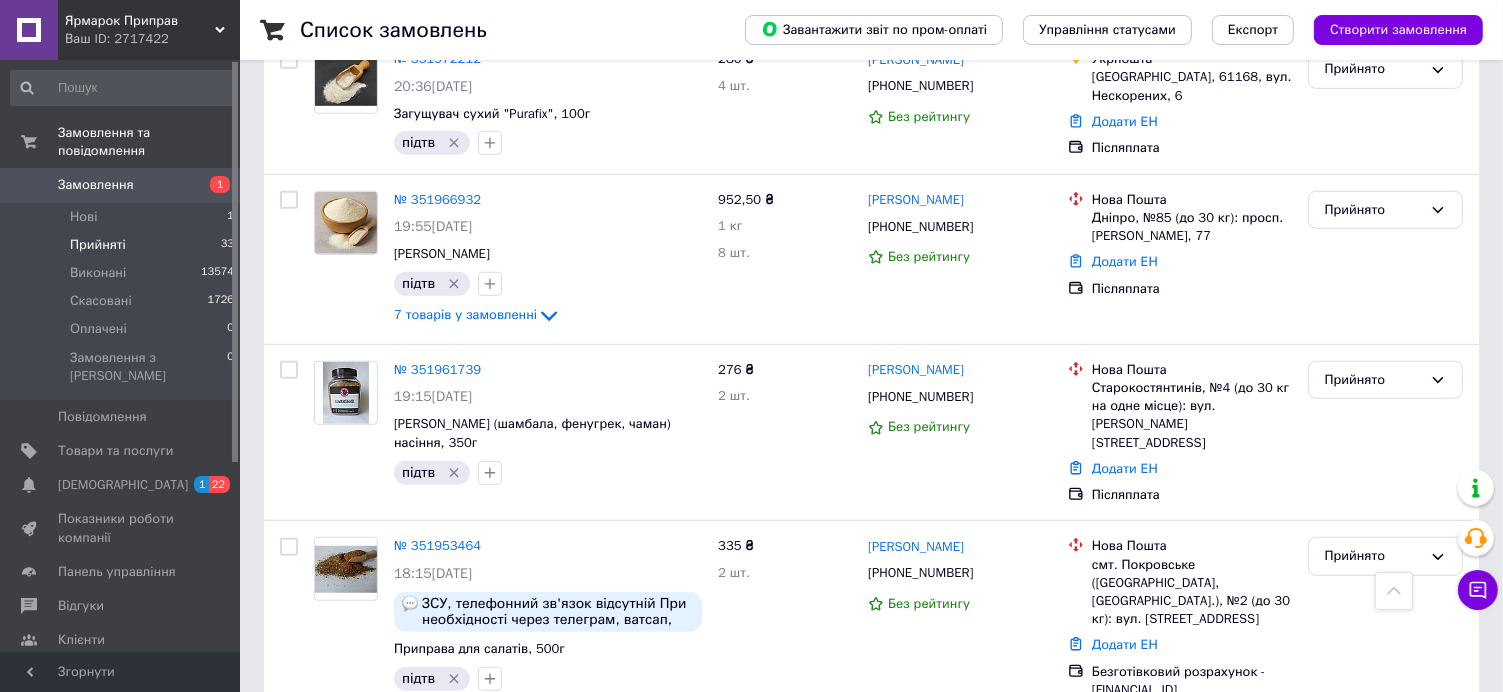 scroll, scrollTop: 1200, scrollLeft: 0, axis: vertical 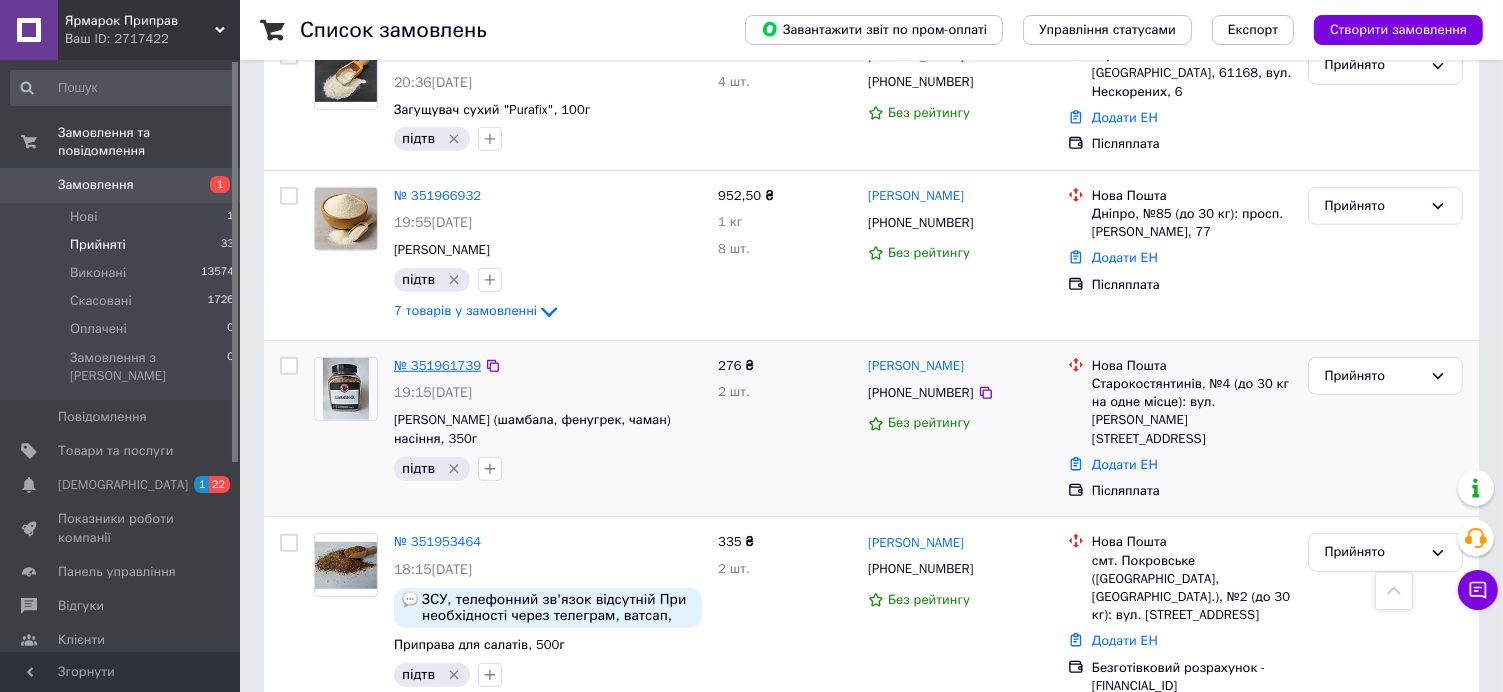 click on "№ 351961739" at bounding box center [437, 365] 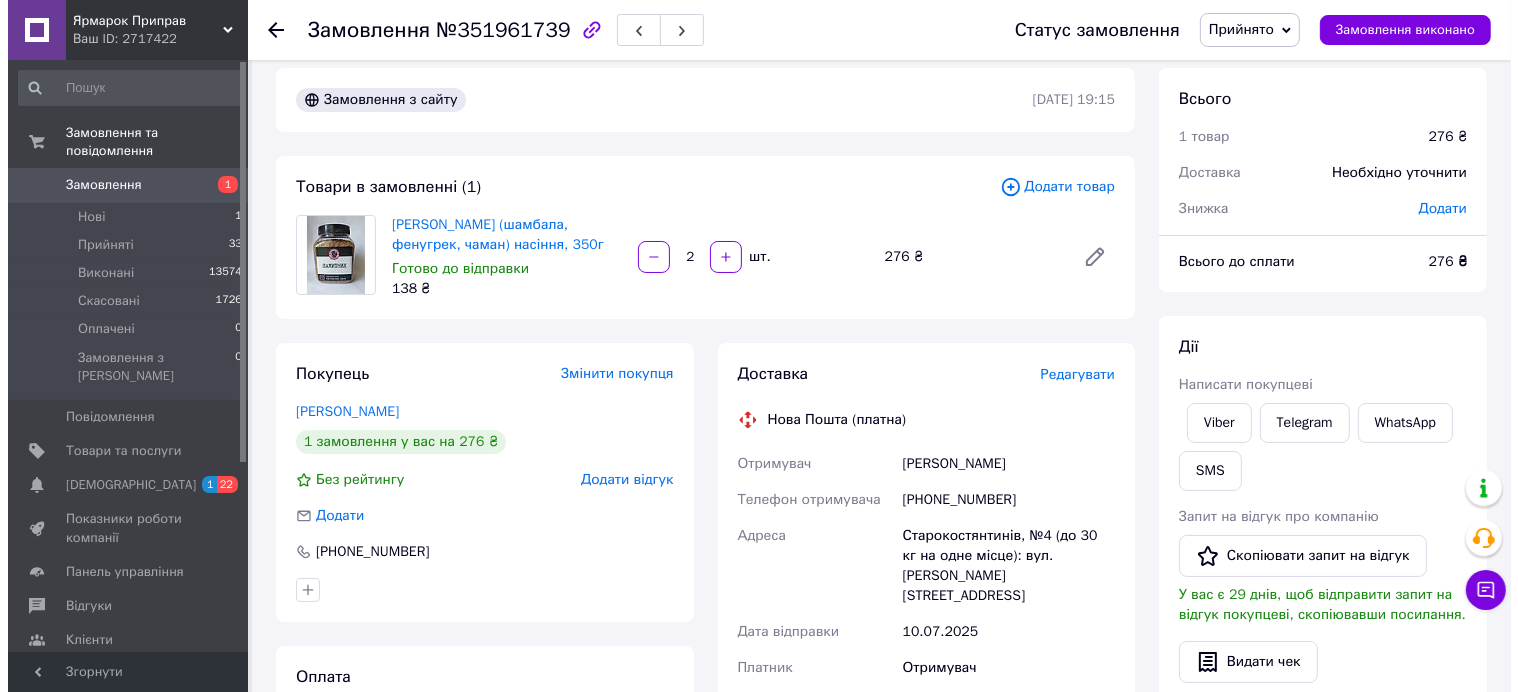 scroll, scrollTop: 2, scrollLeft: 0, axis: vertical 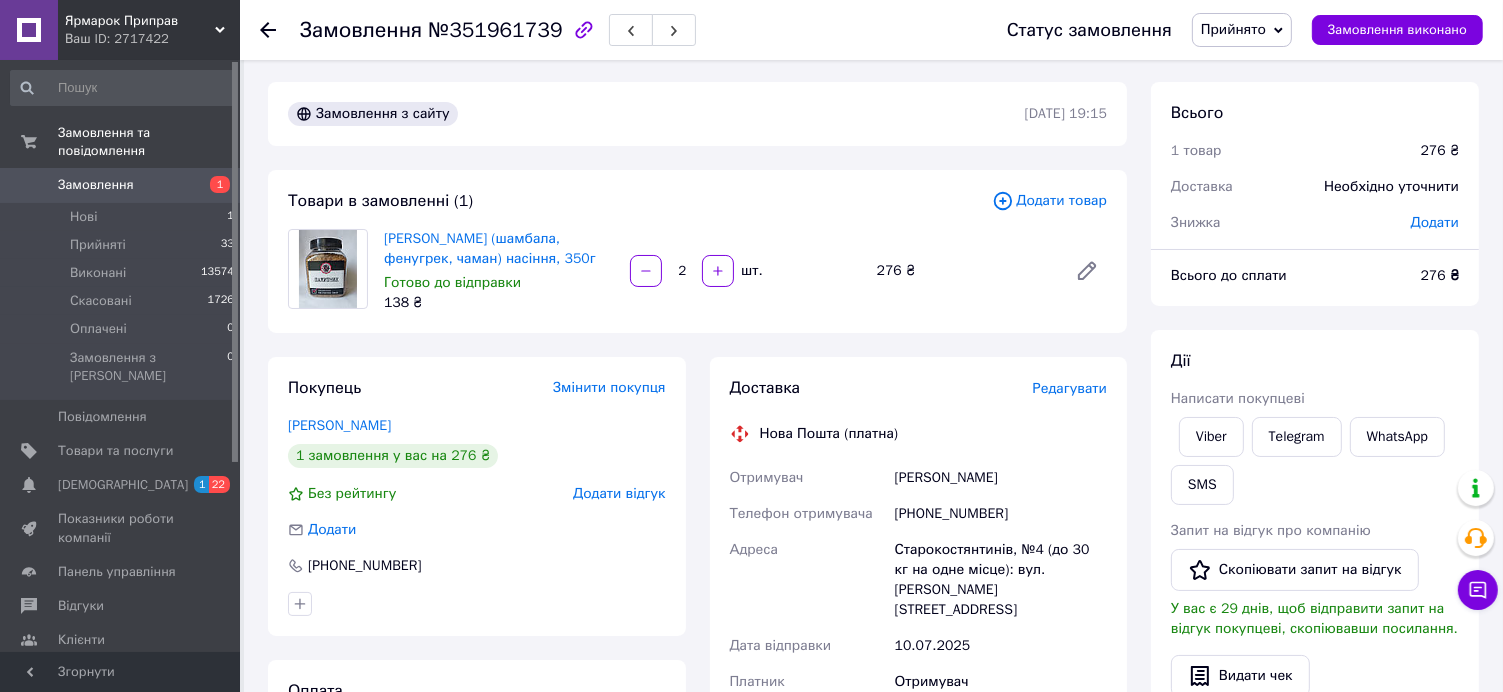 click on "Редагувати" at bounding box center [1070, 388] 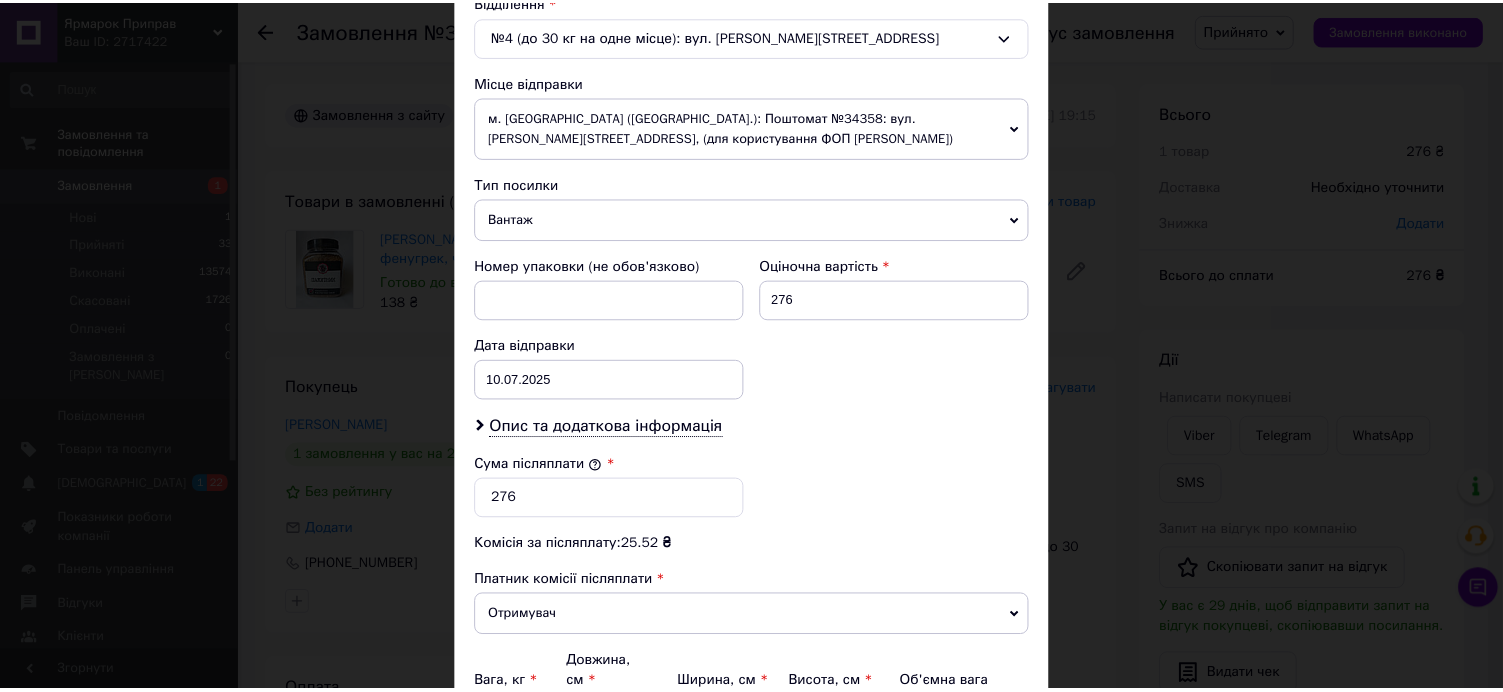 scroll, scrollTop: 848, scrollLeft: 0, axis: vertical 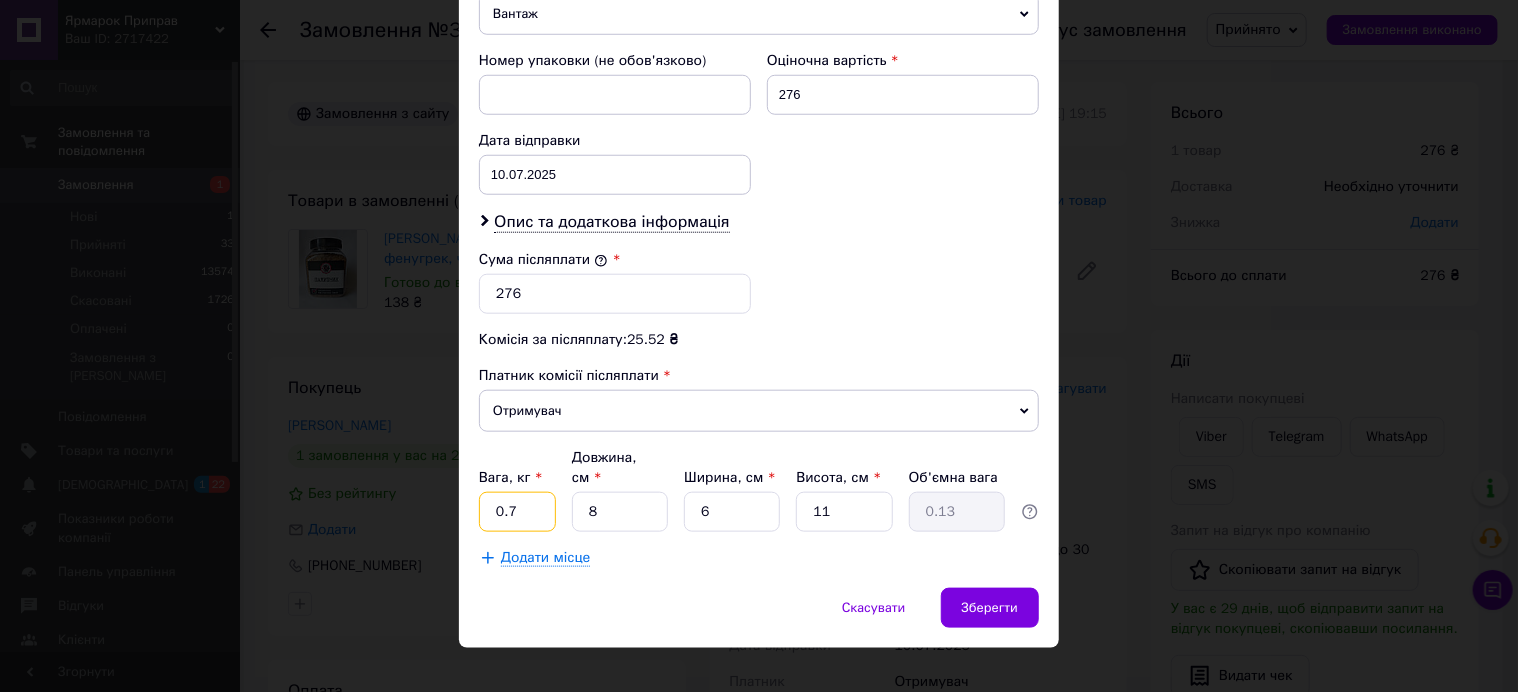 click on "0.7" at bounding box center [517, 512] 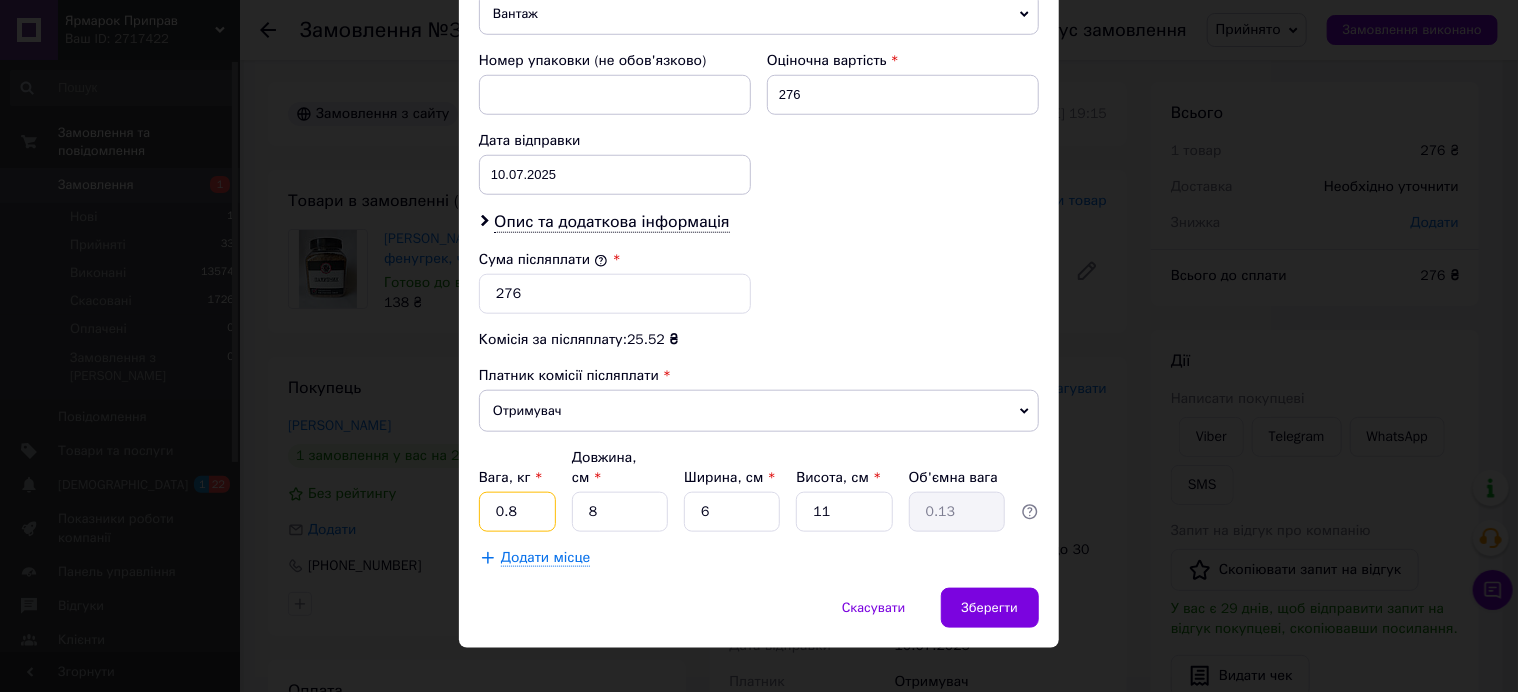 type on "0.8" 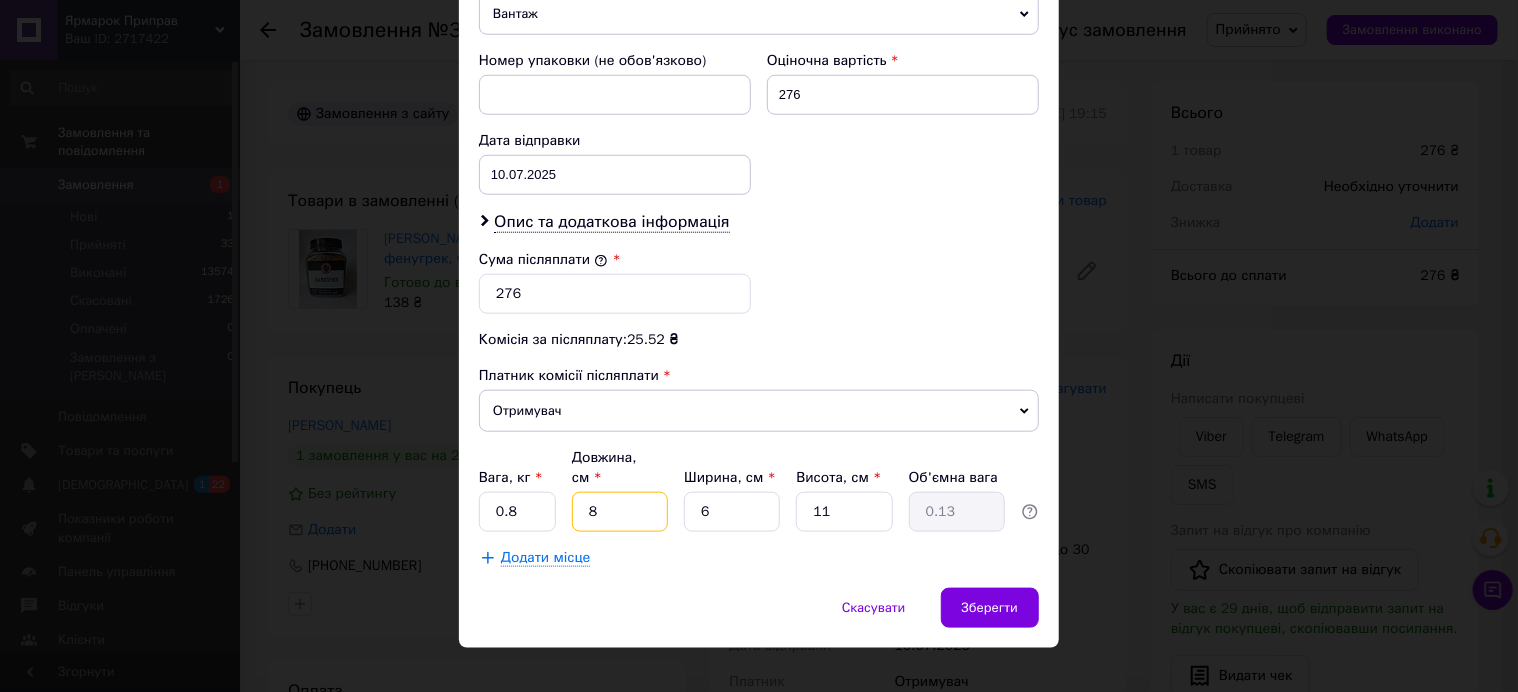 click on "8" at bounding box center (620, 512) 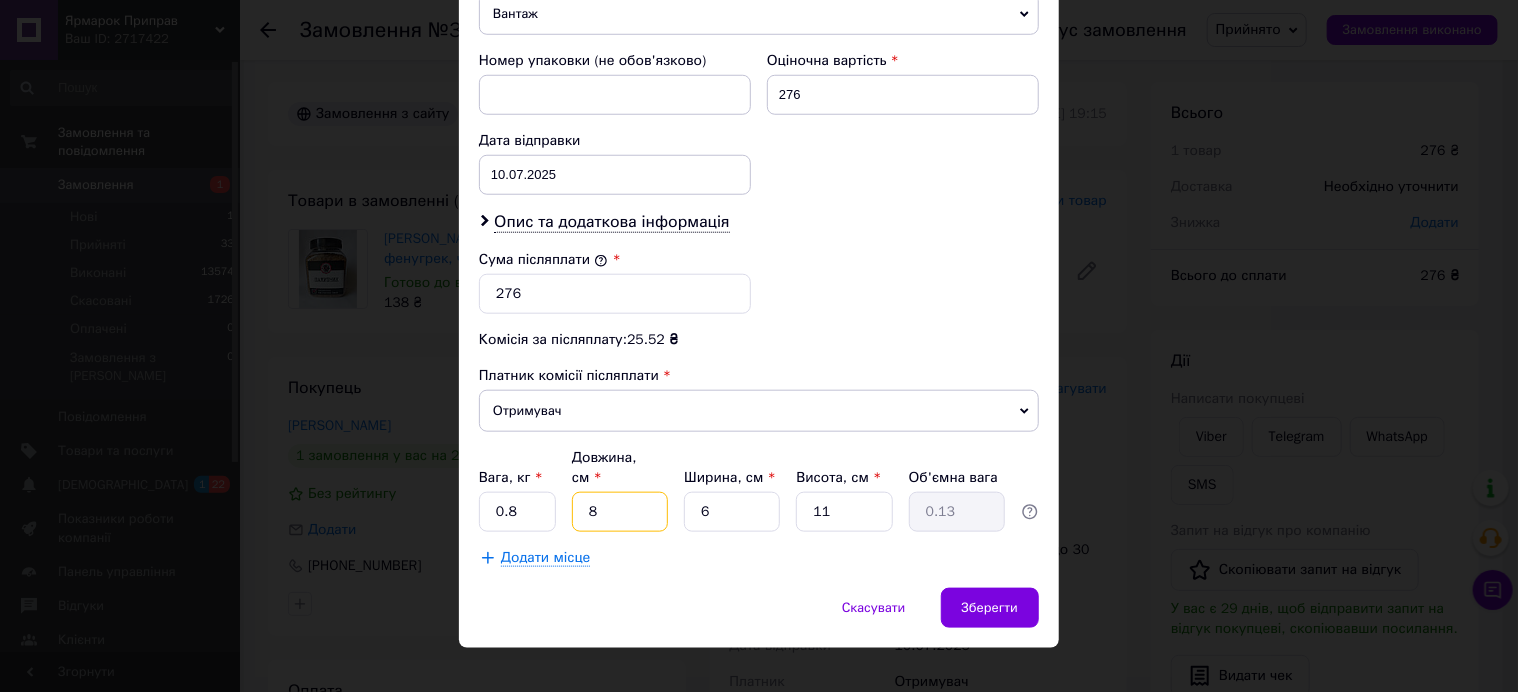 type 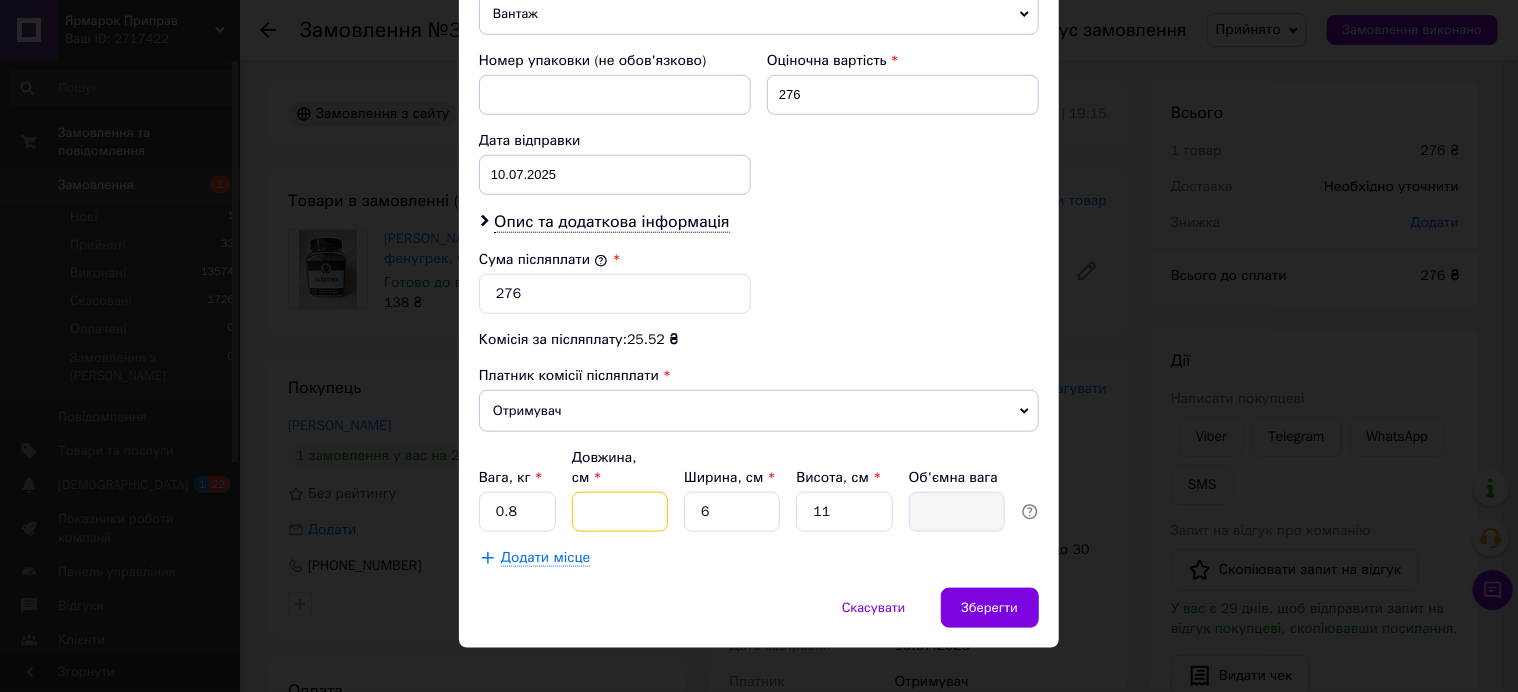 type on "2" 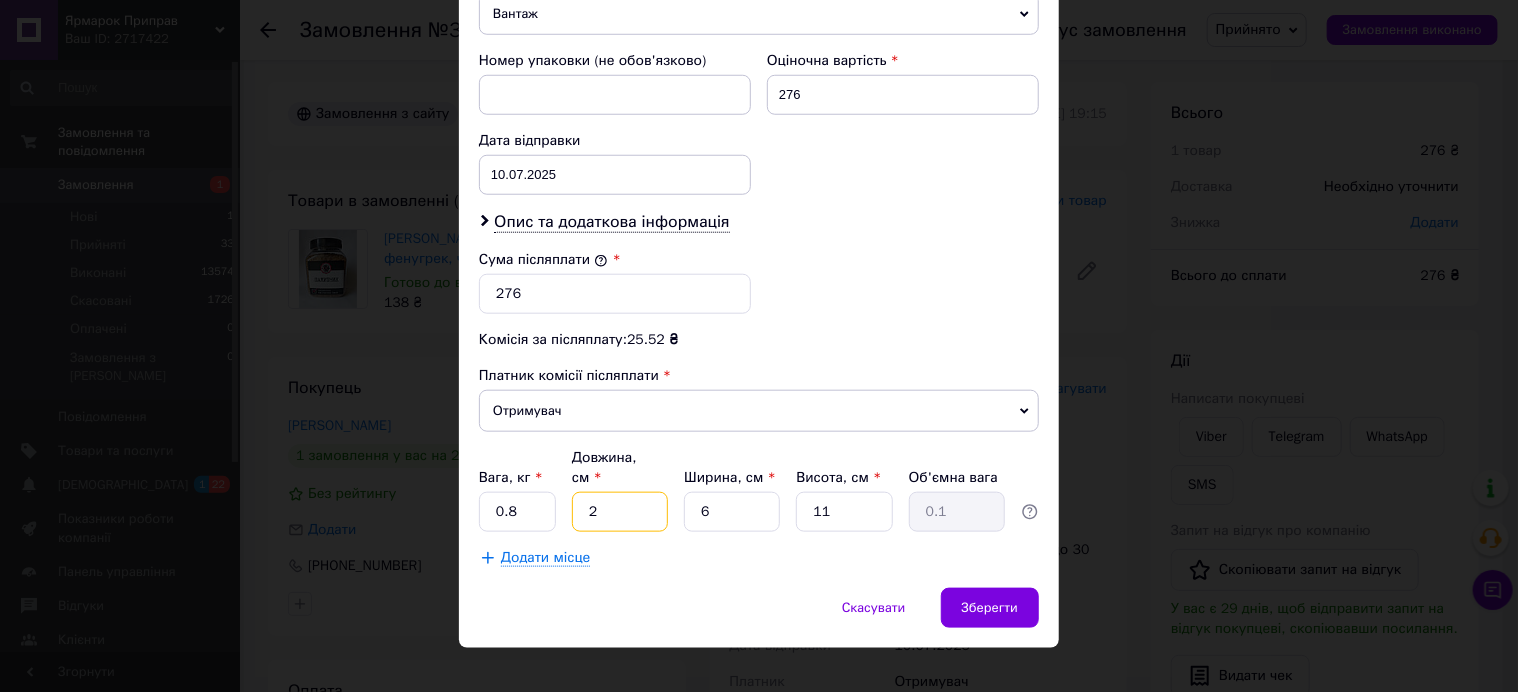 type on "25" 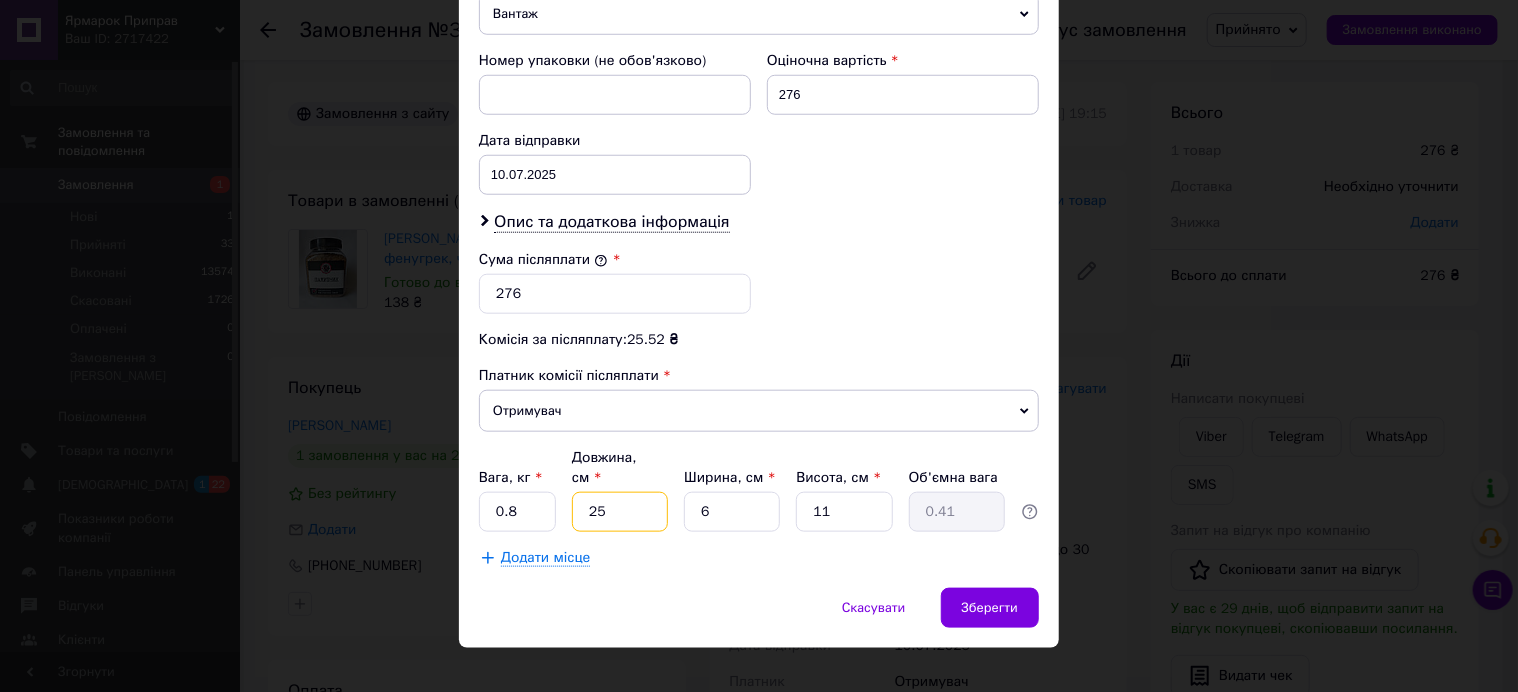 type on "25" 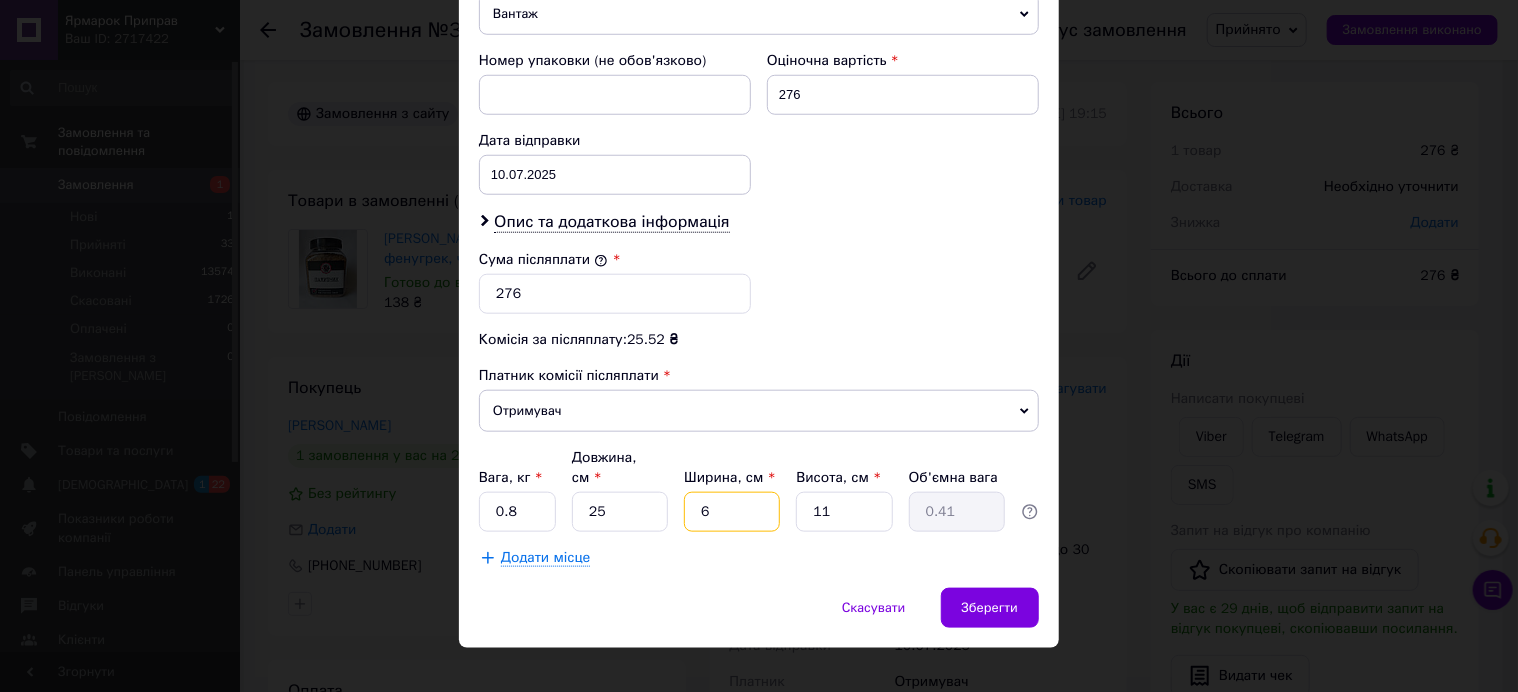 click on "6" at bounding box center [732, 512] 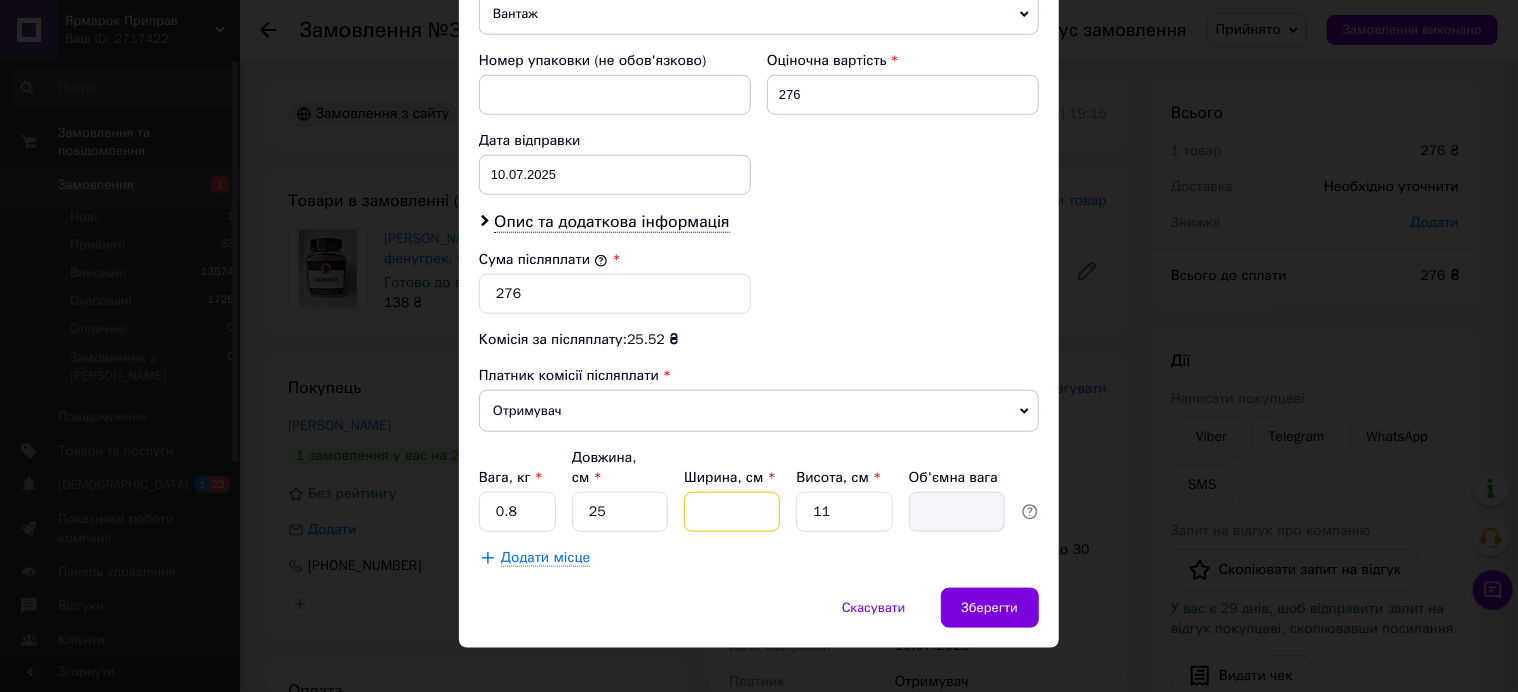 type on "9" 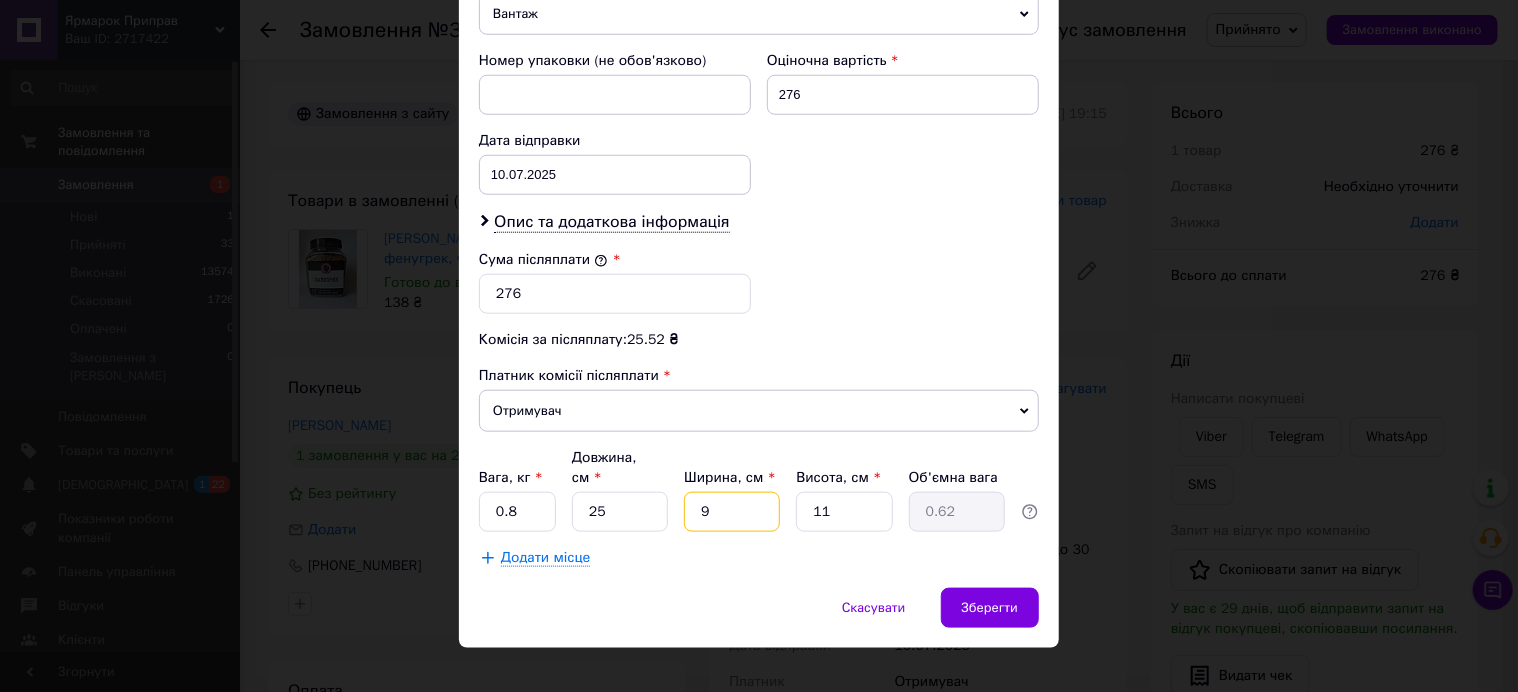 type on "9" 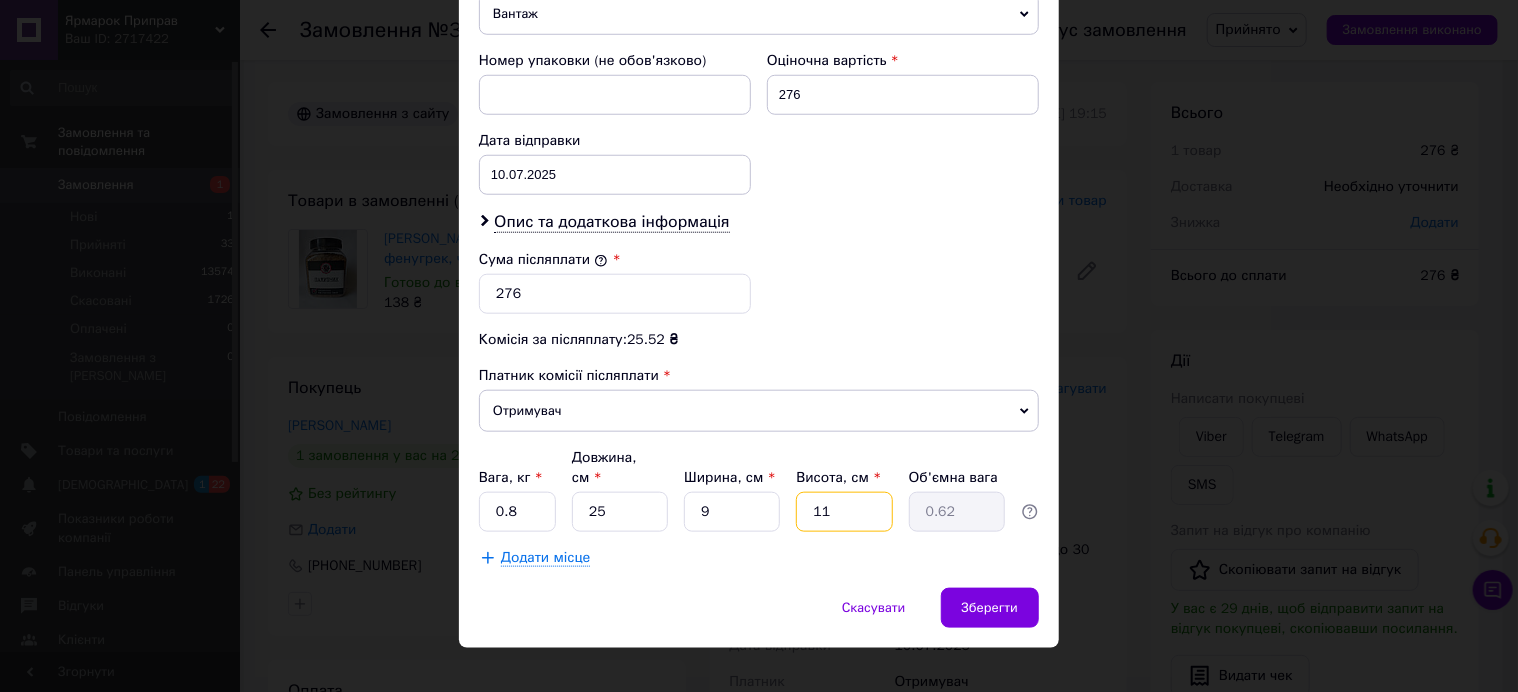 click on "11" at bounding box center [844, 512] 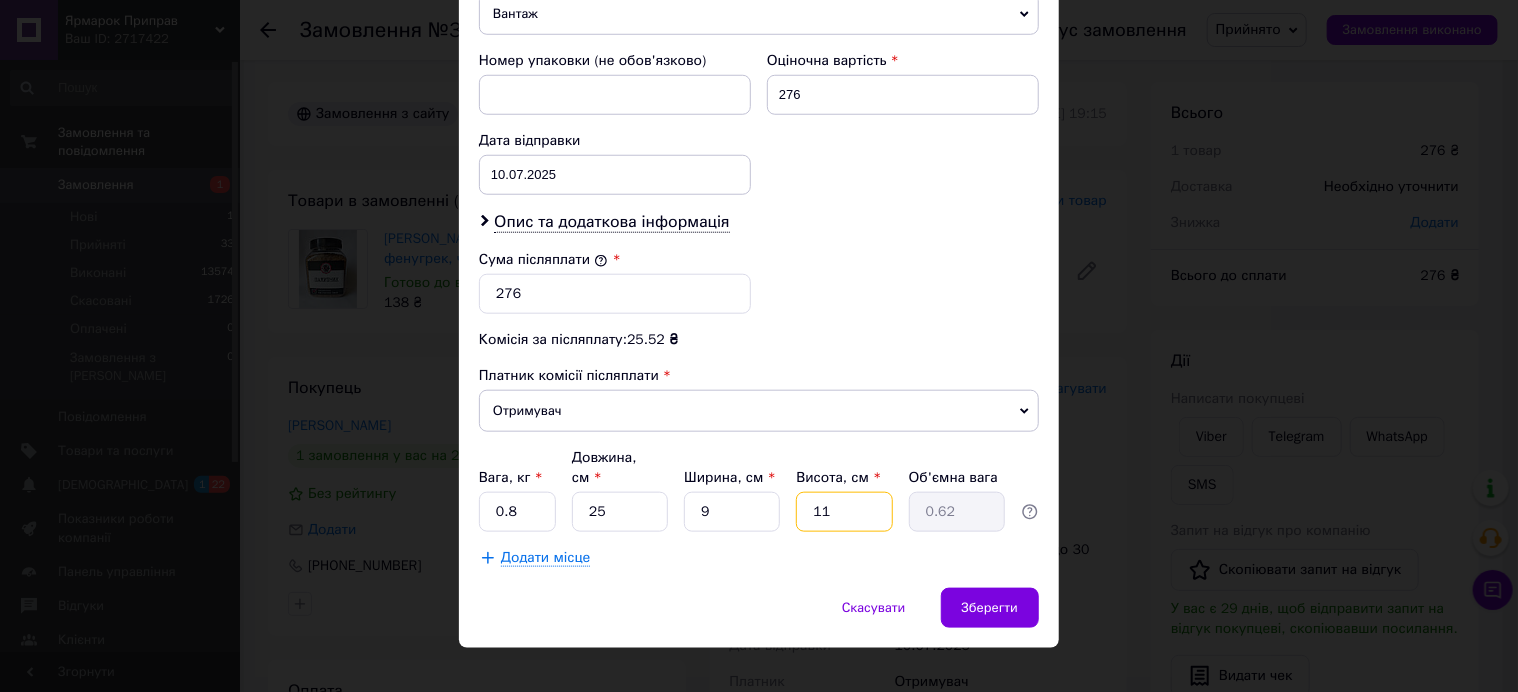 type on "1" 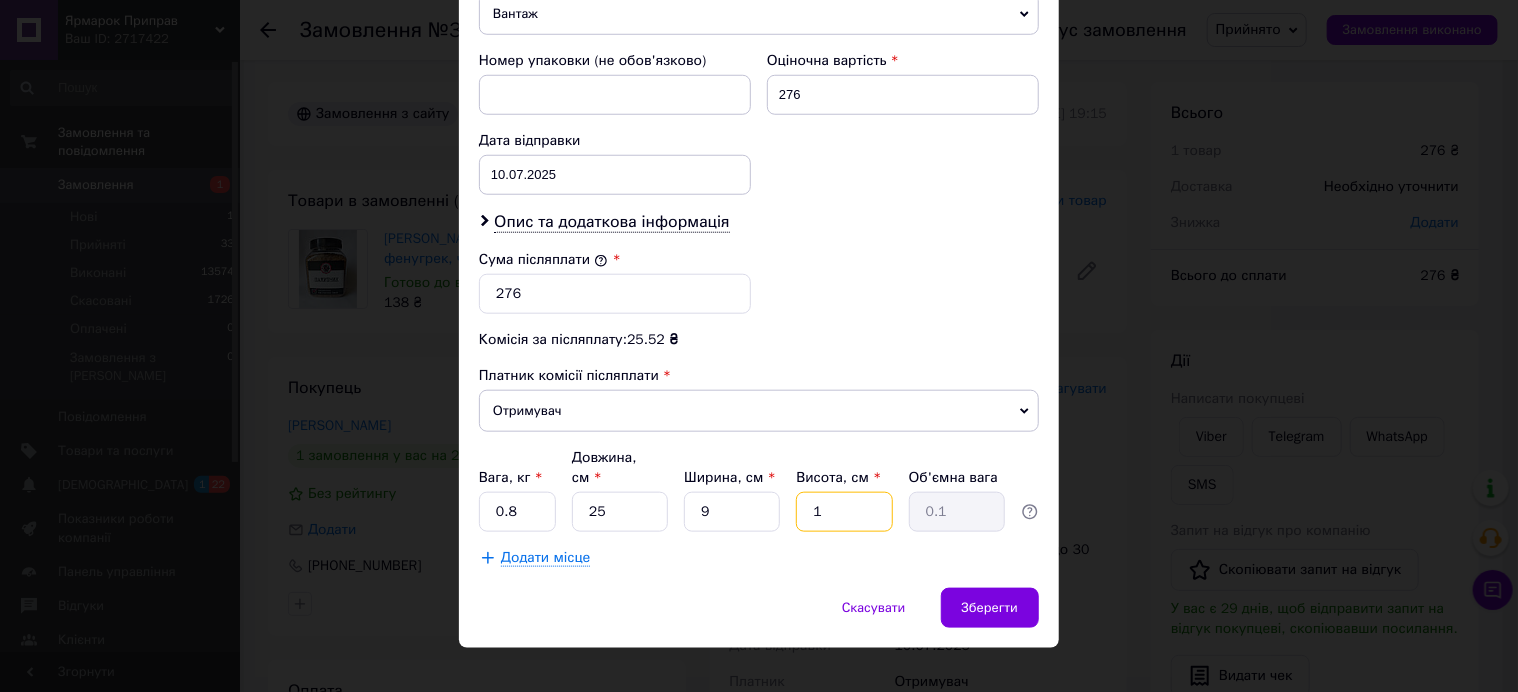 type 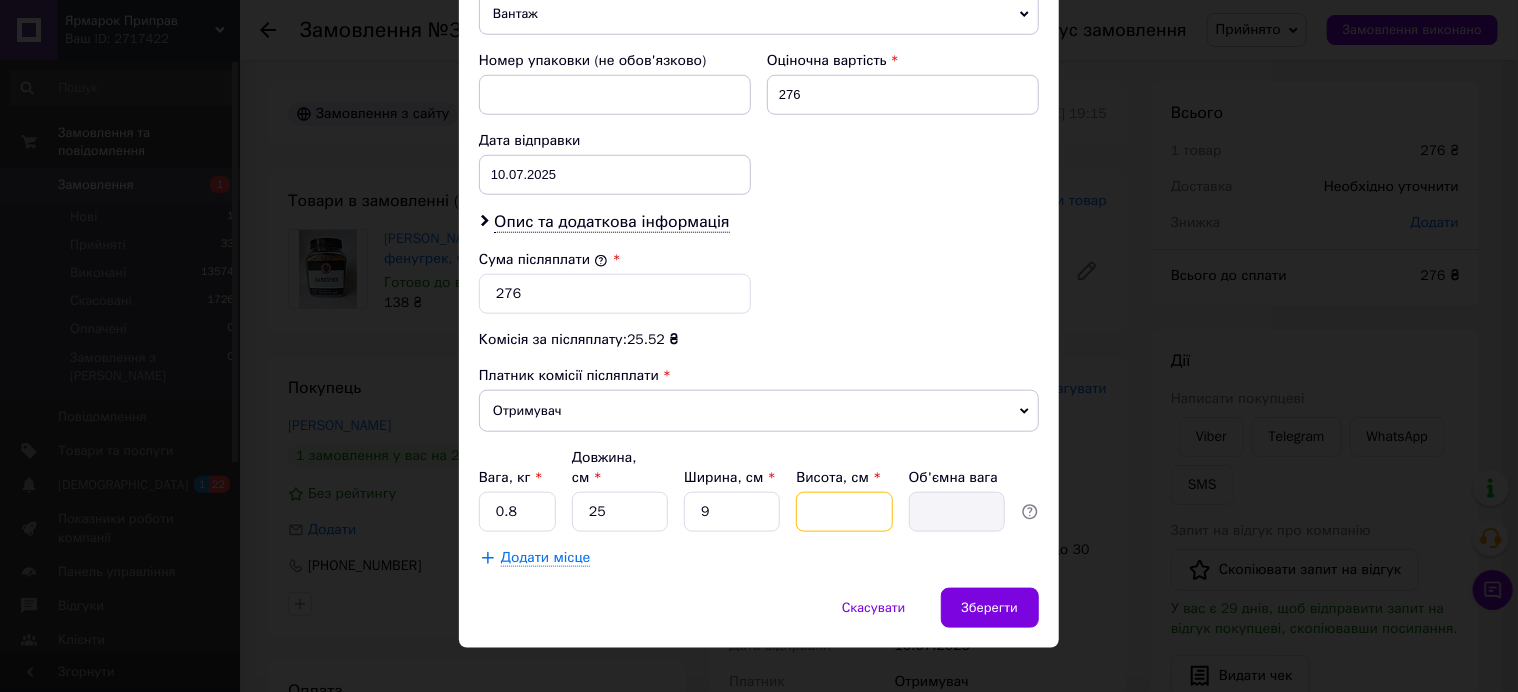 type on "7" 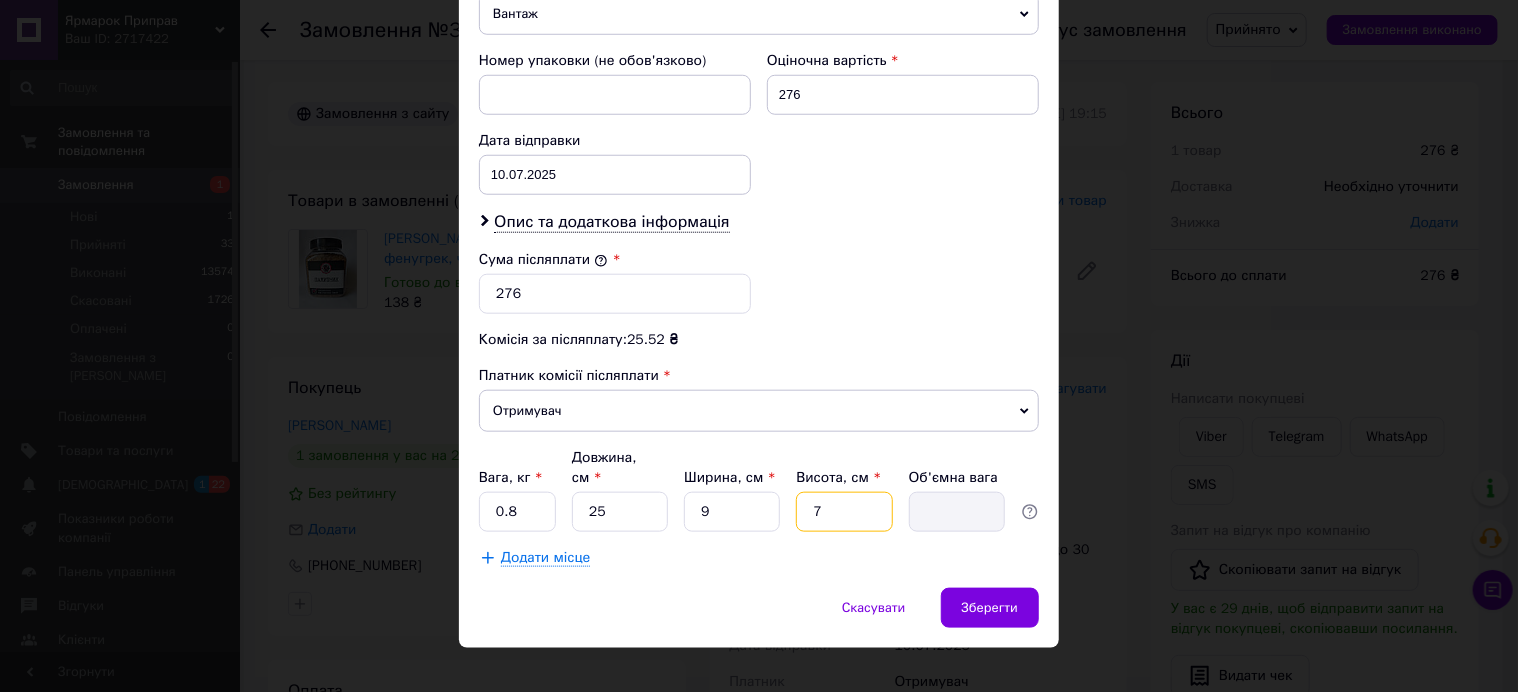 type on "0.39" 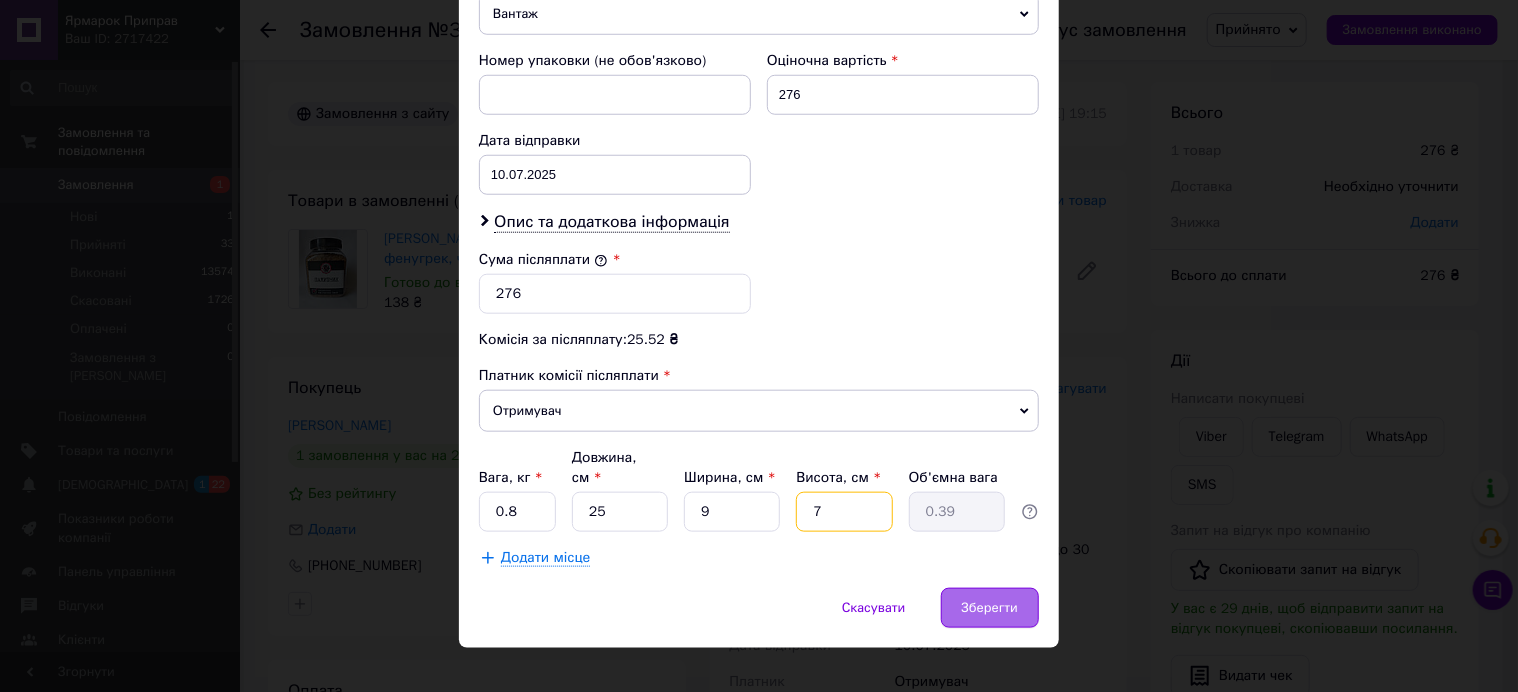 type on "7" 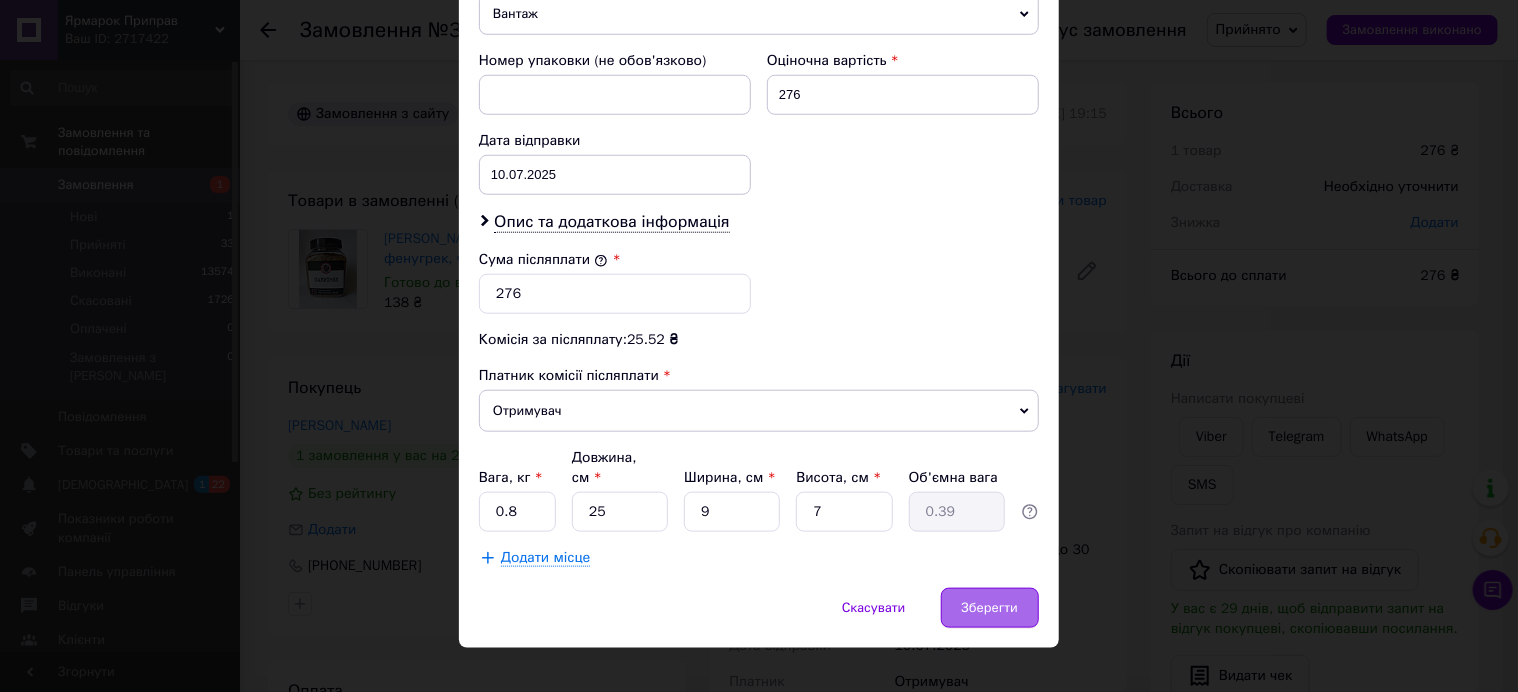click on "Зберегти" at bounding box center (990, 608) 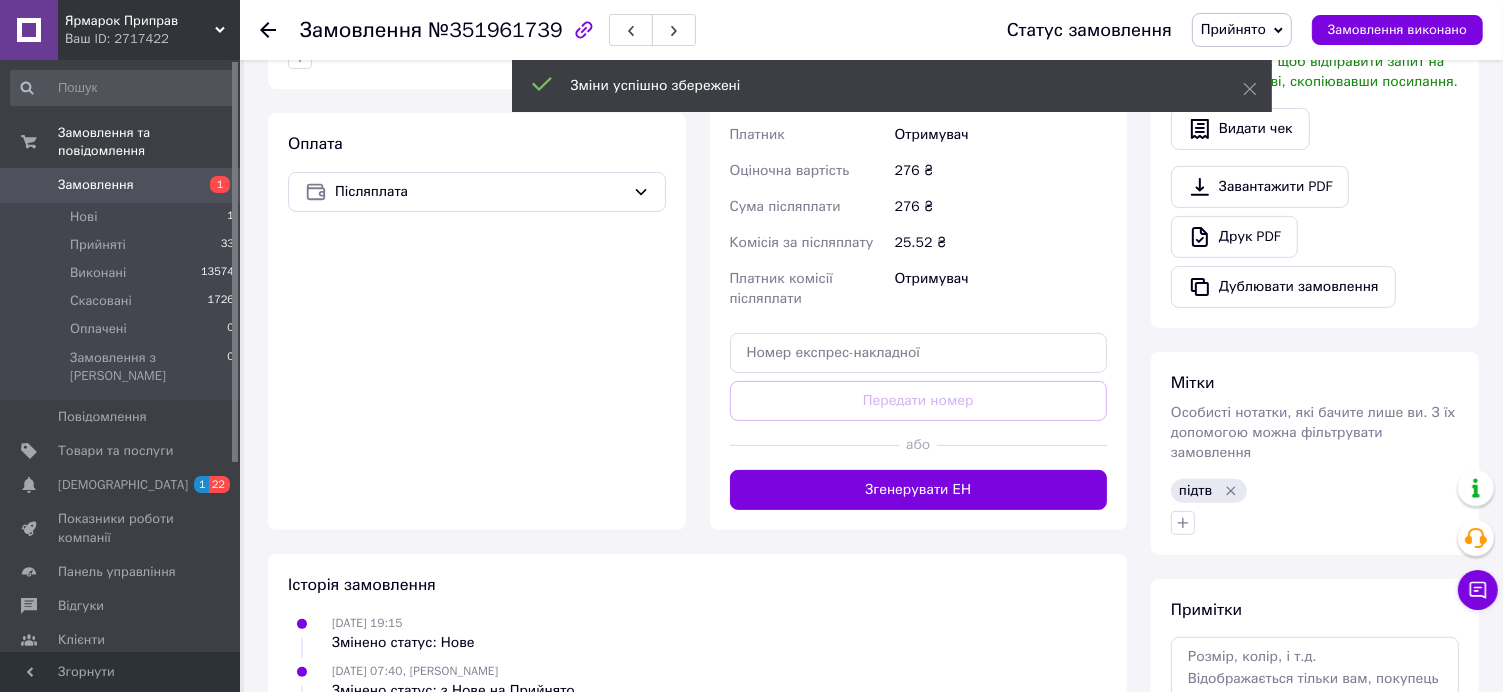 scroll, scrollTop: 702, scrollLeft: 0, axis: vertical 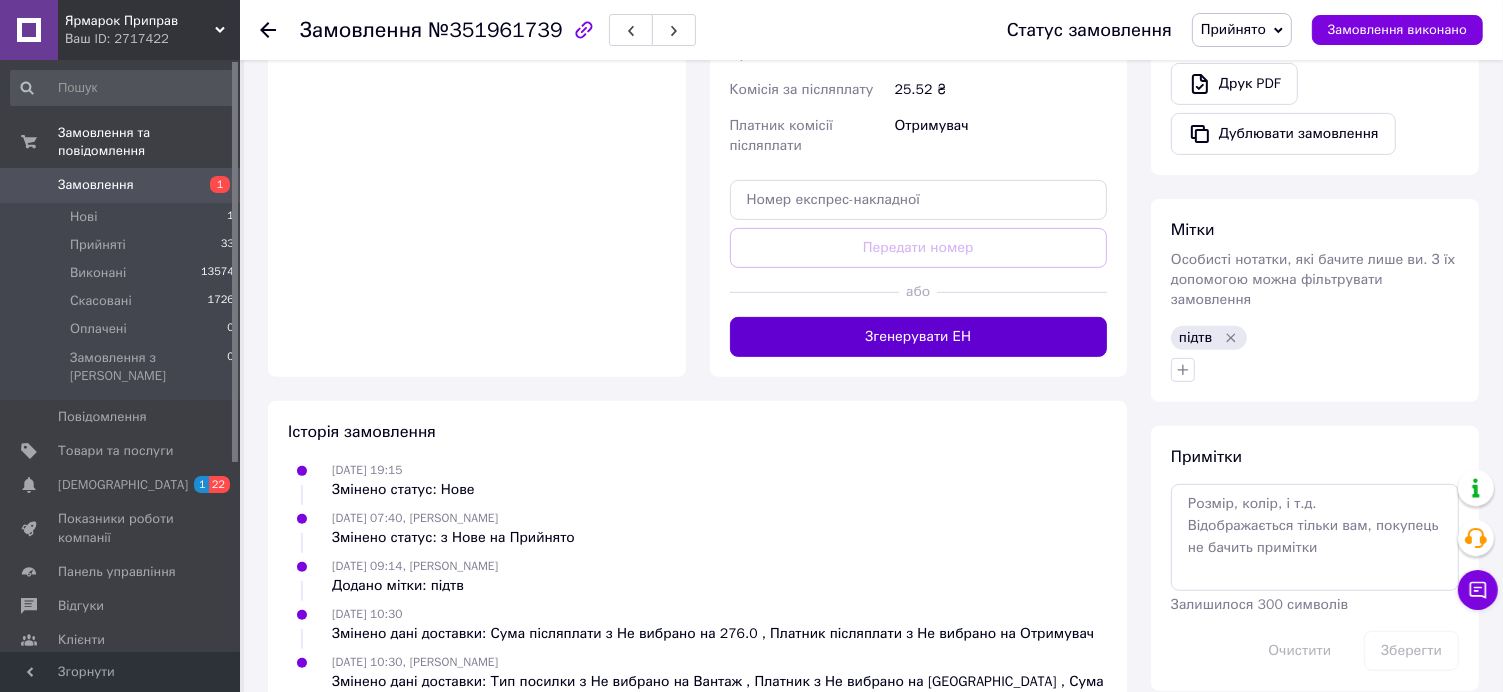 click on "Згенерувати ЕН" at bounding box center [919, 337] 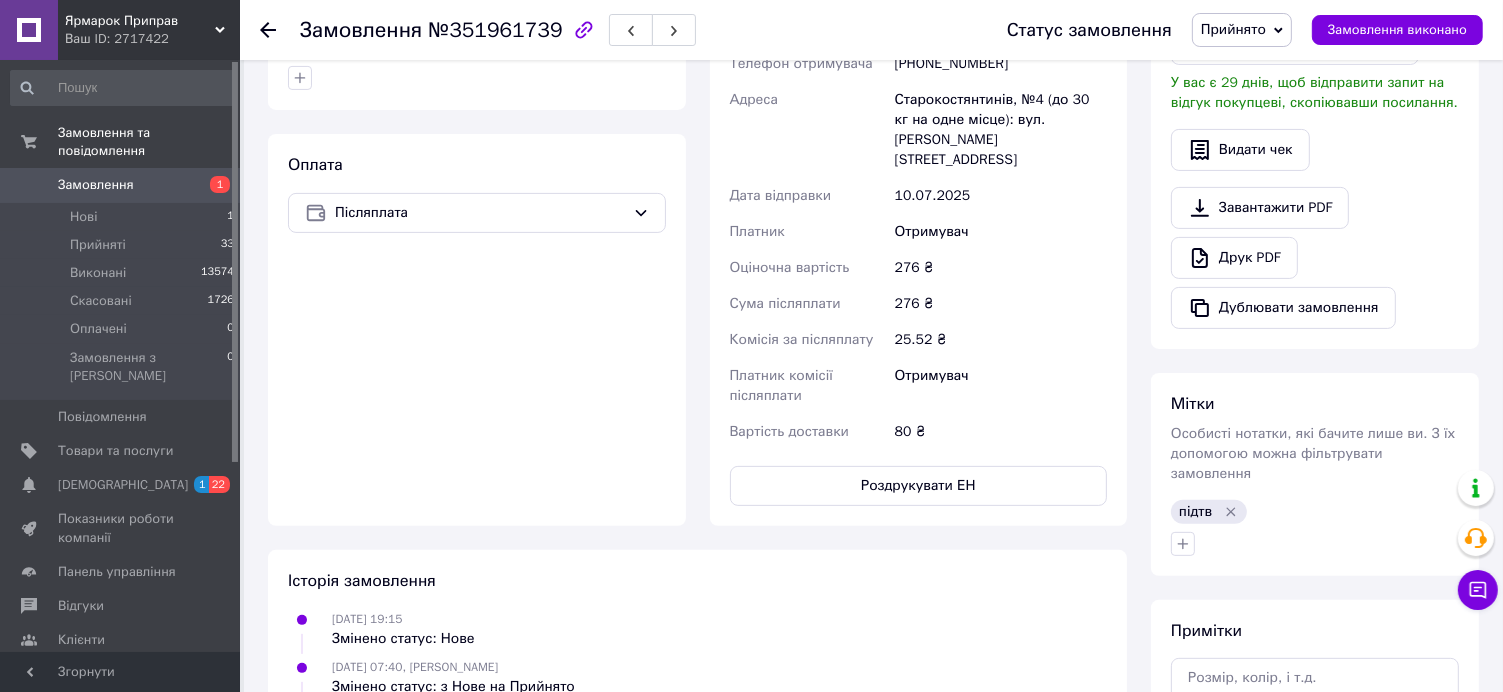 scroll, scrollTop: 402, scrollLeft: 0, axis: vertical 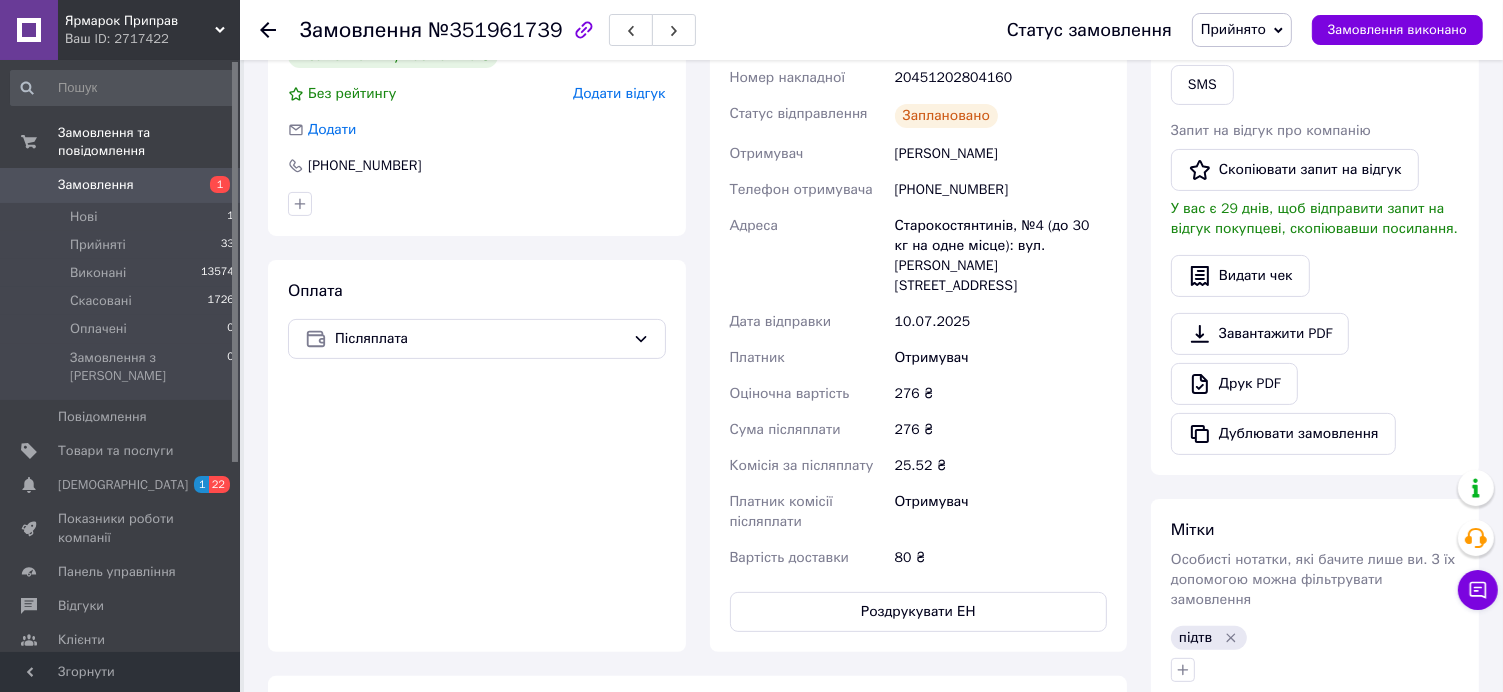 click 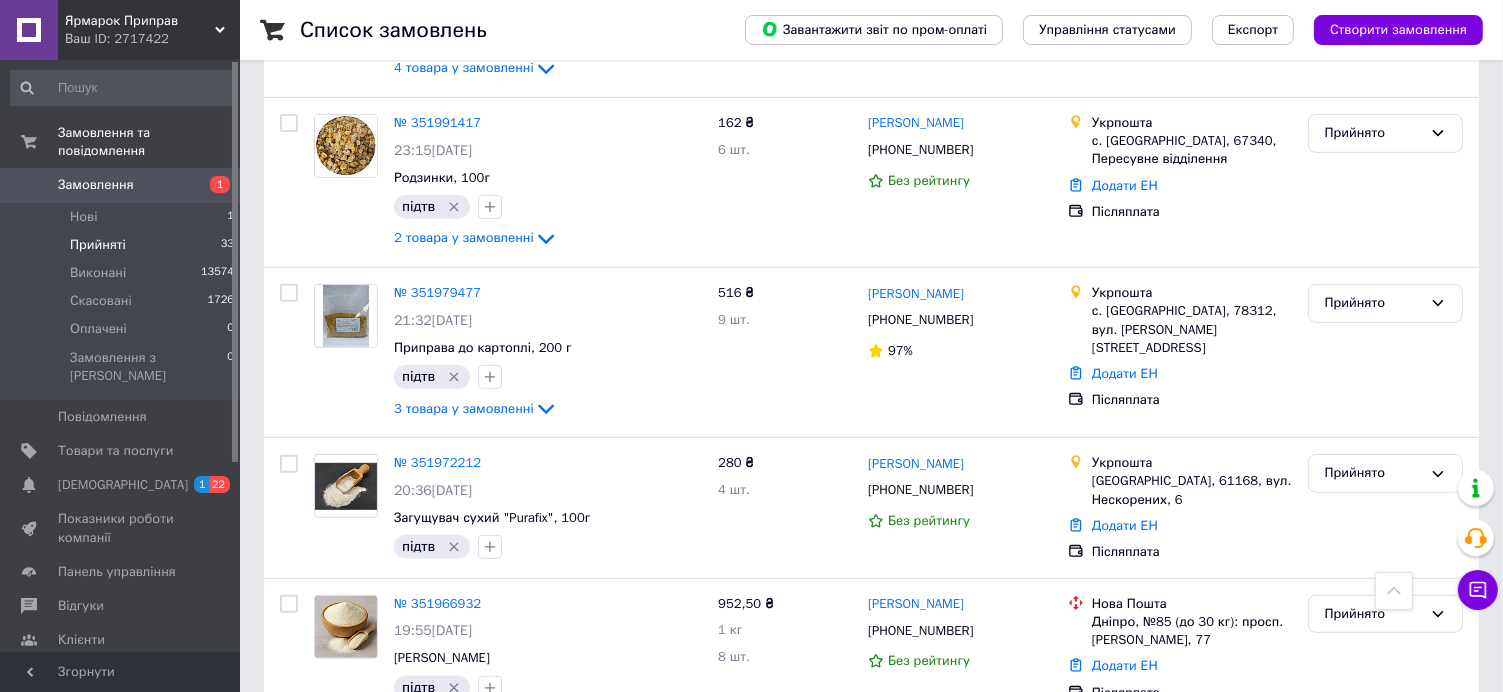 scroll, scrollTop: 900, scrollLeft: 0, axis: vertical 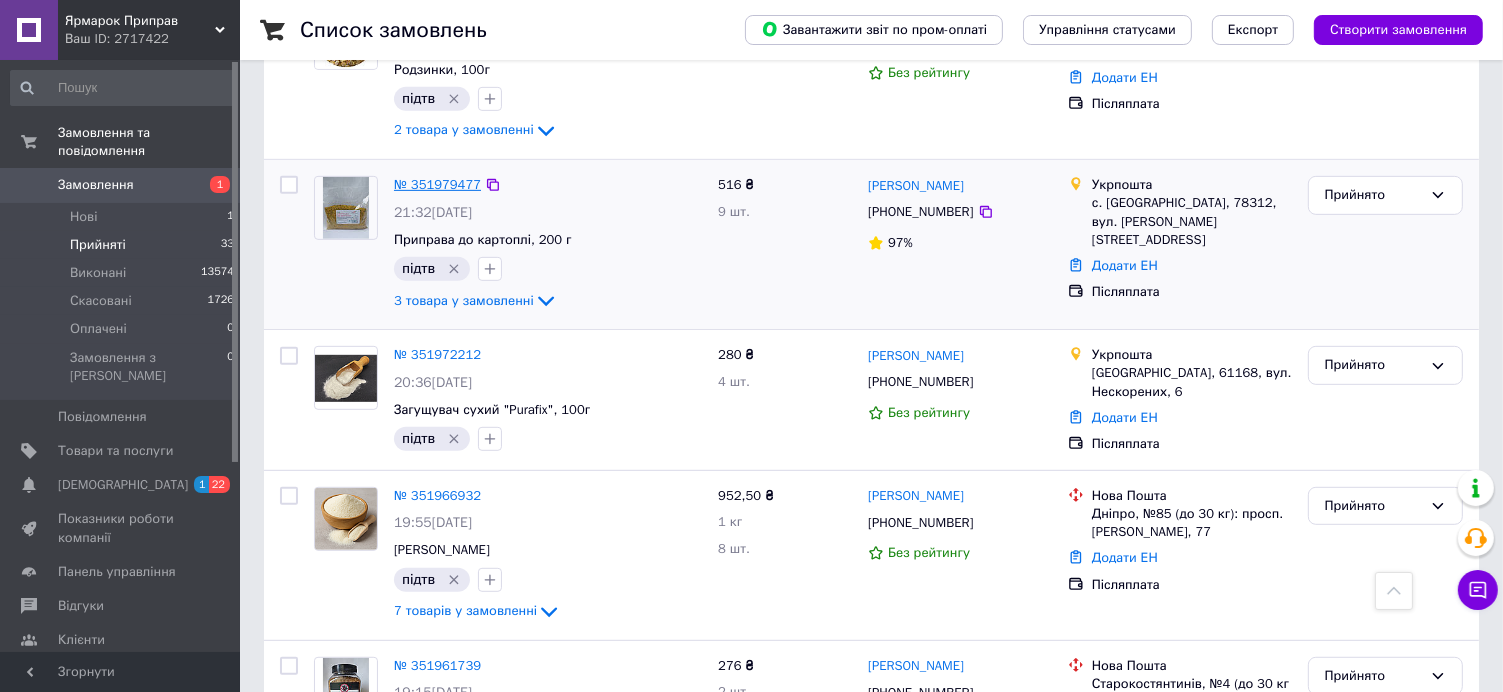 click on "№ 351979477" at bounding box center [437, 184] 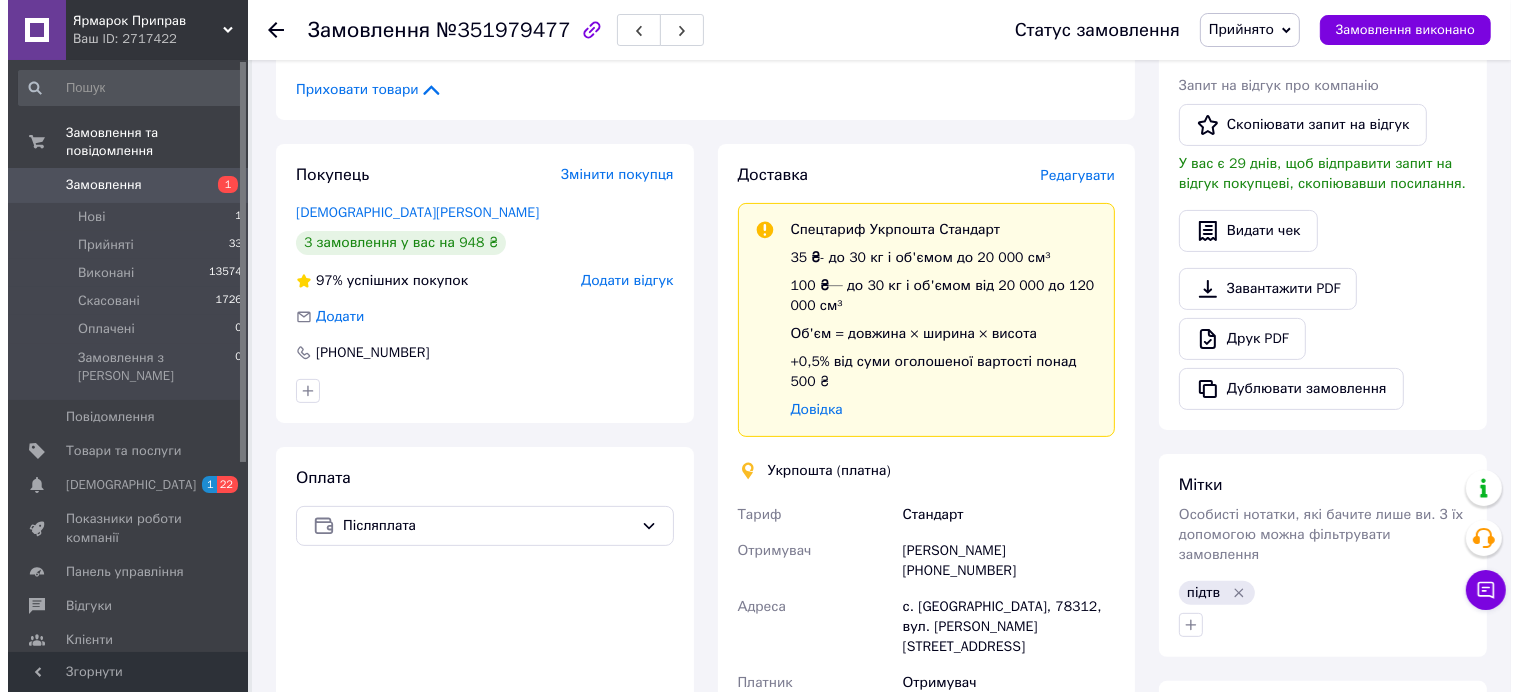 scroll, scrollTop: 300, scrollLeft: 0, axis: vertical 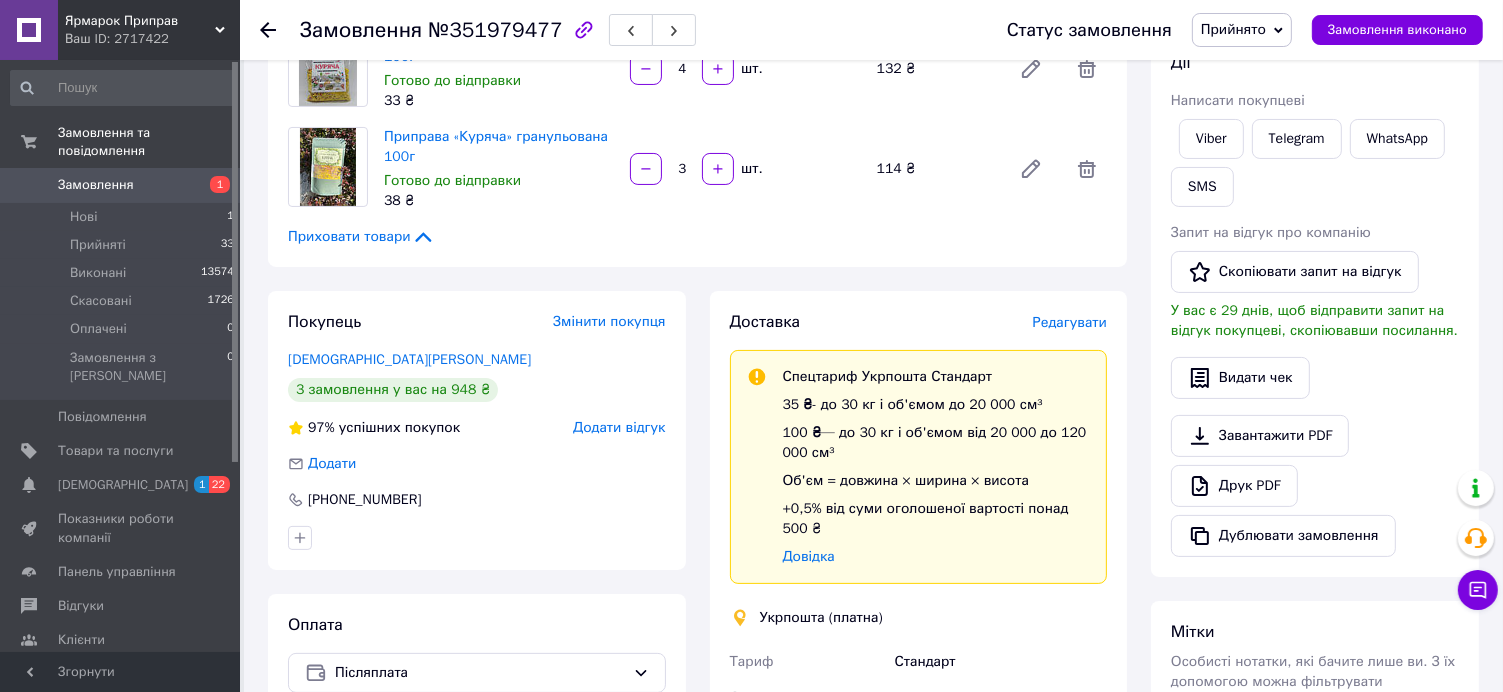 click on "Редагувати" at bounding box center (1070, 322) 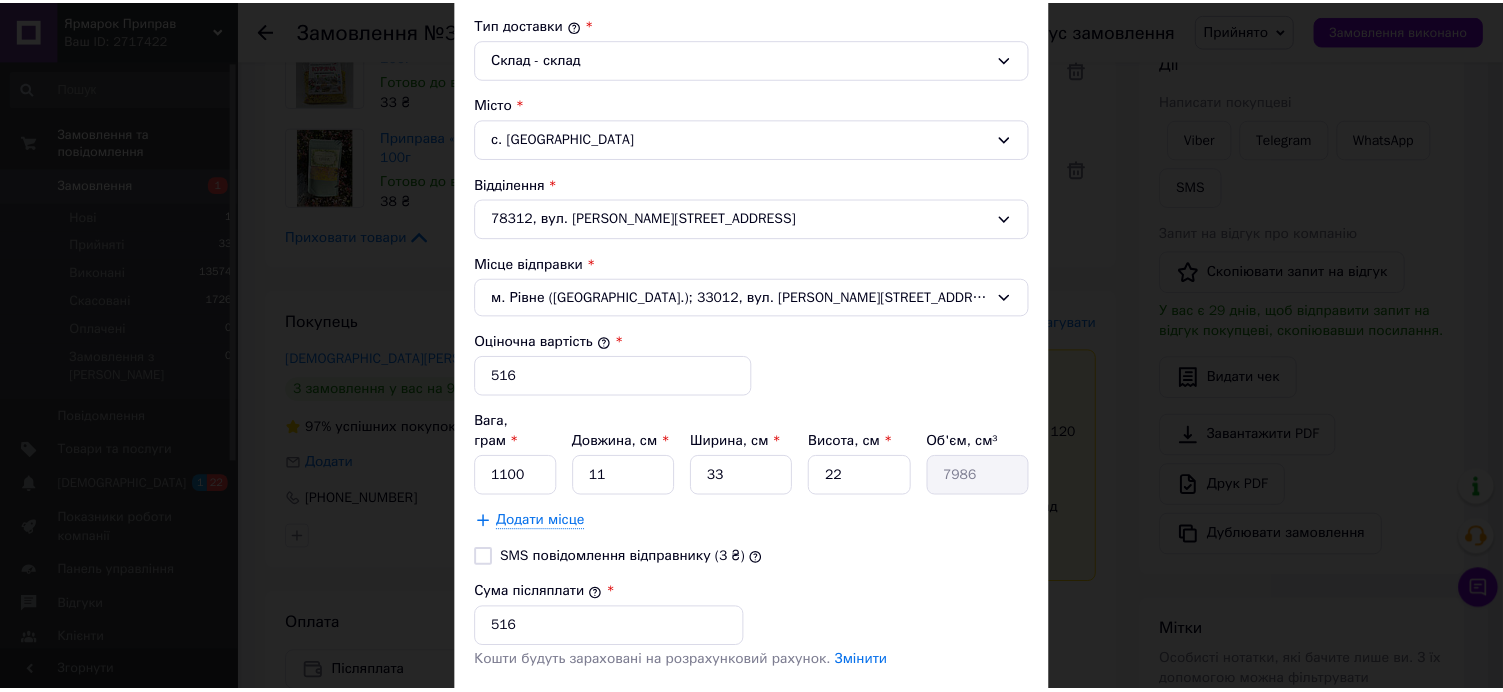 scroll, scrollTop: 739, scrollLeft: 0, axis: vertical 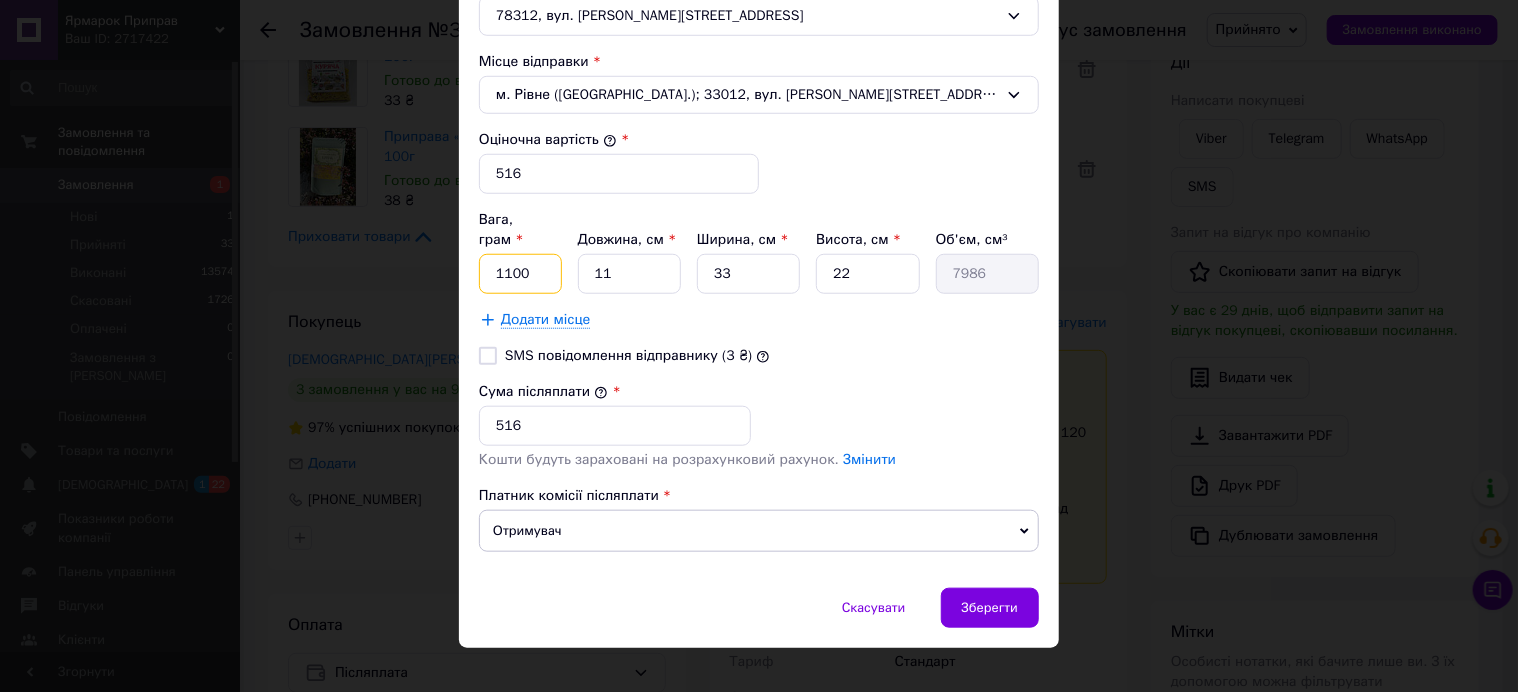 click on "1100" at bounding box center [520, 274] 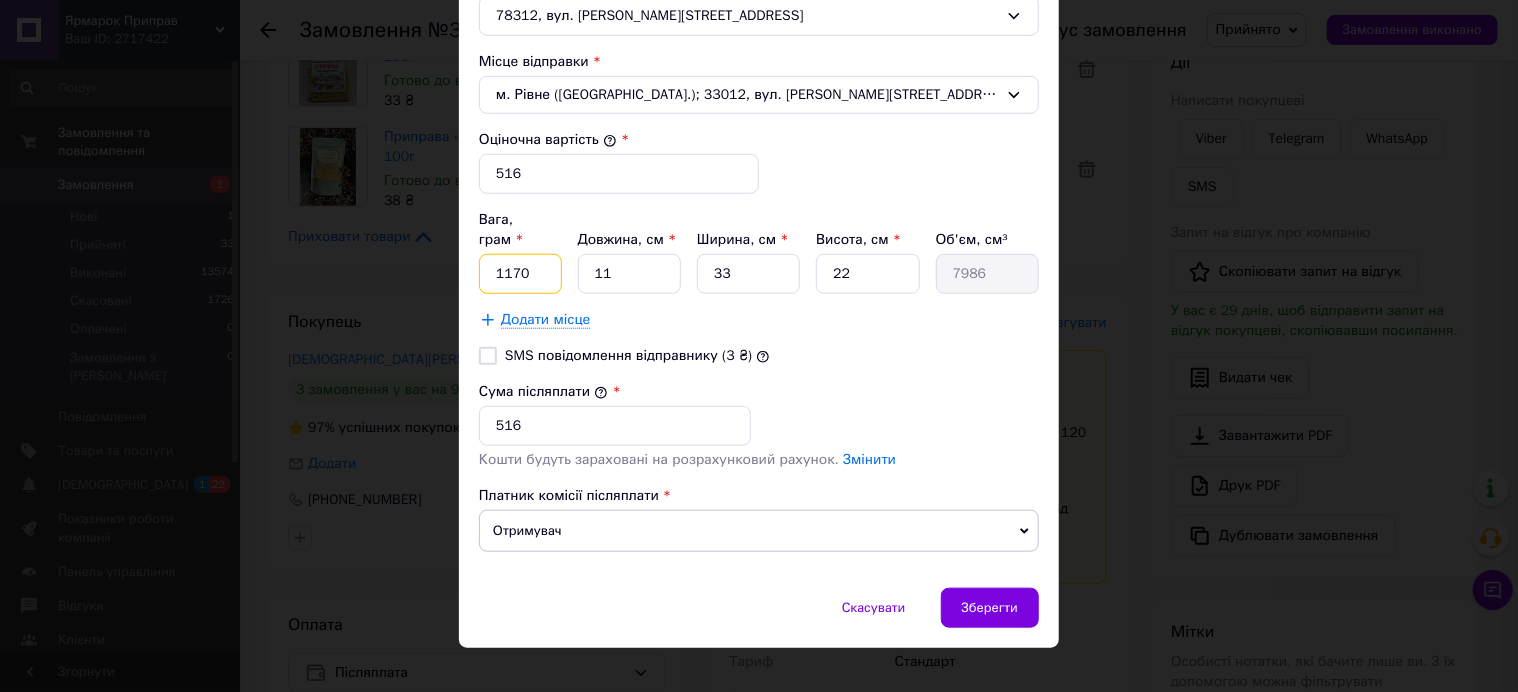 type on "1170" 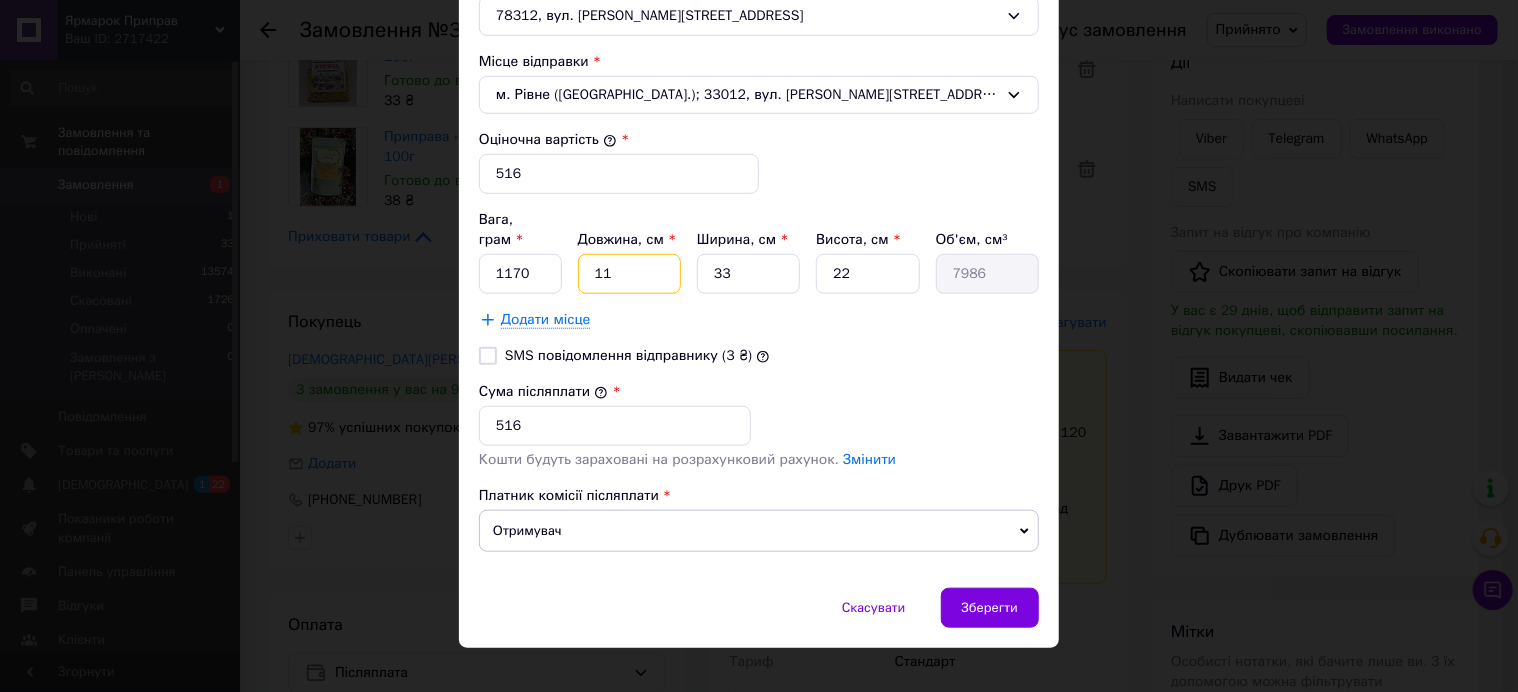 click on "11" at bounding box center [629, 274] 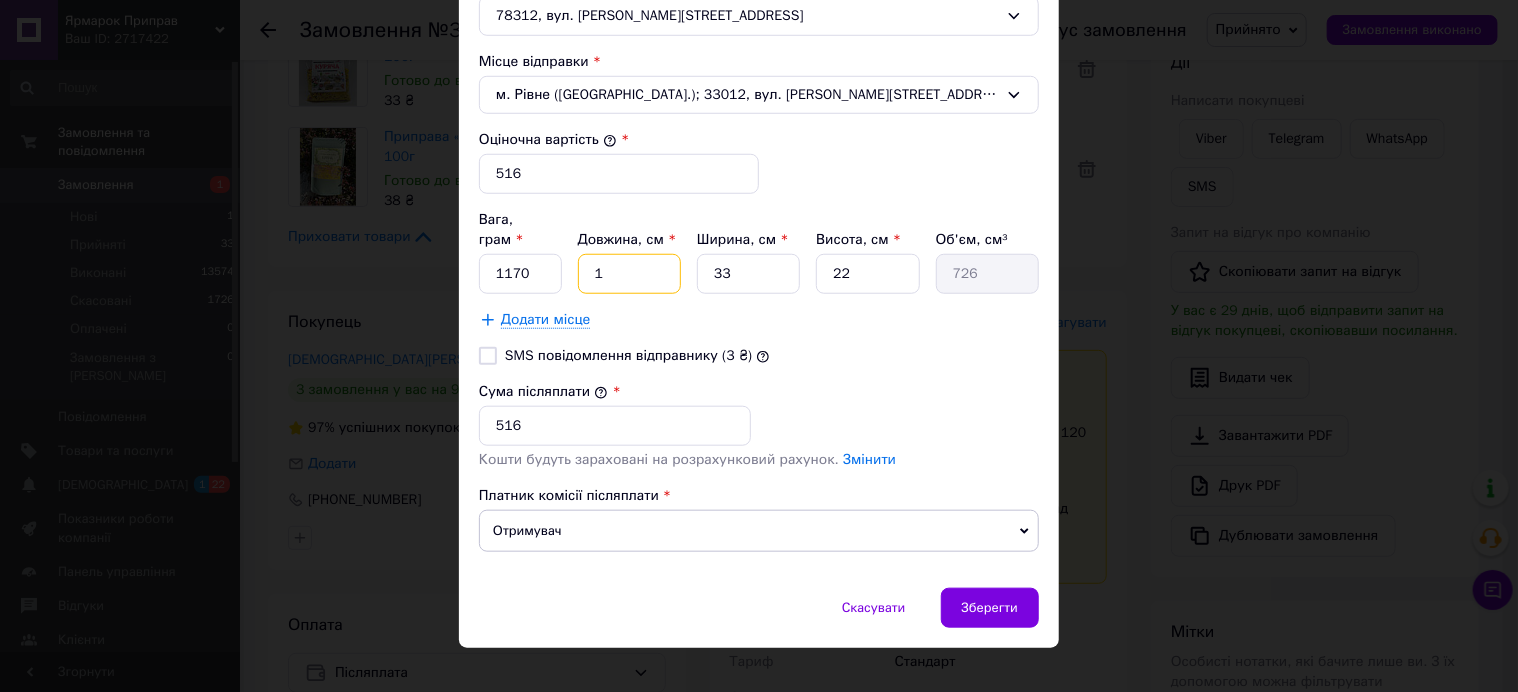 type 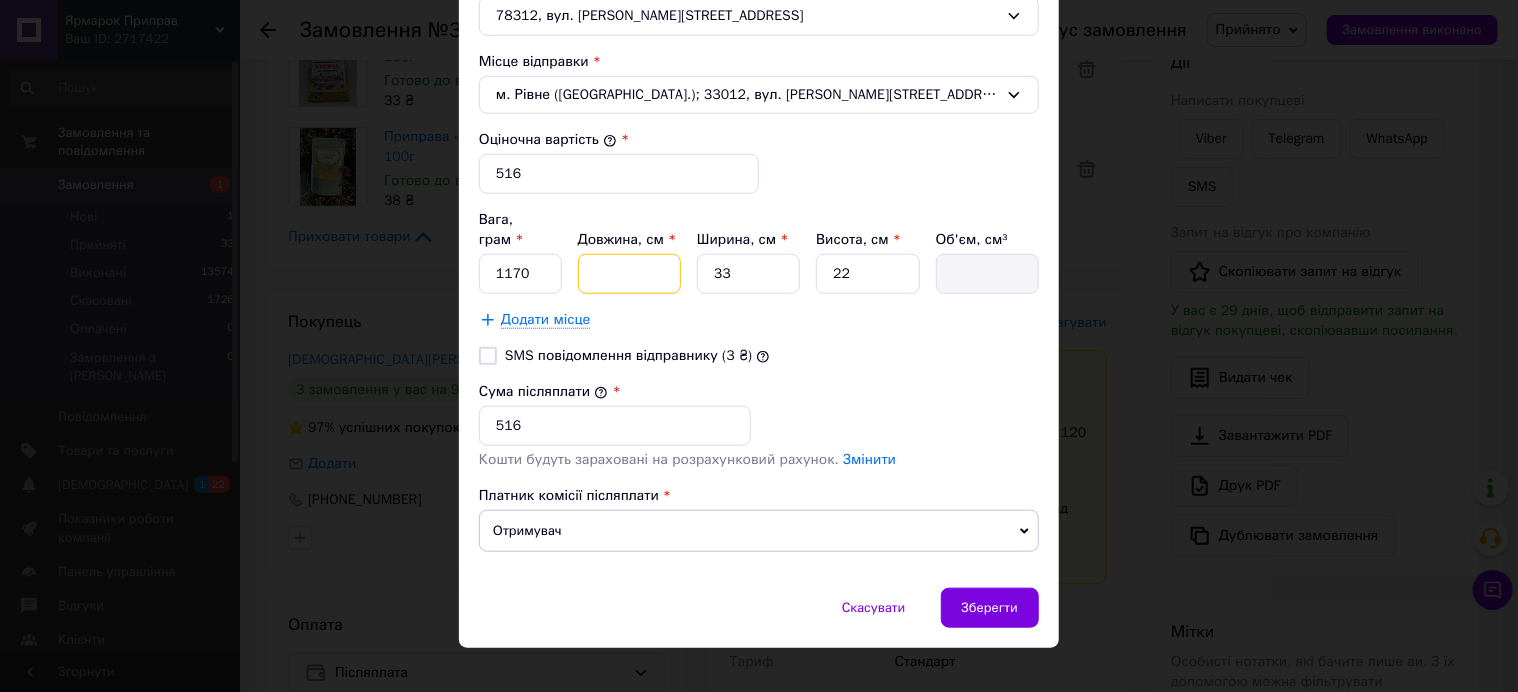 type on "2" 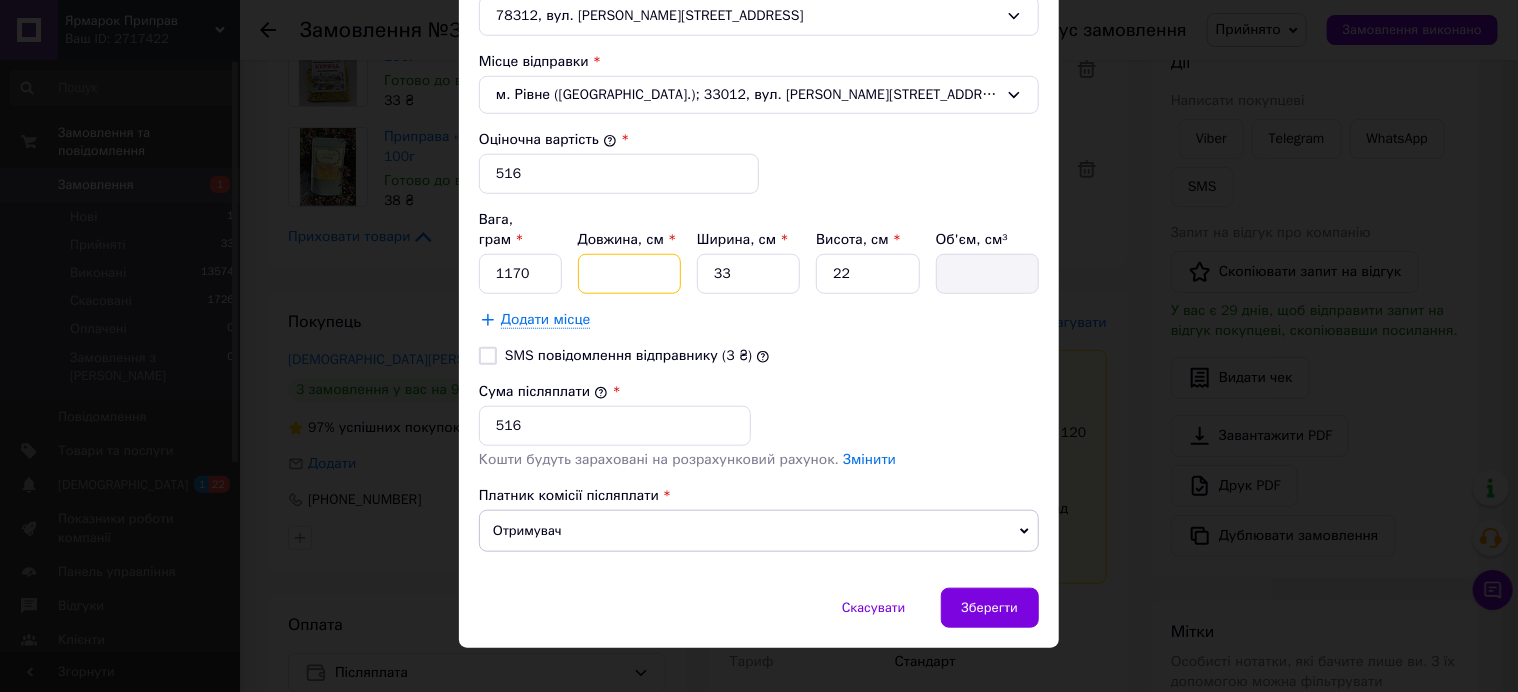 type on "1452" 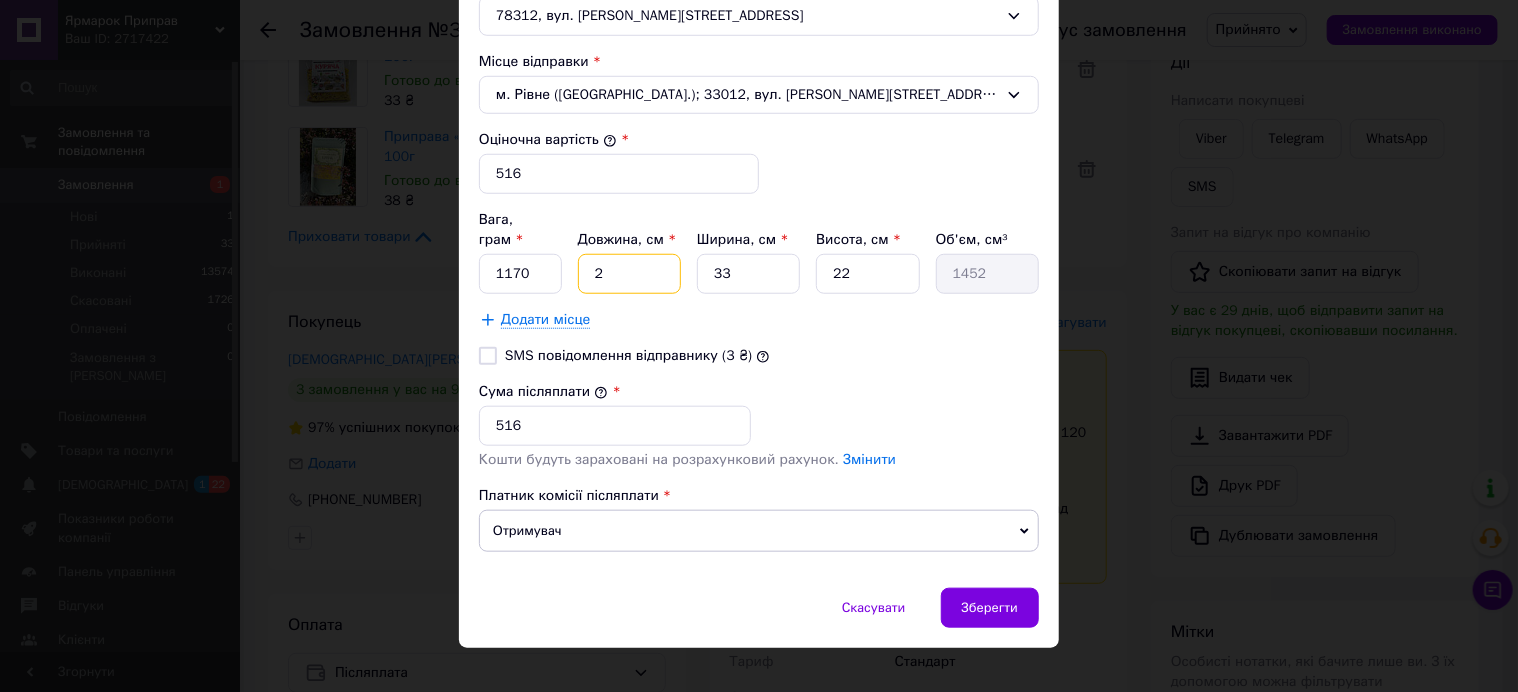 type on "22" 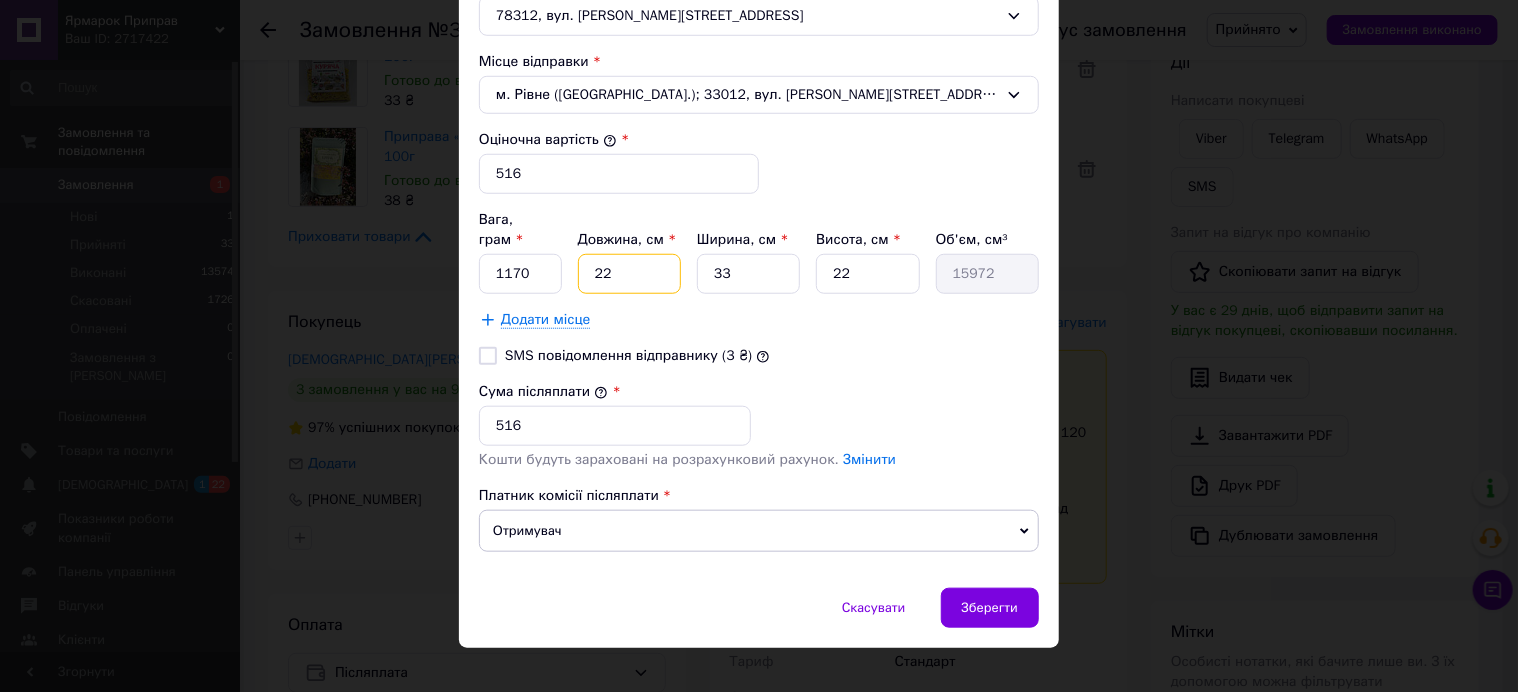 type on "22" 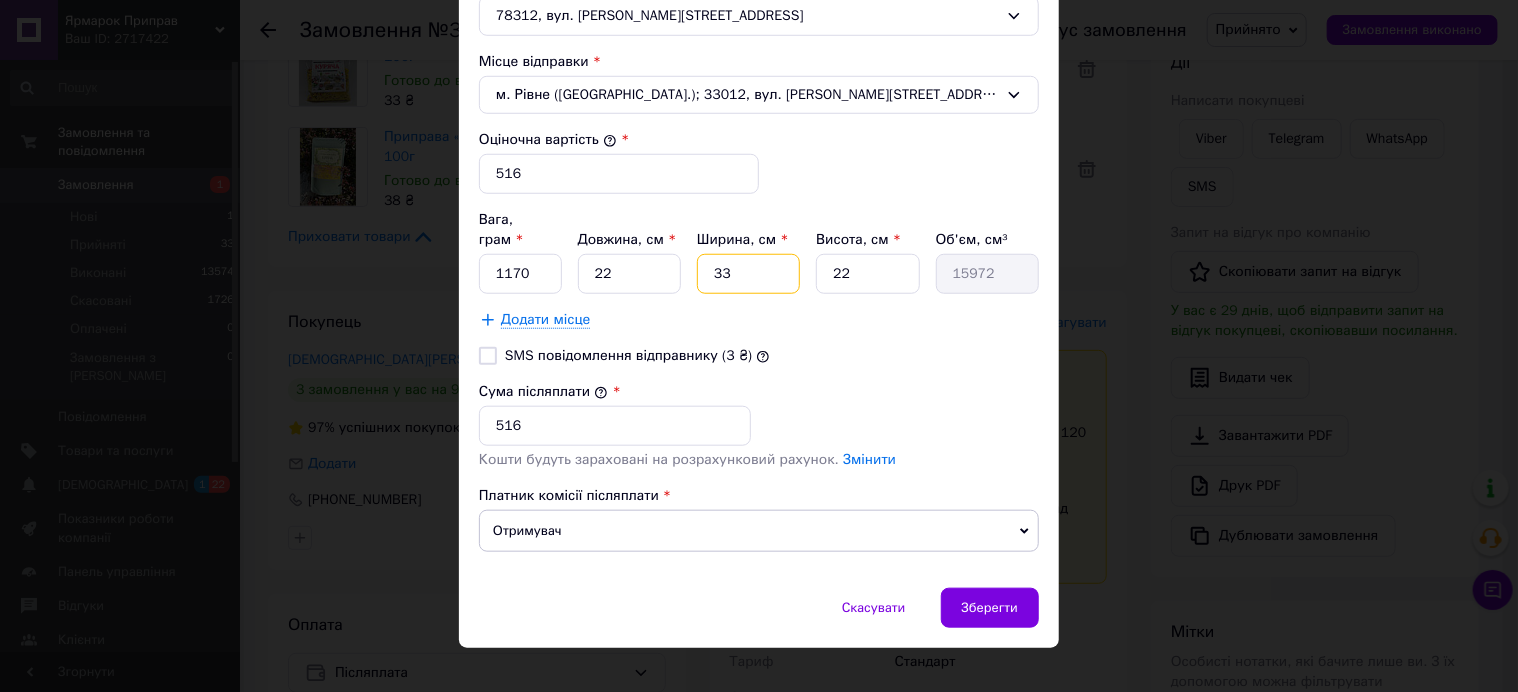 click on "33" at bounding box center (748, 274) 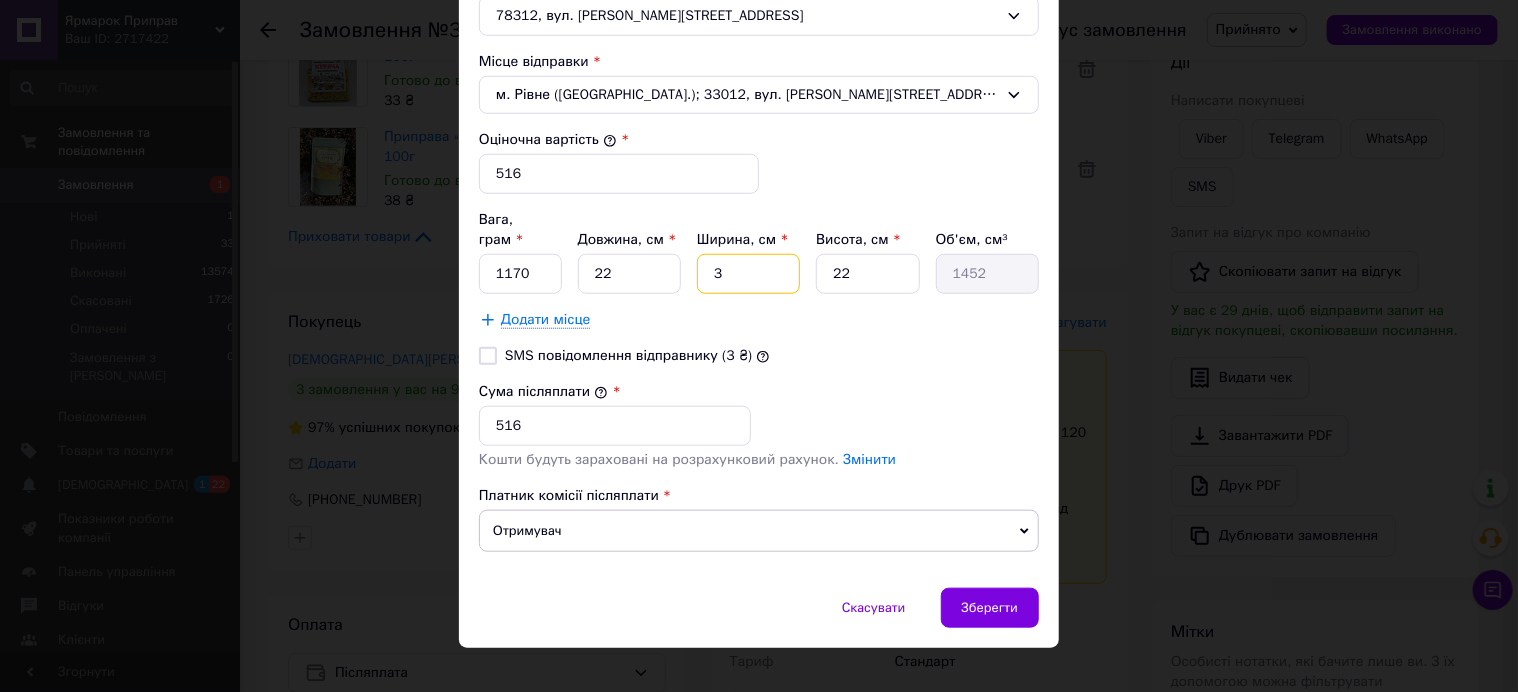 type 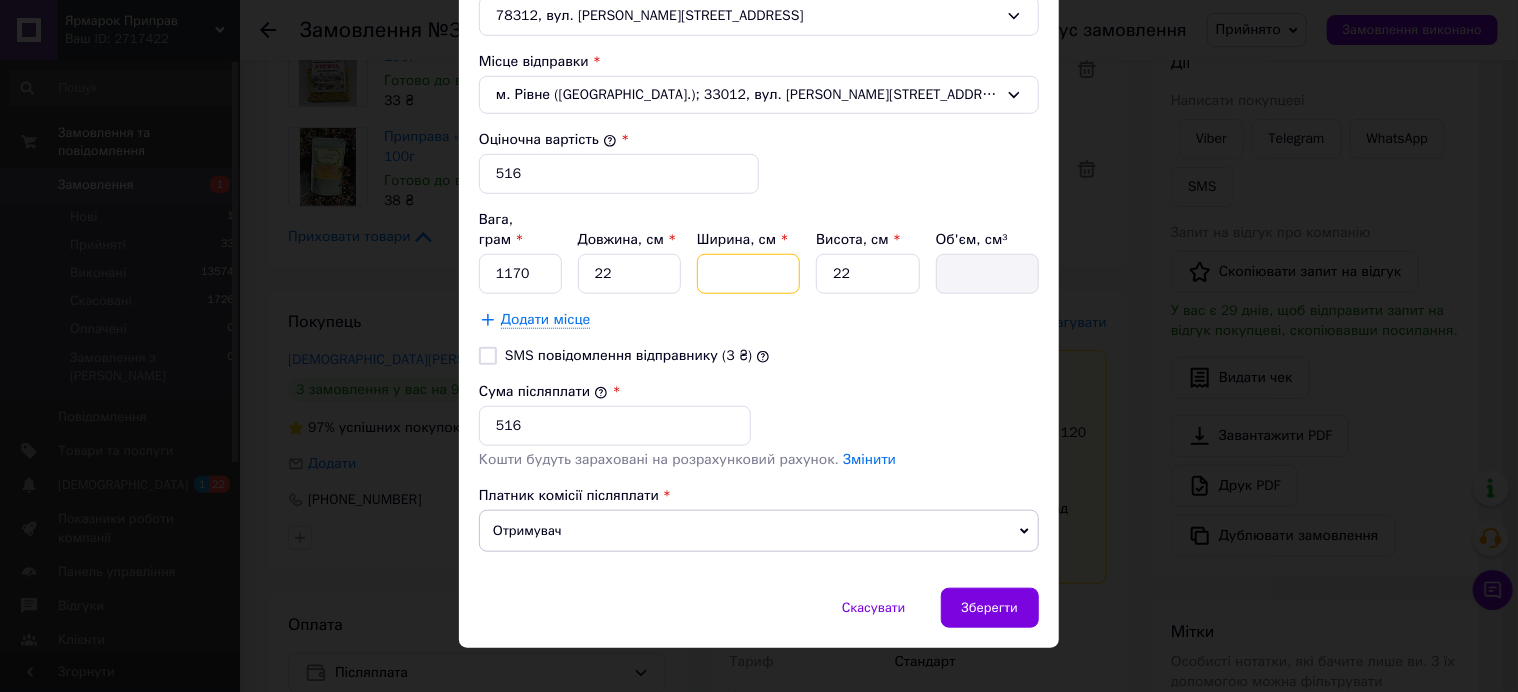 type on "2" 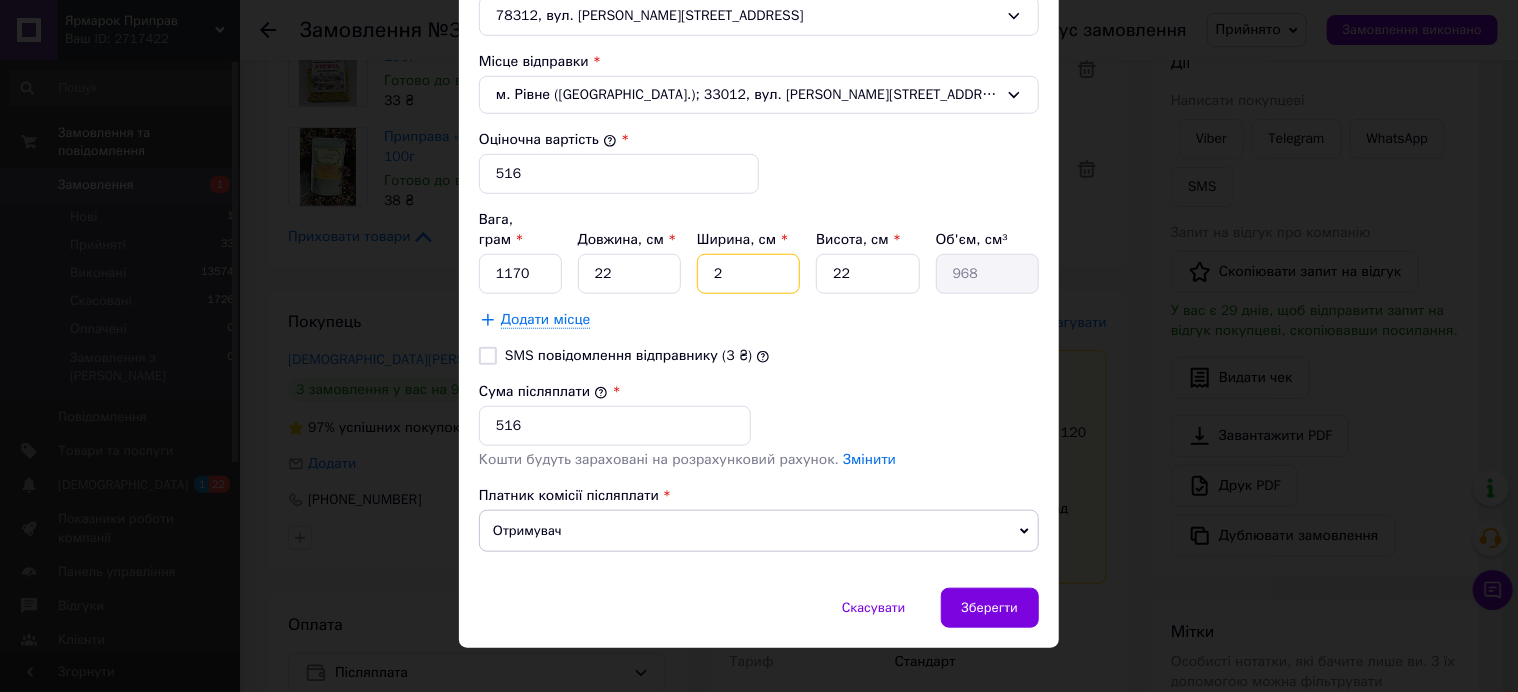 type on "22" 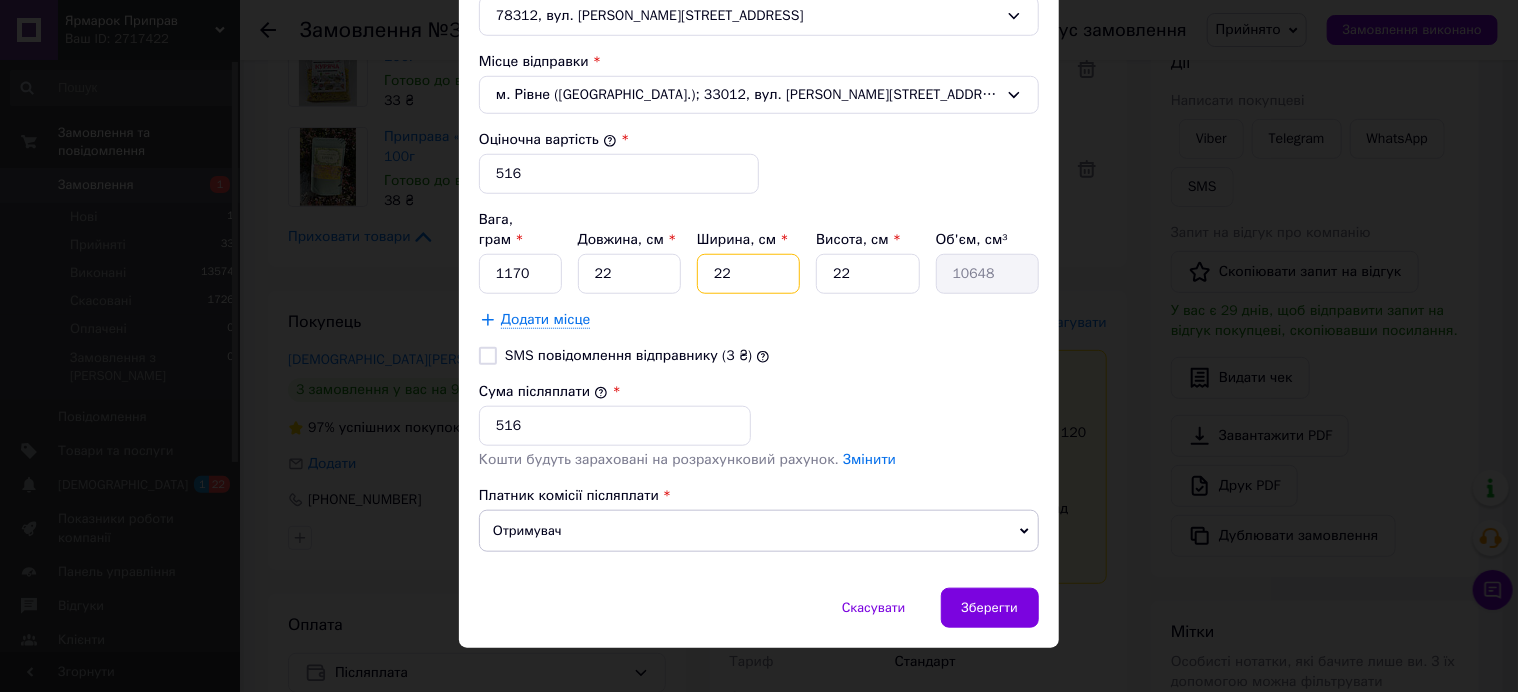 type on "22" 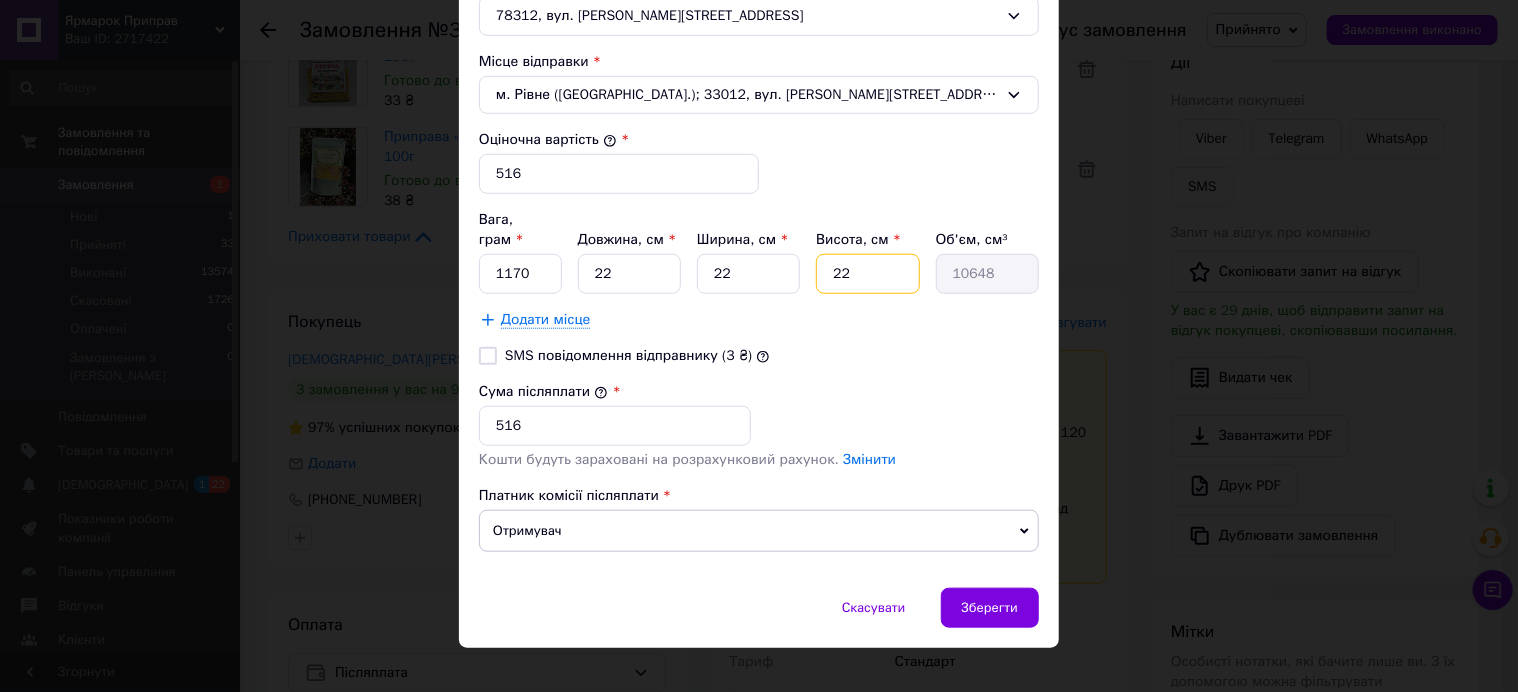 click on "22" at bounding box center (867, 274) 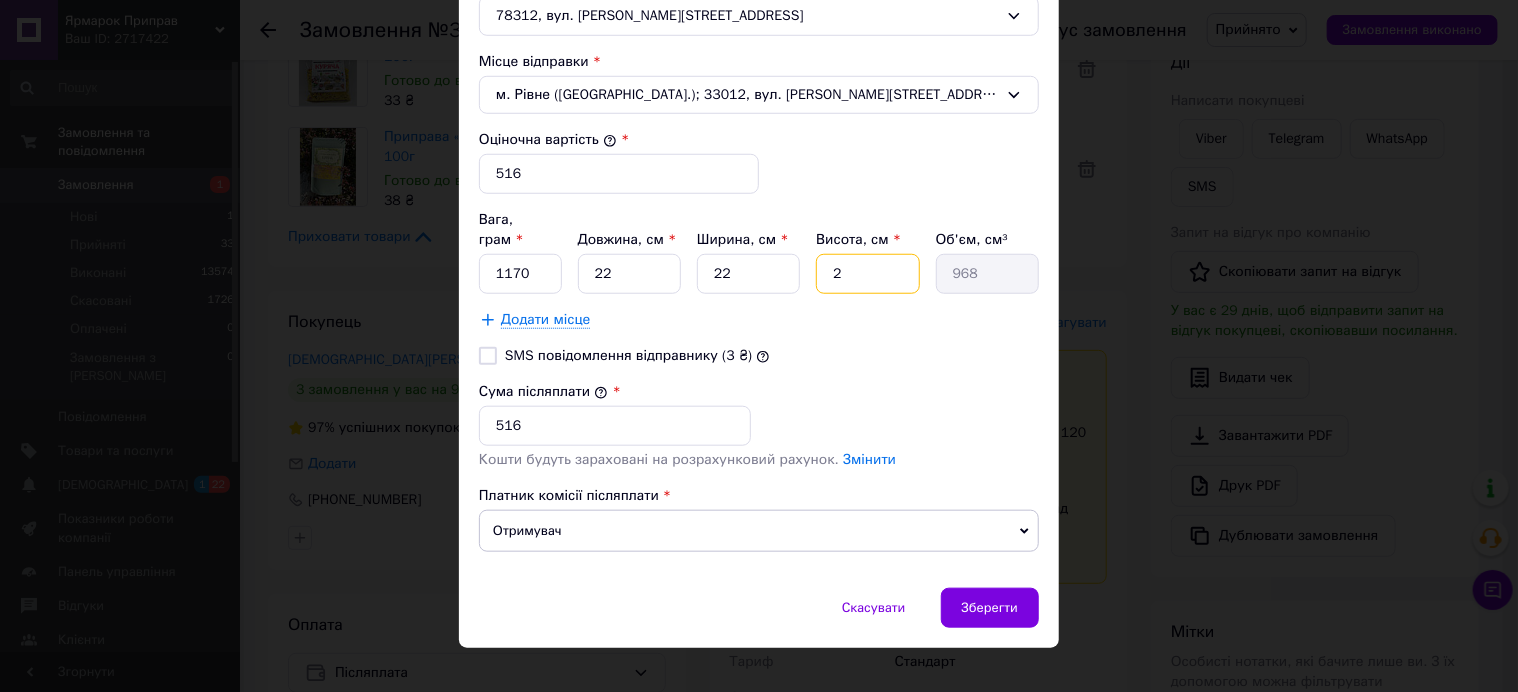 type 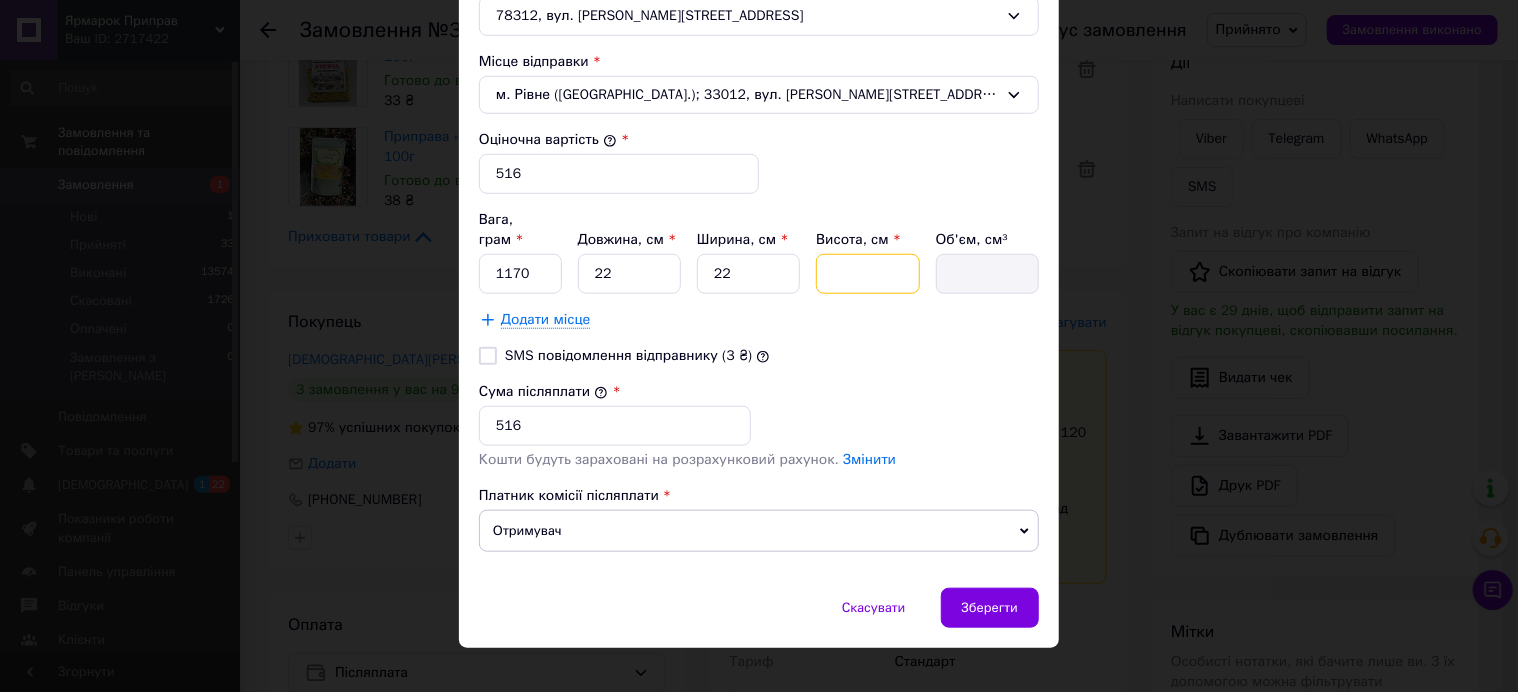 type on "1" 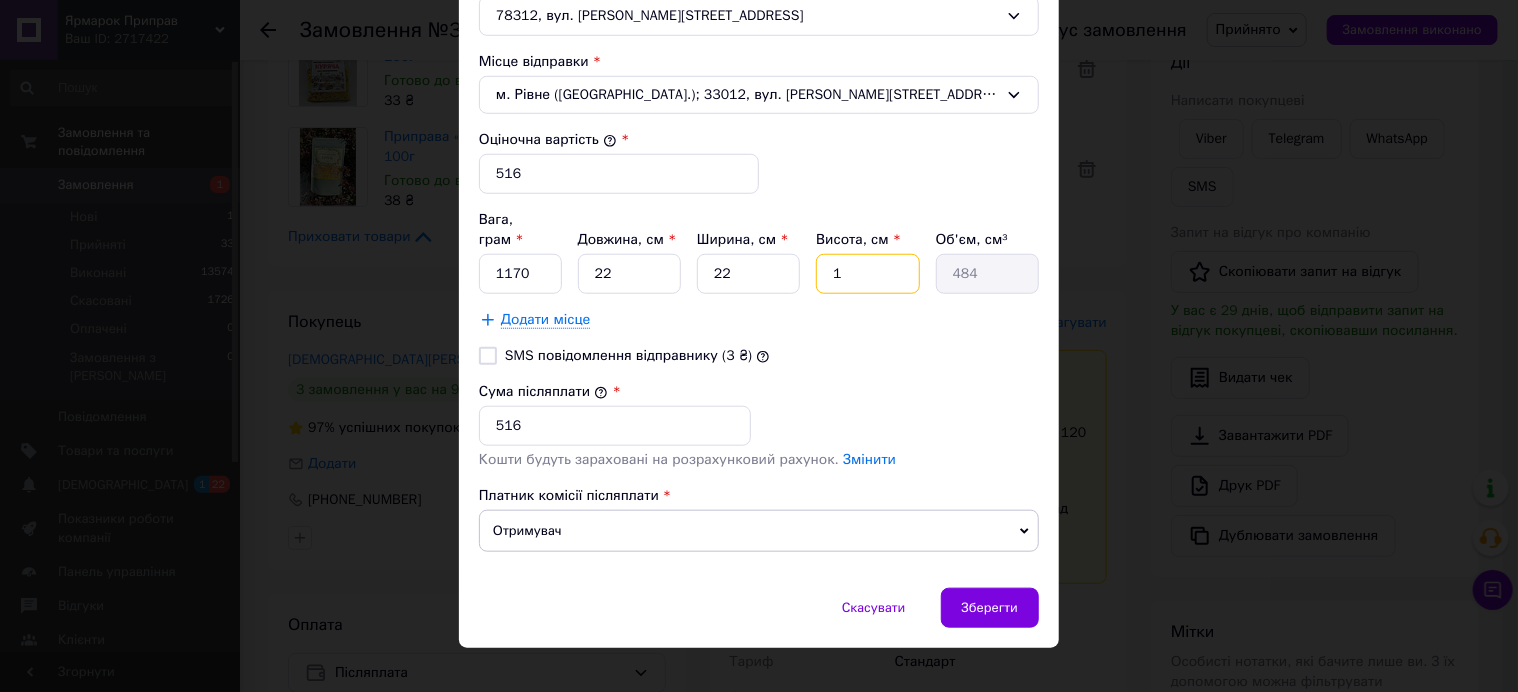 type on "10" 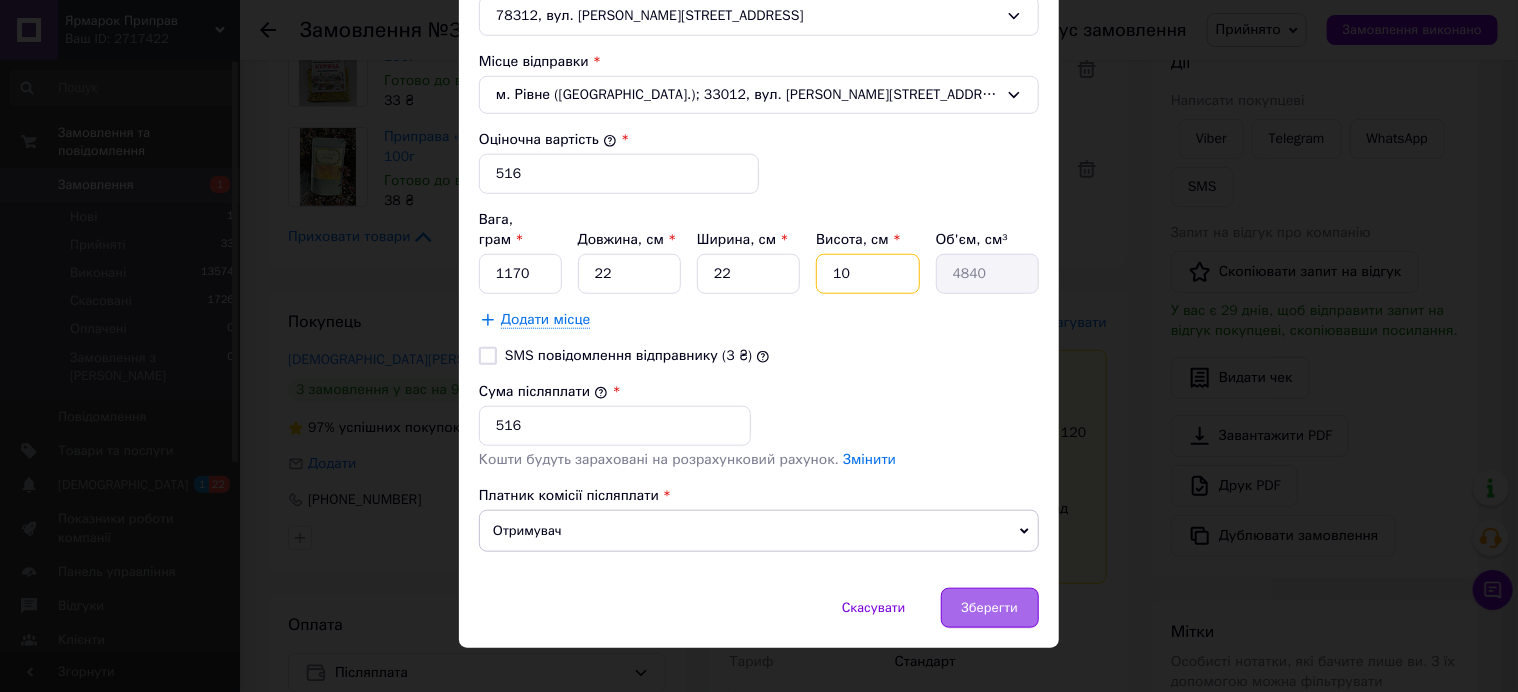 type on "10" 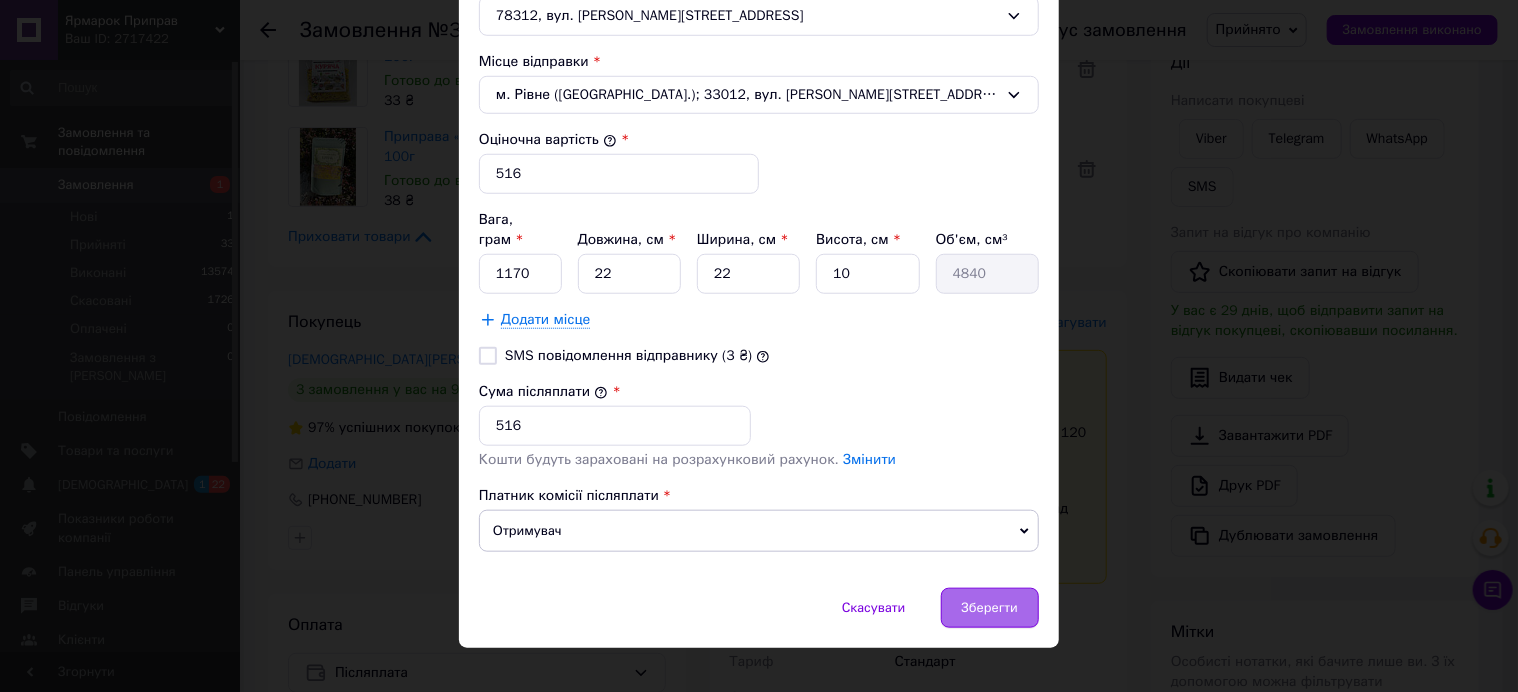 click on "Зберегти" at bounding box center [990, 608] 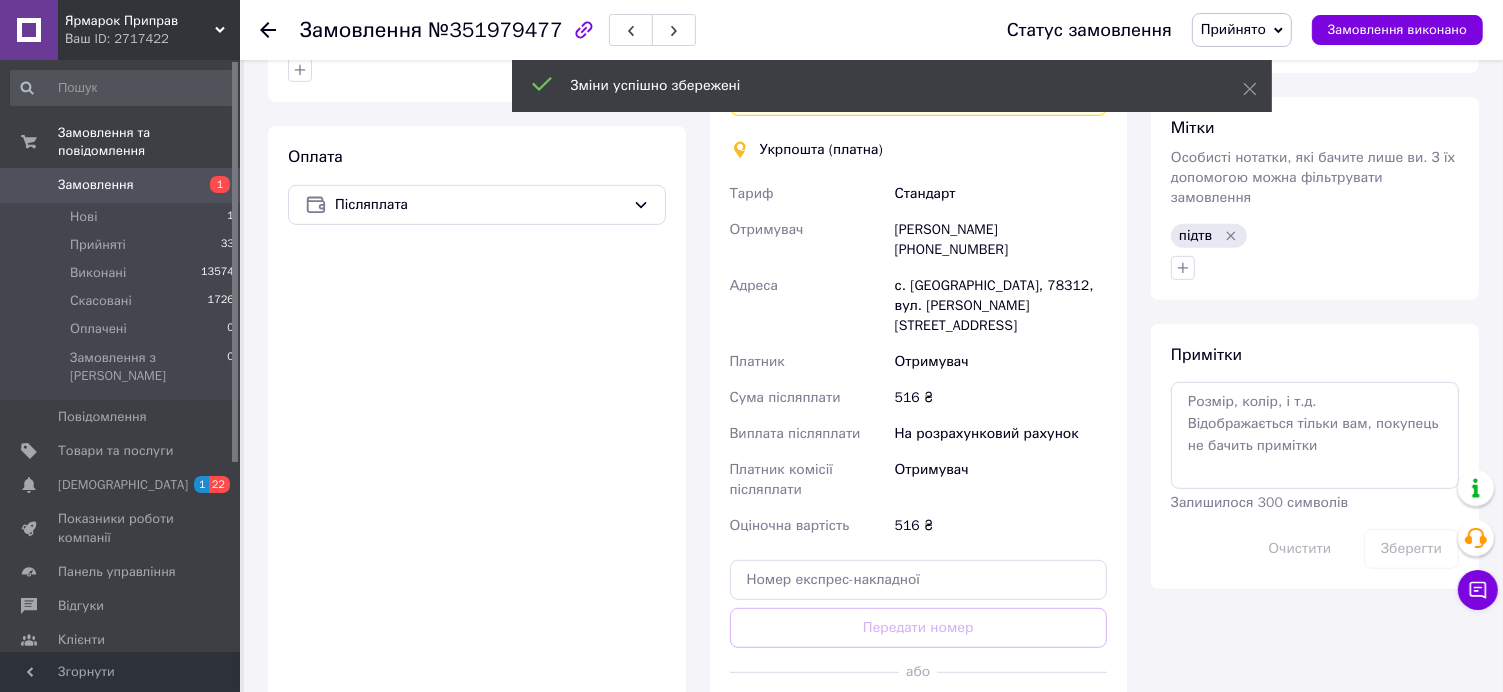 scroll, scrollTop: 900, scrollLeft: 0, axis: vertical 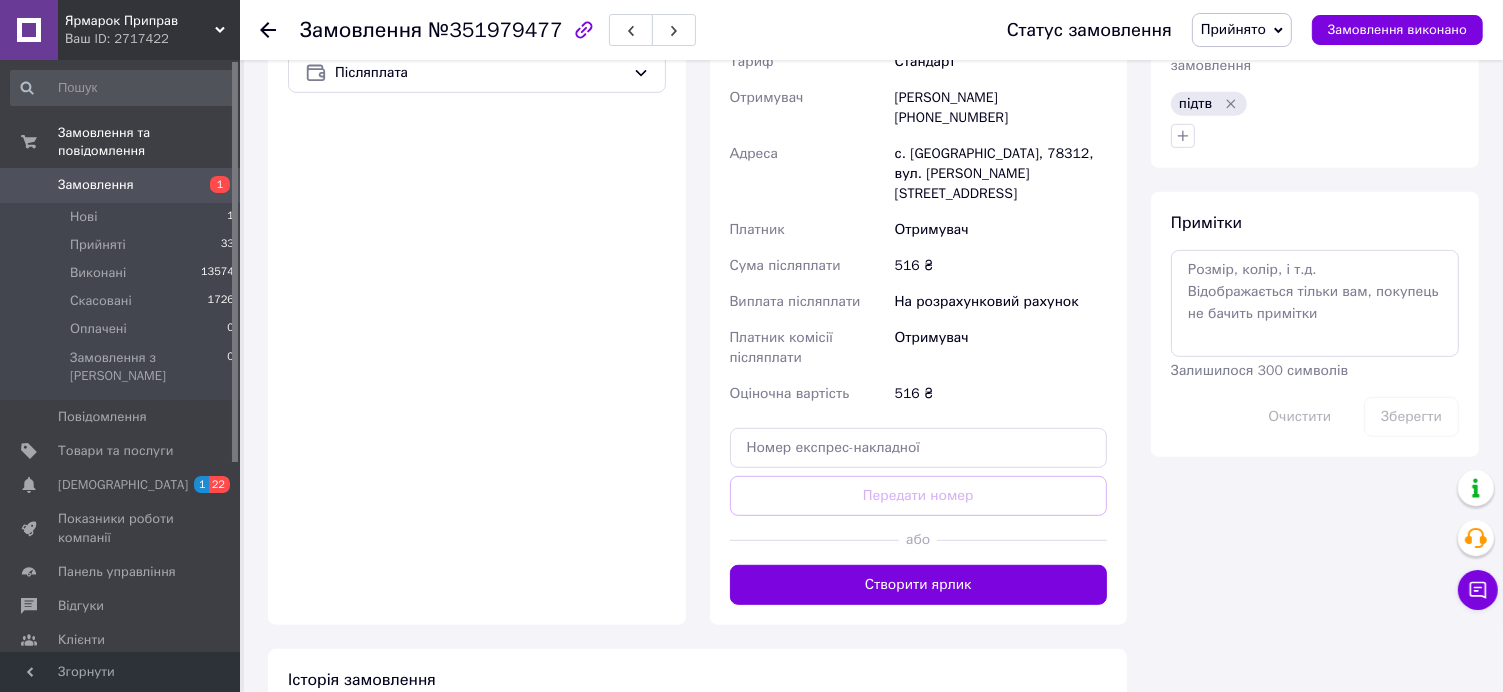 click on "Створити ярлик" at bounding box center (919, 585) 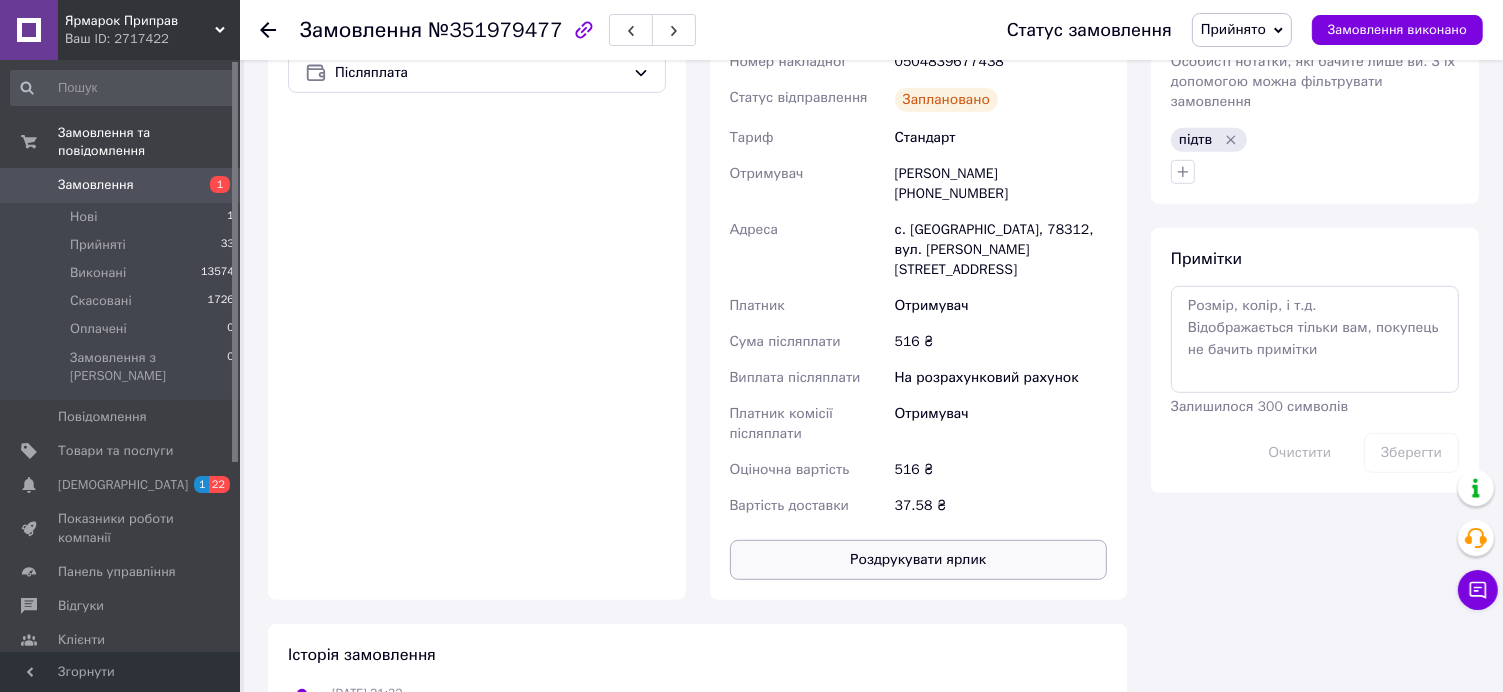 click on "Роздрукувати ярлик" at bounding box center [919, 560] 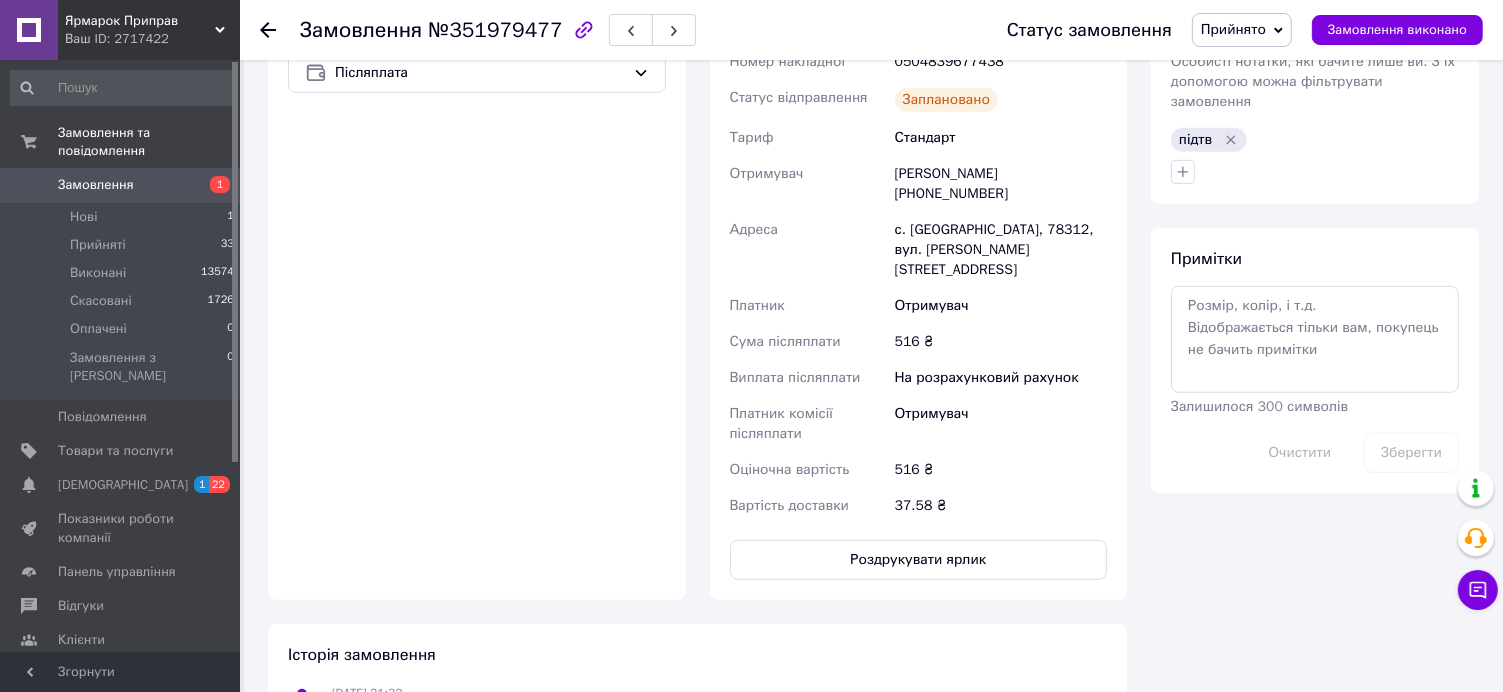 click 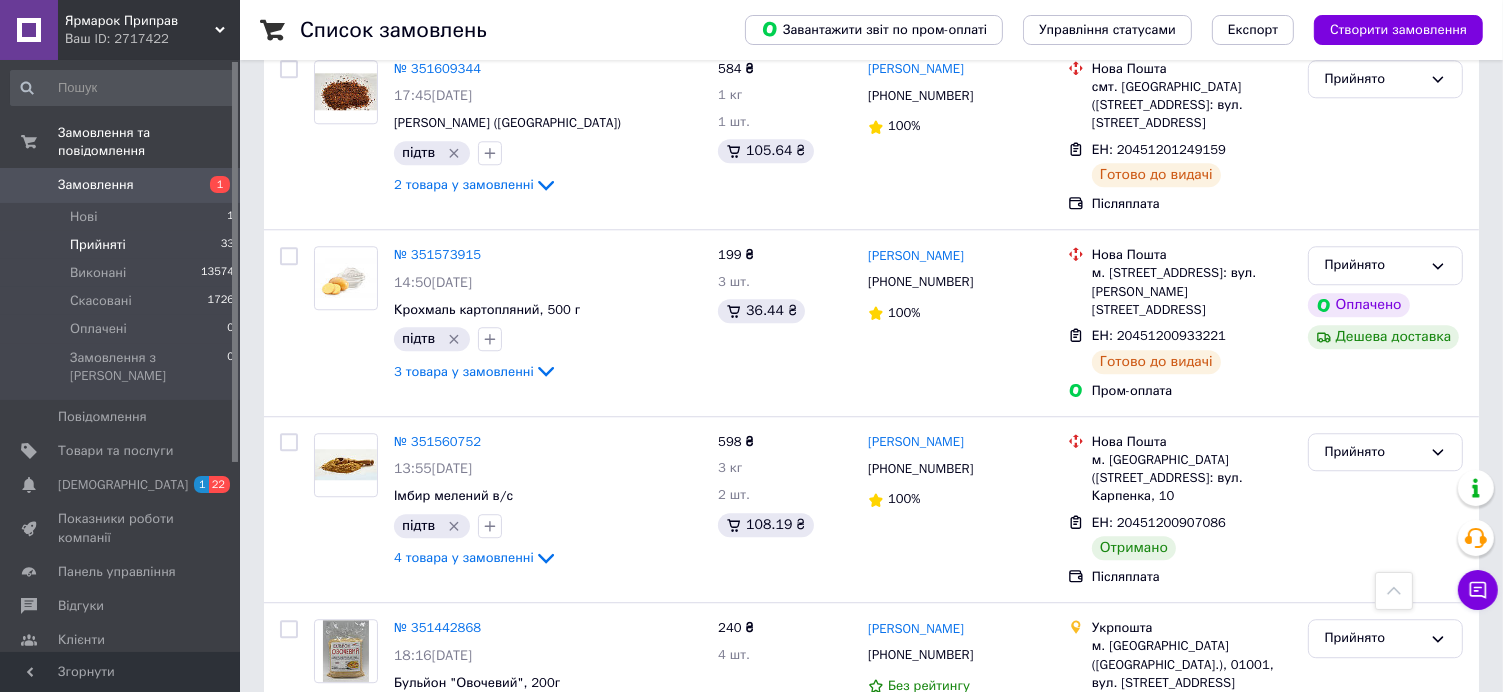 scroll, scrollTop: 5212, scrollLeft: 0, axis: vertical 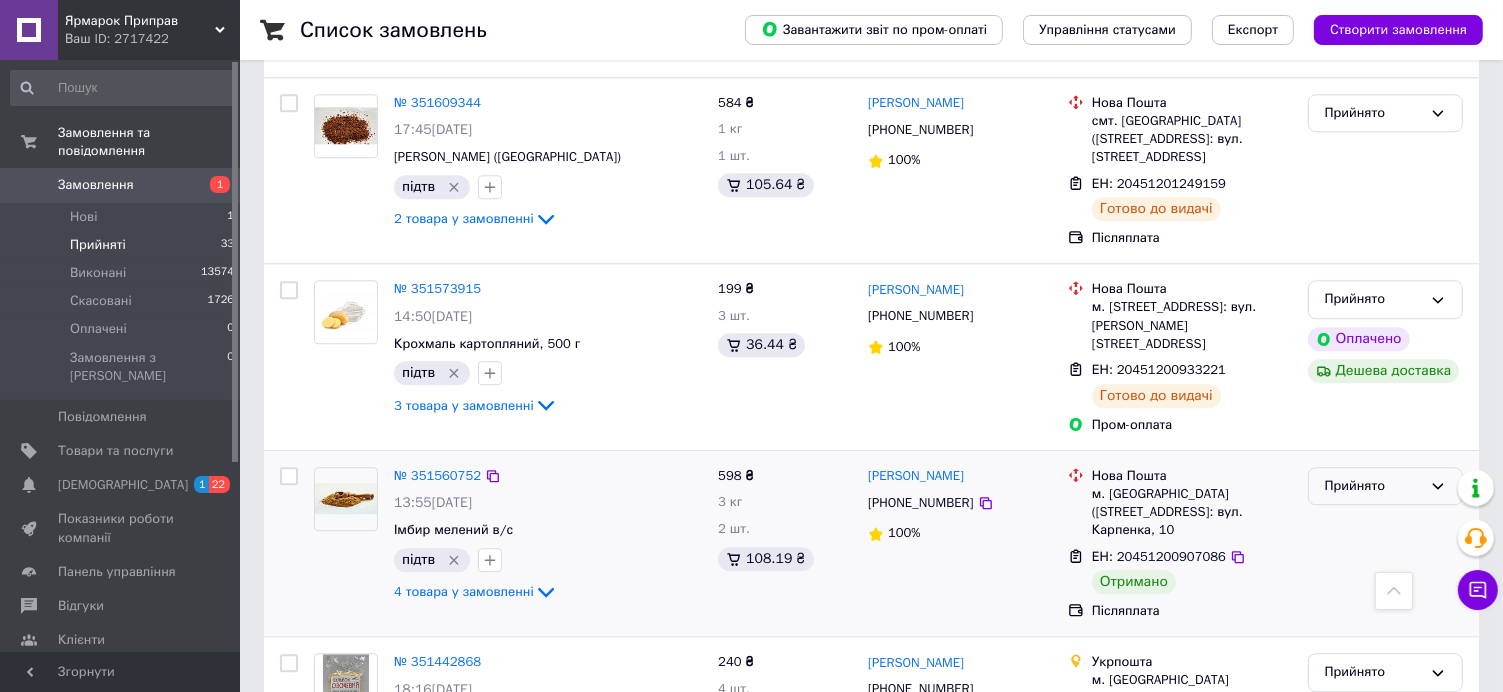 click on "Прийнято" at bounding box center (1373, 486) 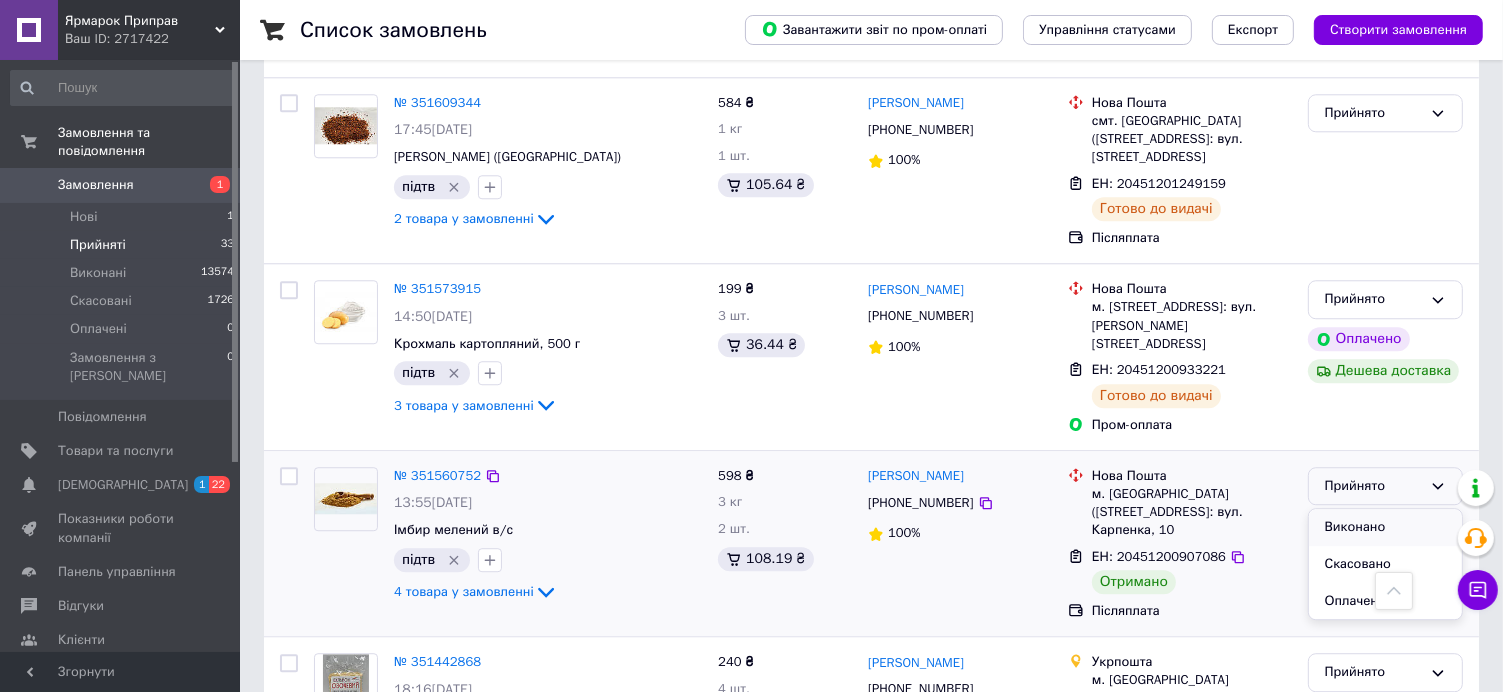 click on "Виконано" at bounding box center [1385, 527] 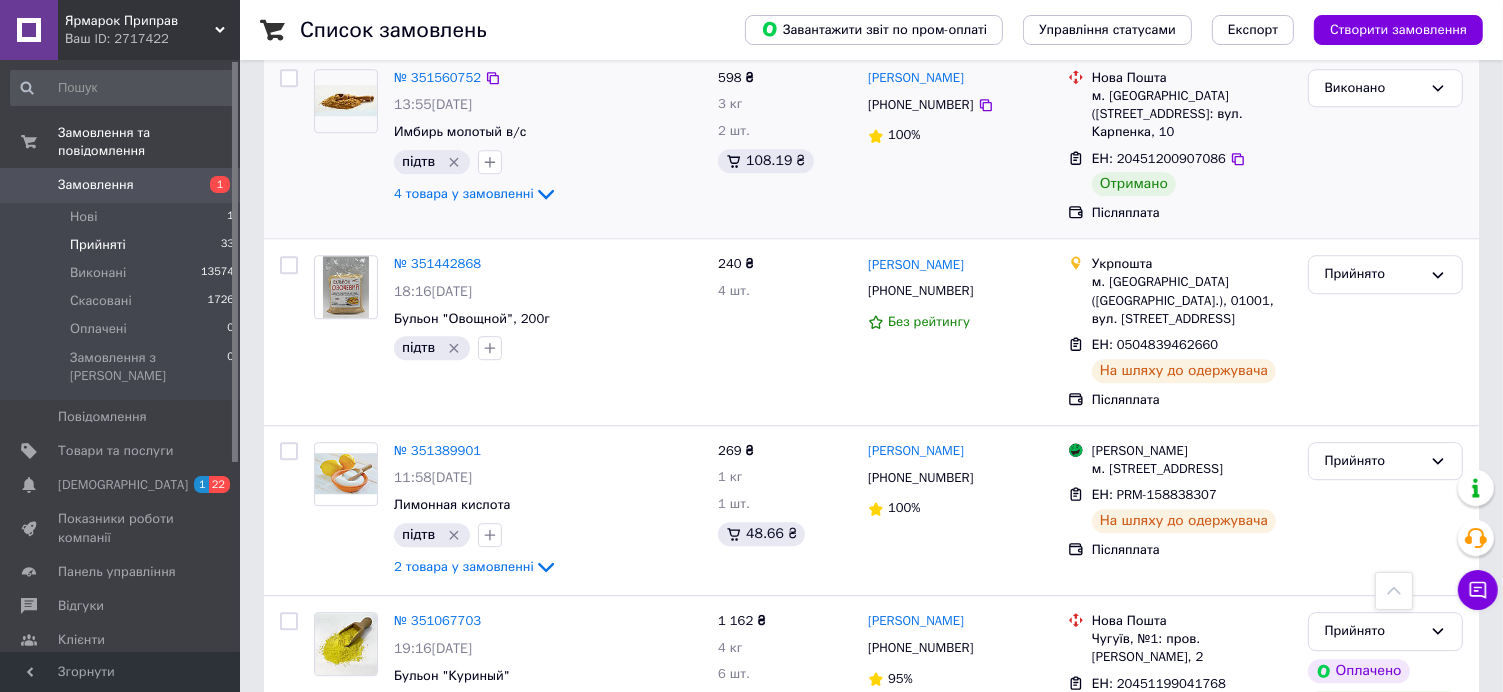 scroll, scrollTop: 5112, scrollLeft: 0, axis: vertical 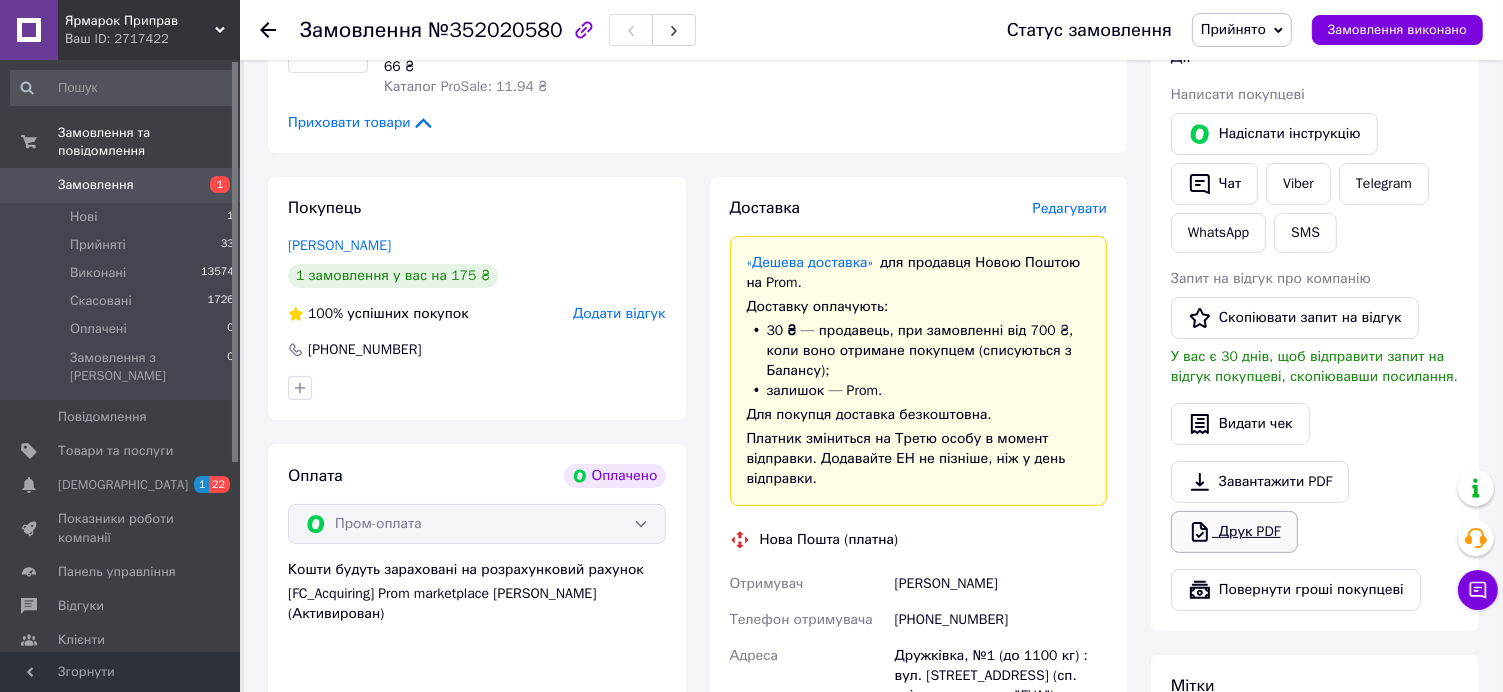 click on "Друк PDF" at bounding box center (1234, 532) 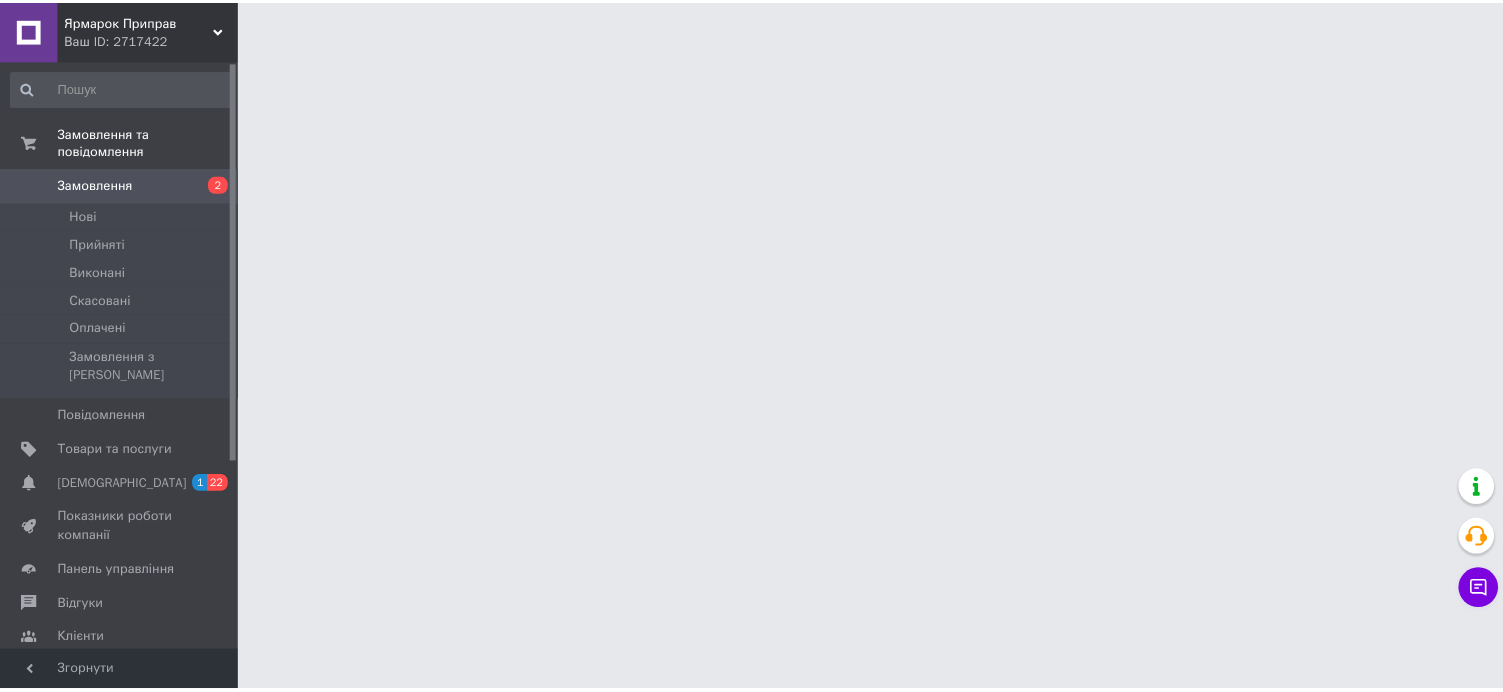 scroll, scrollTop: 0, scrollLeft: 0, axis: both 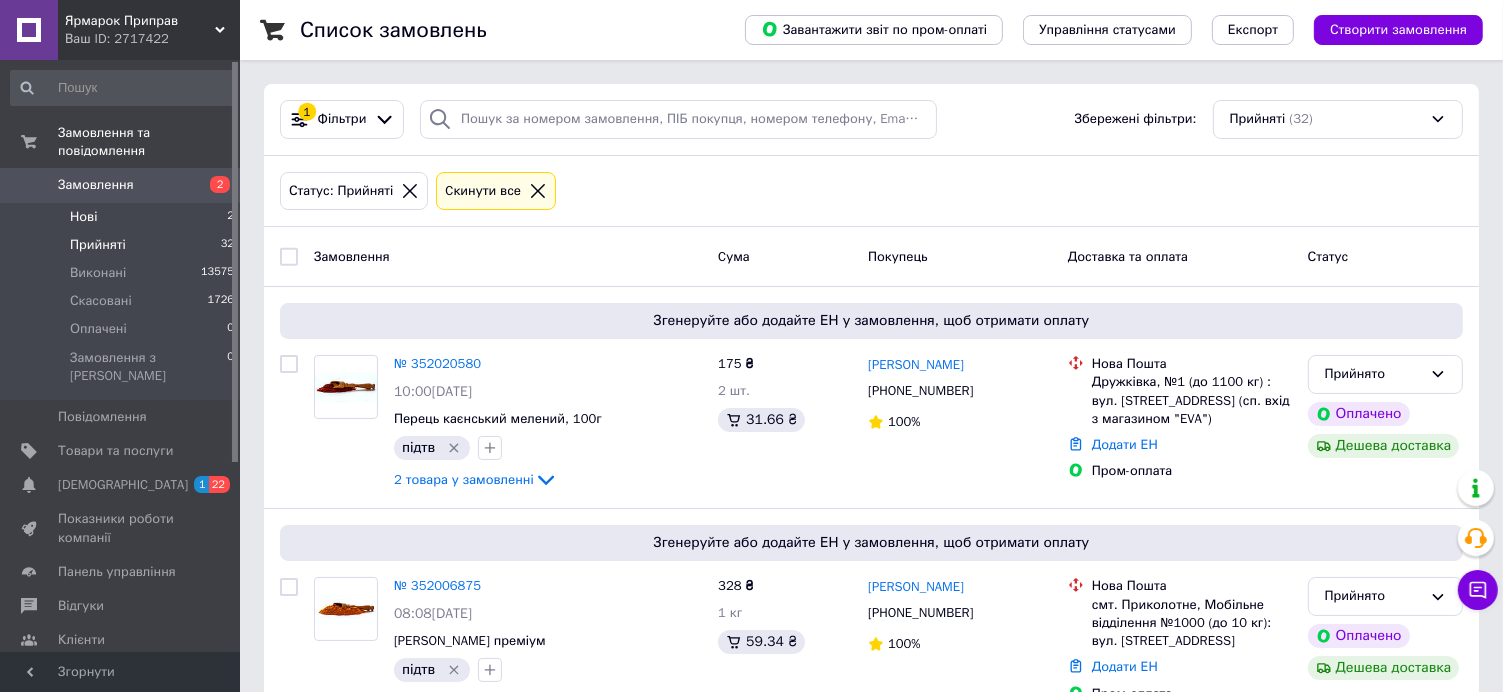 click on "Нові 2" at bounding box center [123, 217] 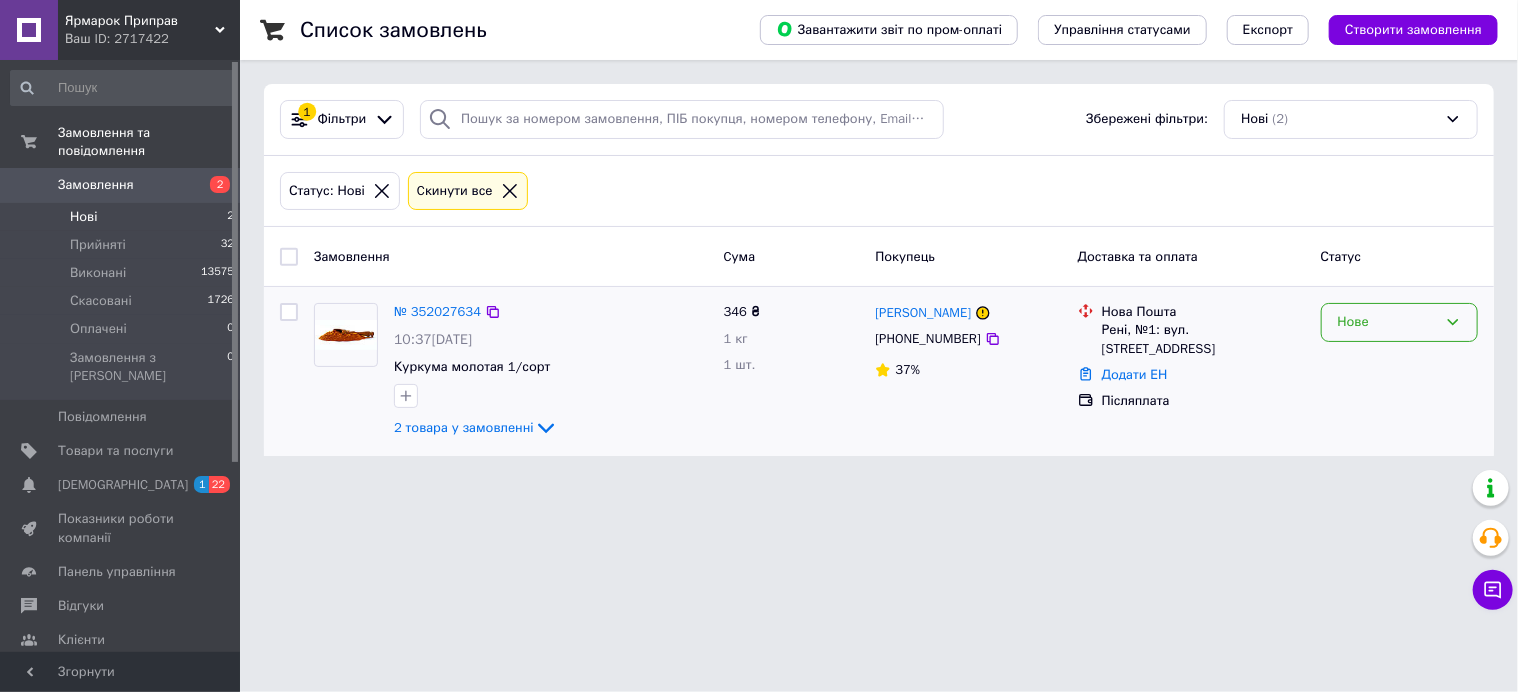 click on "Нове" at bounding box center (1387, 322) 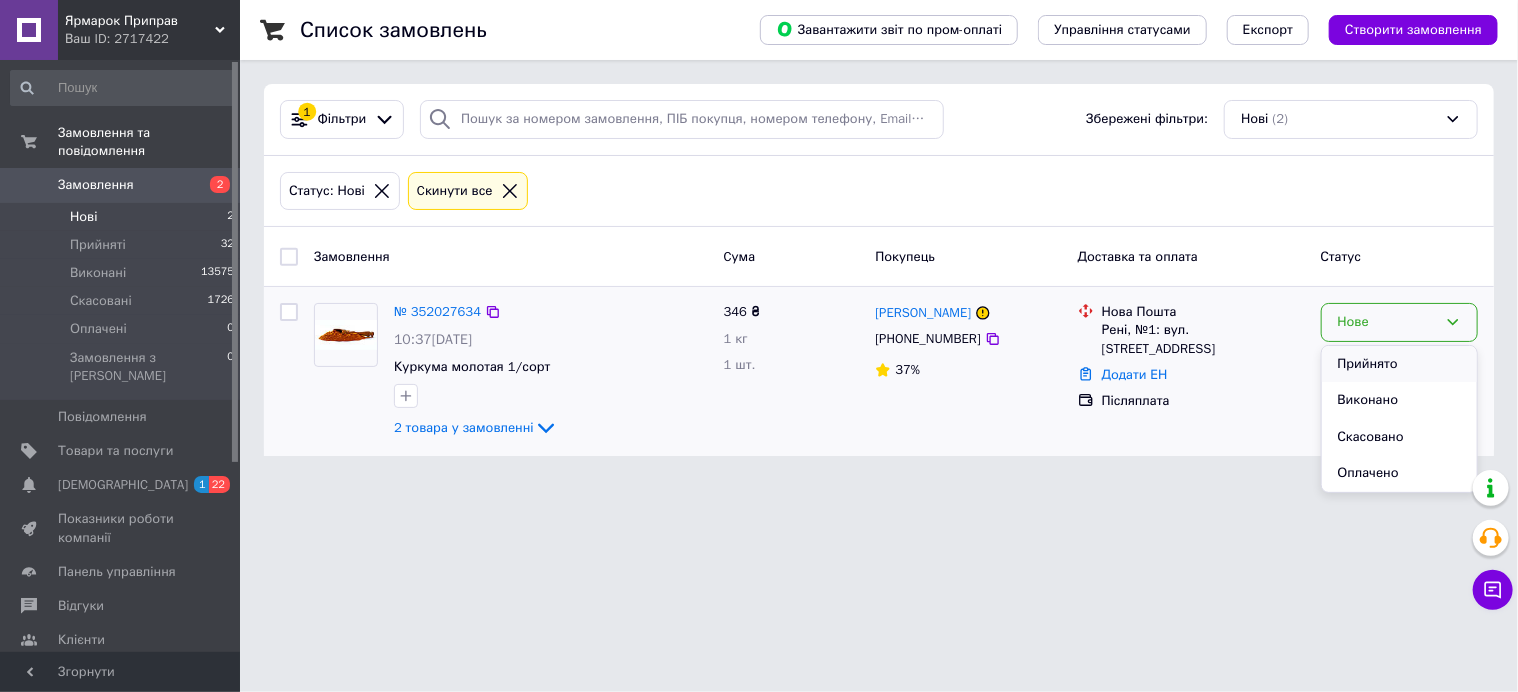 click on "Прийнято" at bounding box center (1399, 364) 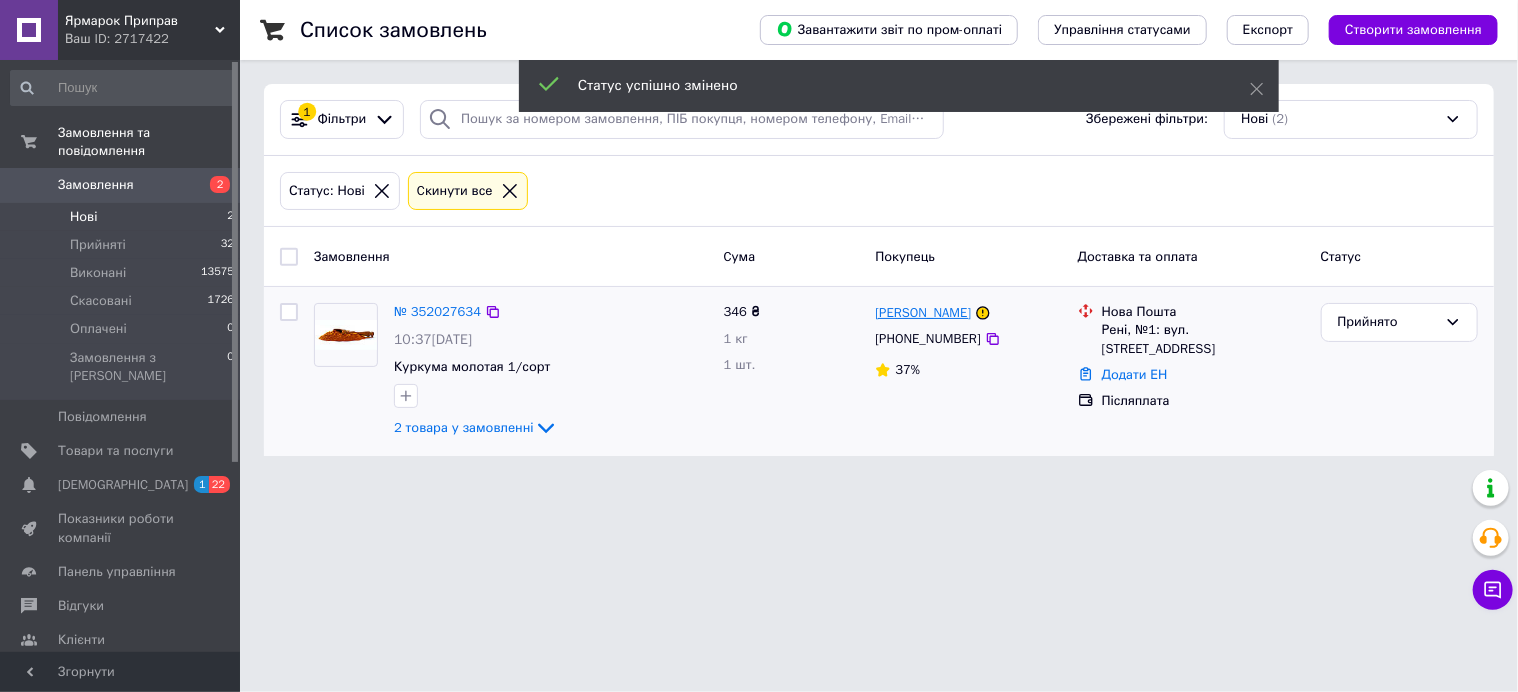 click on "Татьяна Сали" at bounding box center [923, 313] 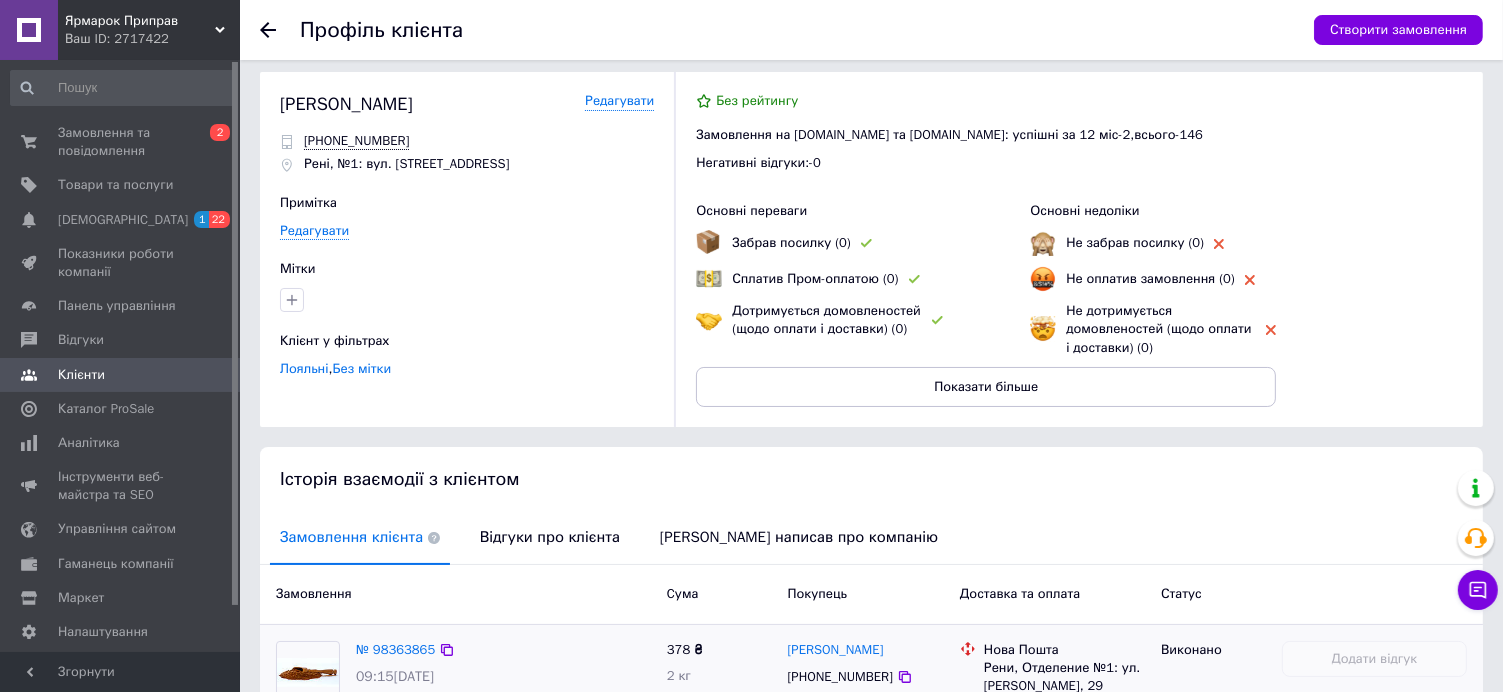 scroll, scrollTop: 0, scrollLeft: 0, axis: both 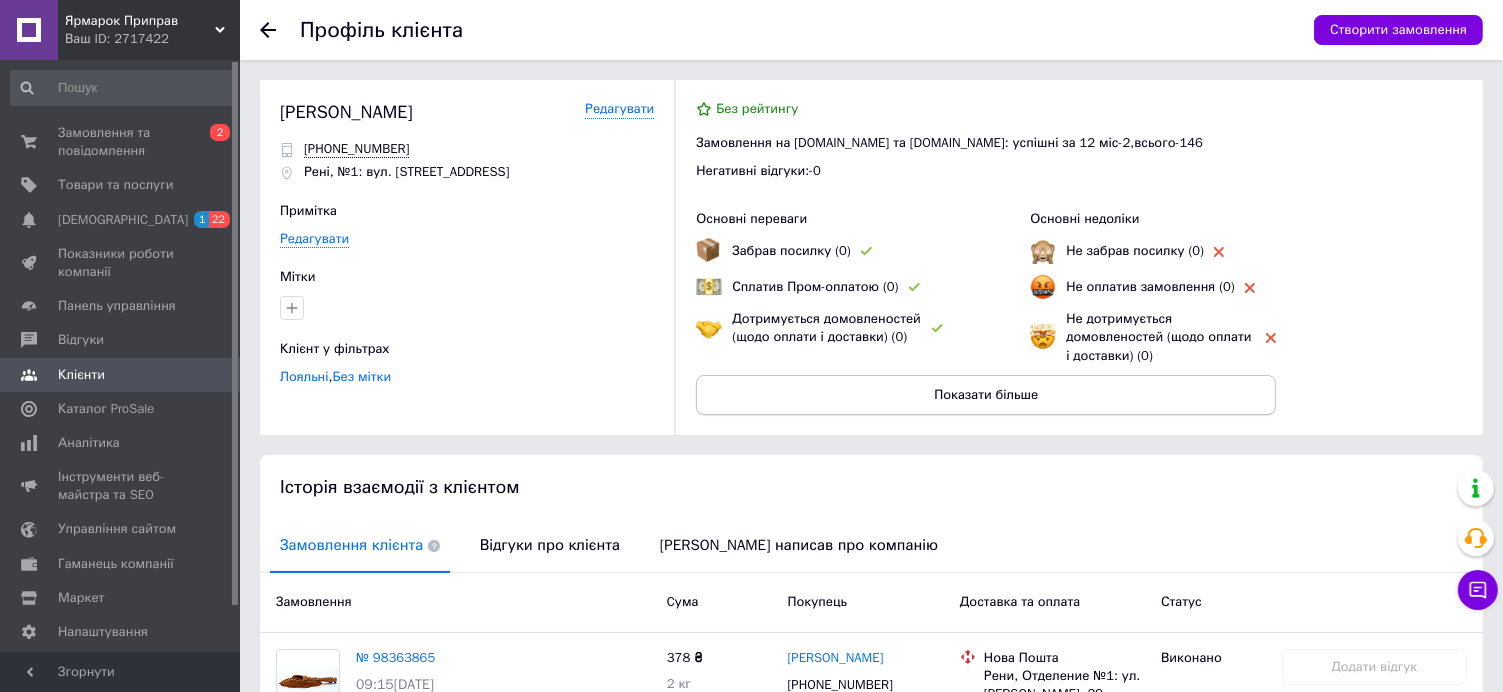 click on "Показати більше" at bounding box center (986, 395) 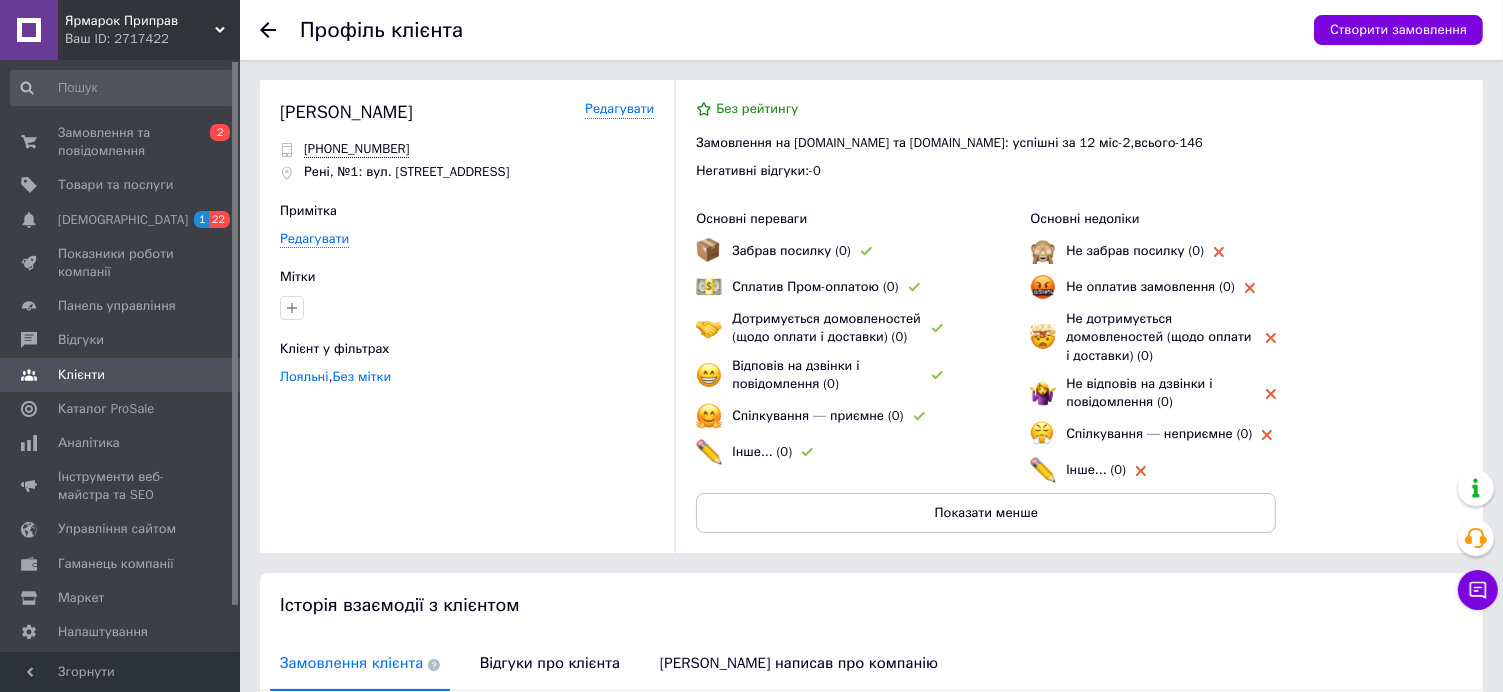 click 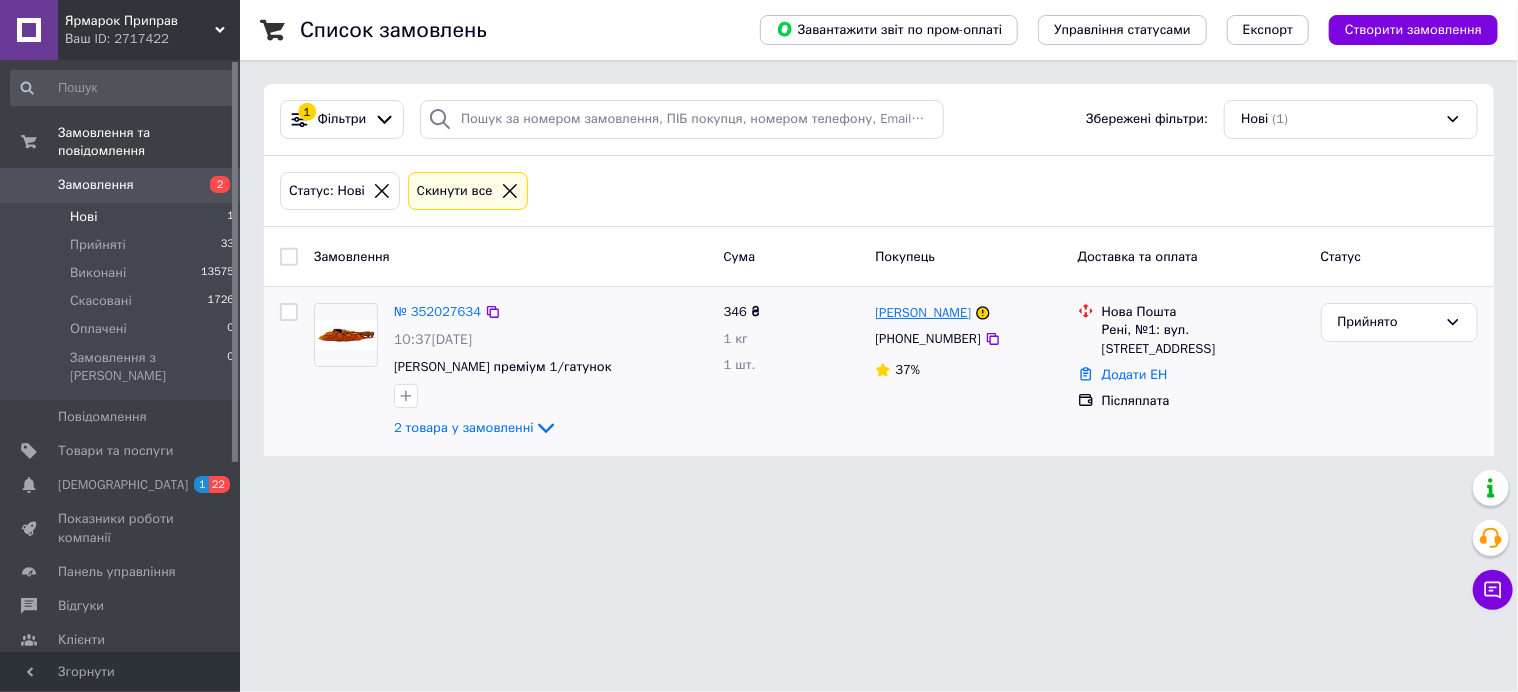 click on "Татьяна Сали" at bounding box center [923, 313] 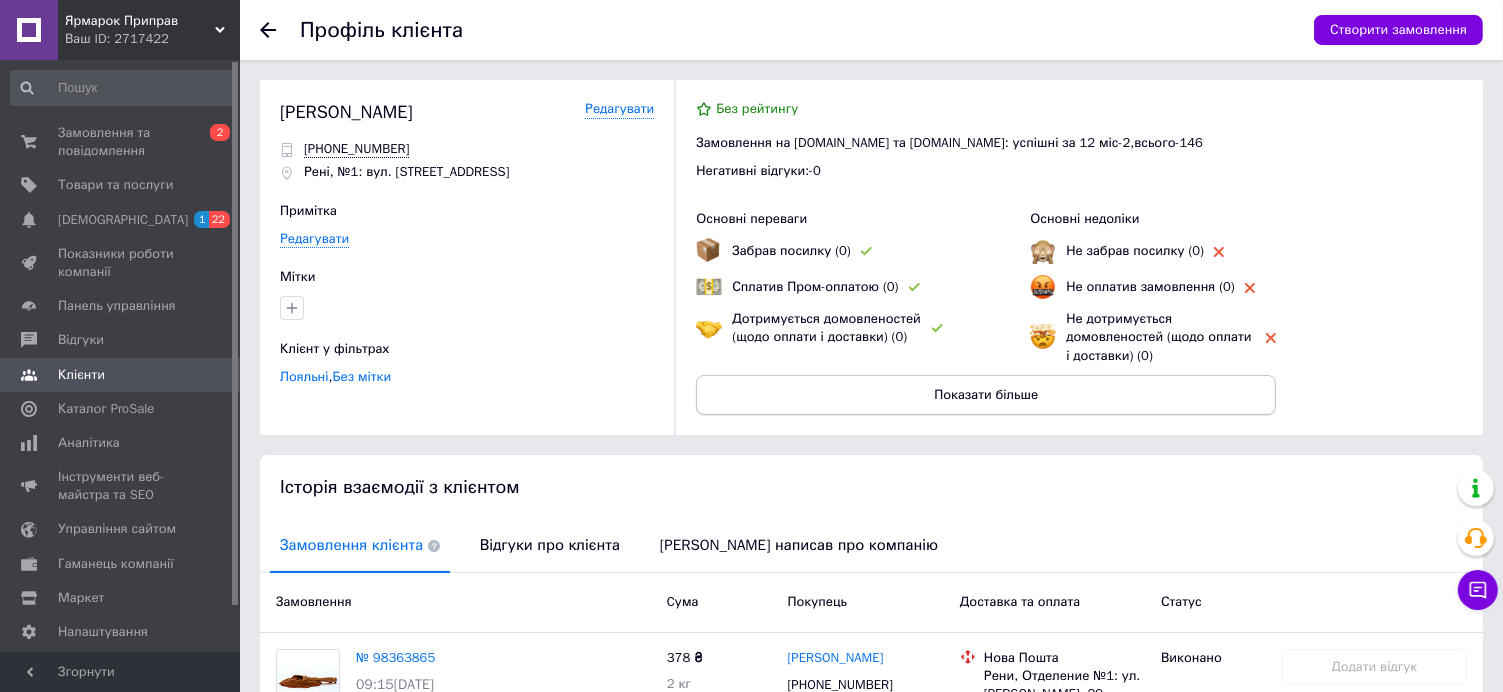 click on "Показати більше" at bounding box center (986, 395) 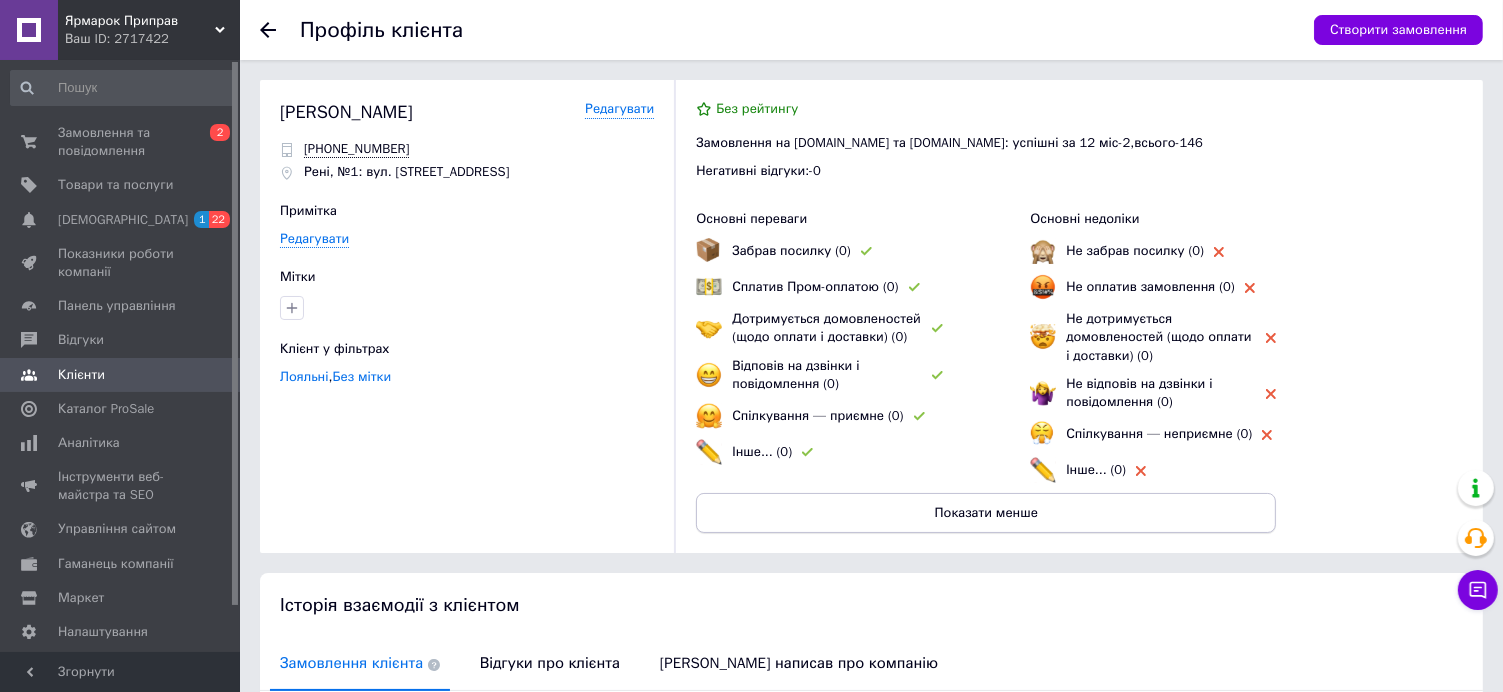 click on "Показати менше" at bounding box center (986, 513) 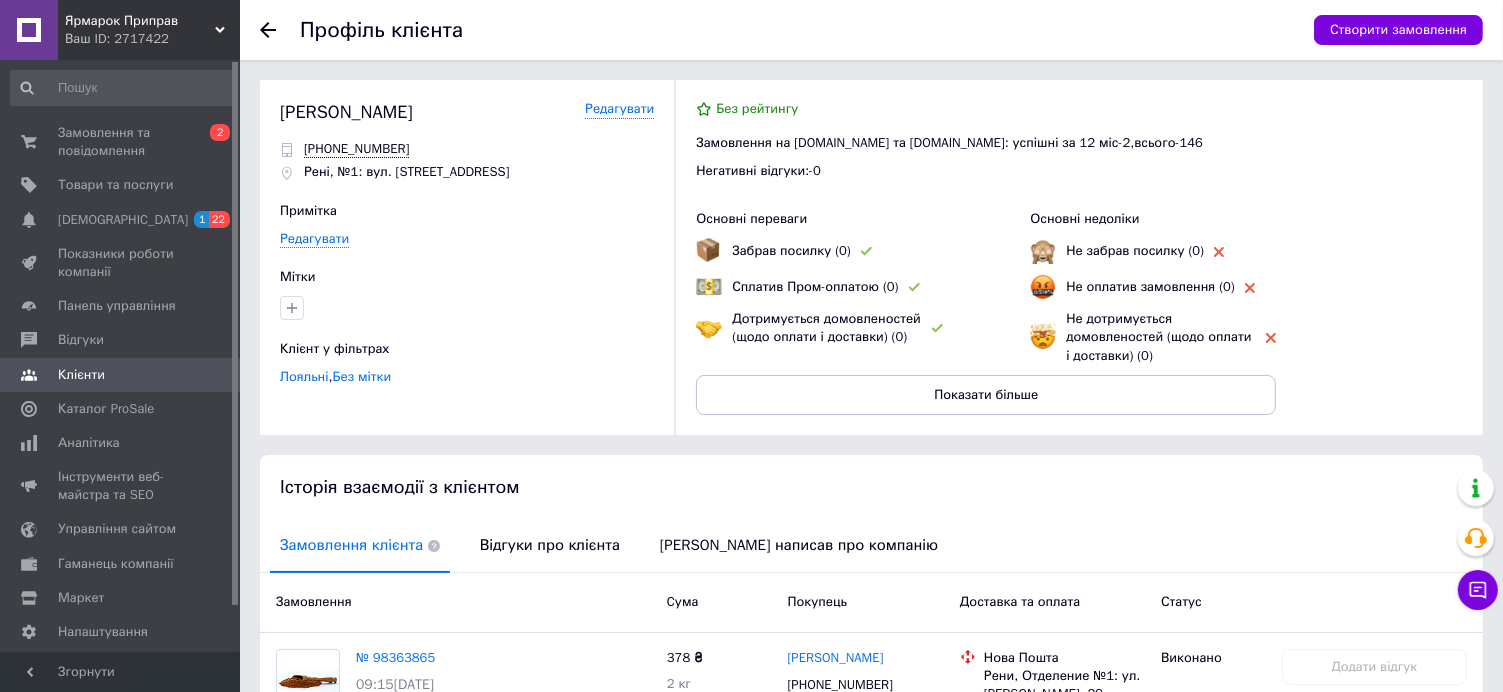 drag, startPoint x: 1025, startPoint y: 399, endPoint x: 1028, endPoint y: 409, distance: 10.440307 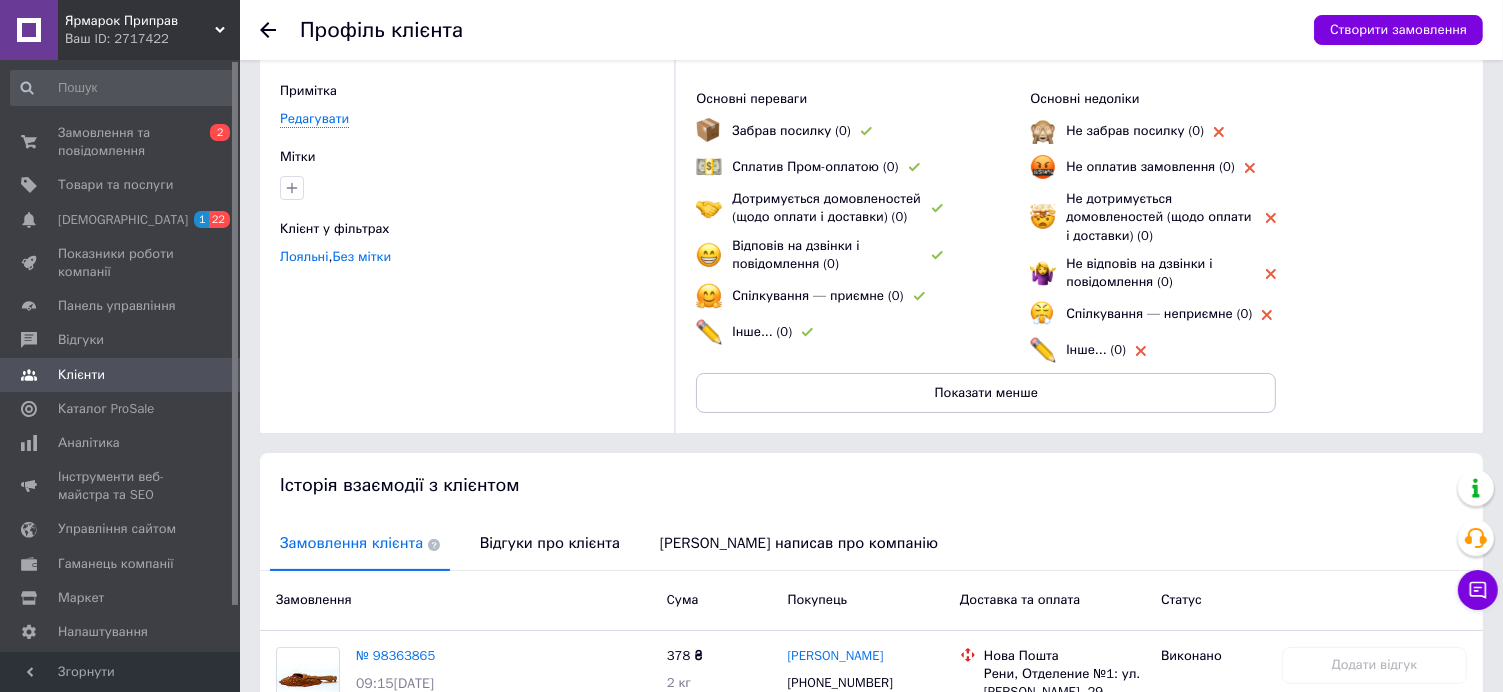 scroll, scrollTop: 0, scrollLeft: 0, axis: both 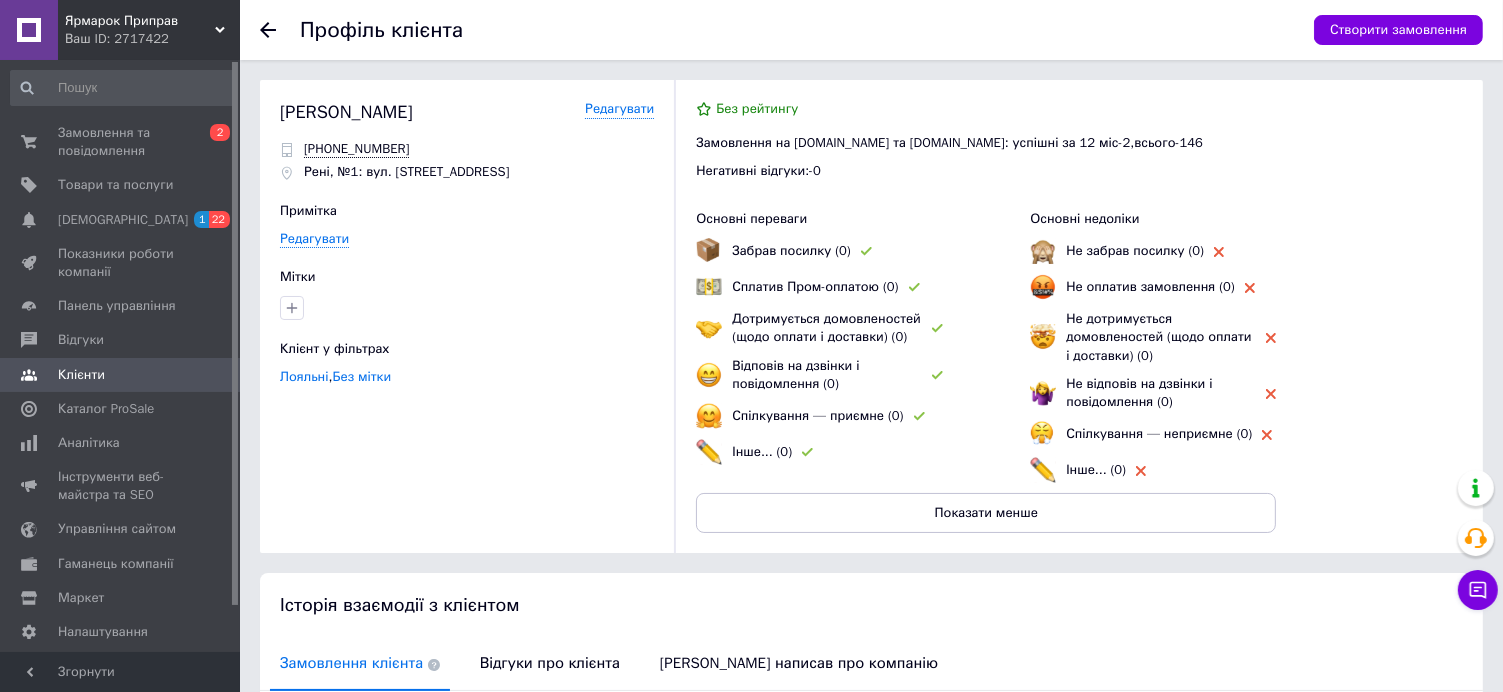click 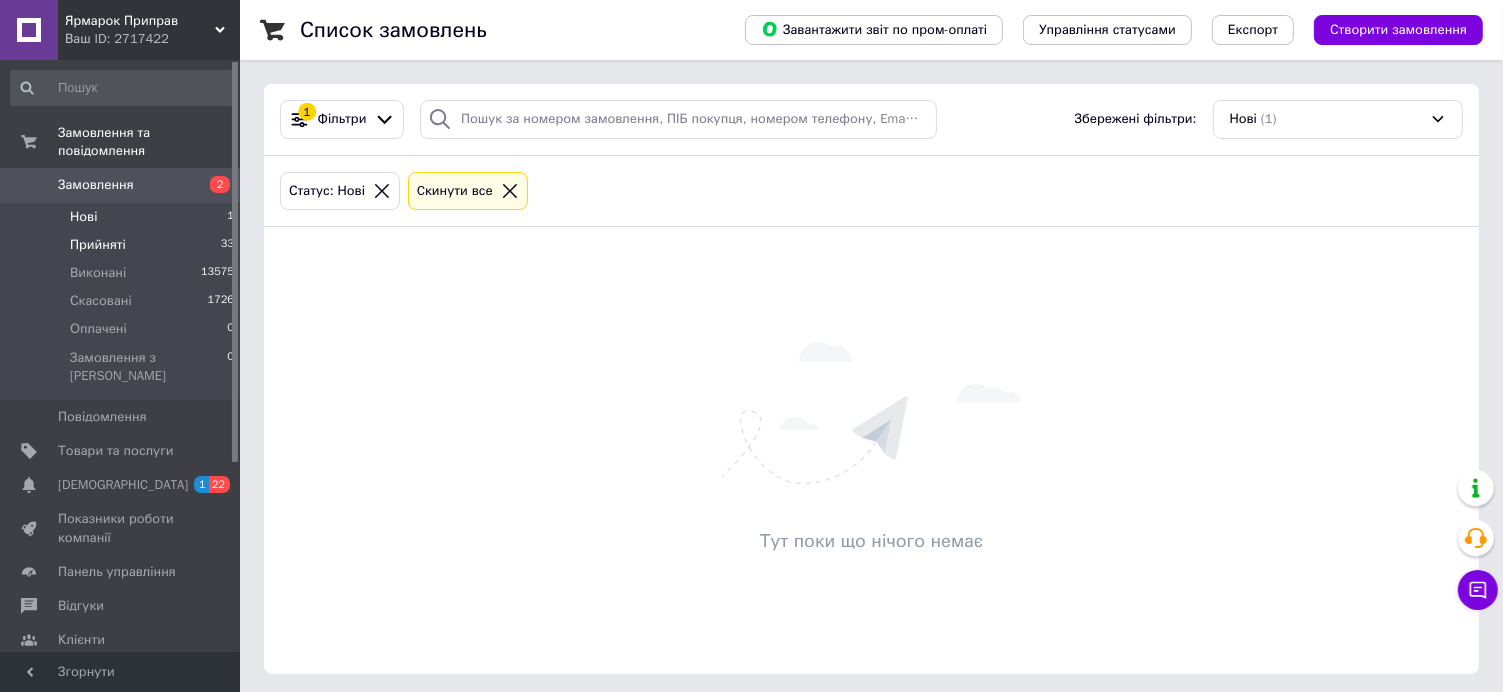 click on "Прийняті" at bounding box center [98, 245] 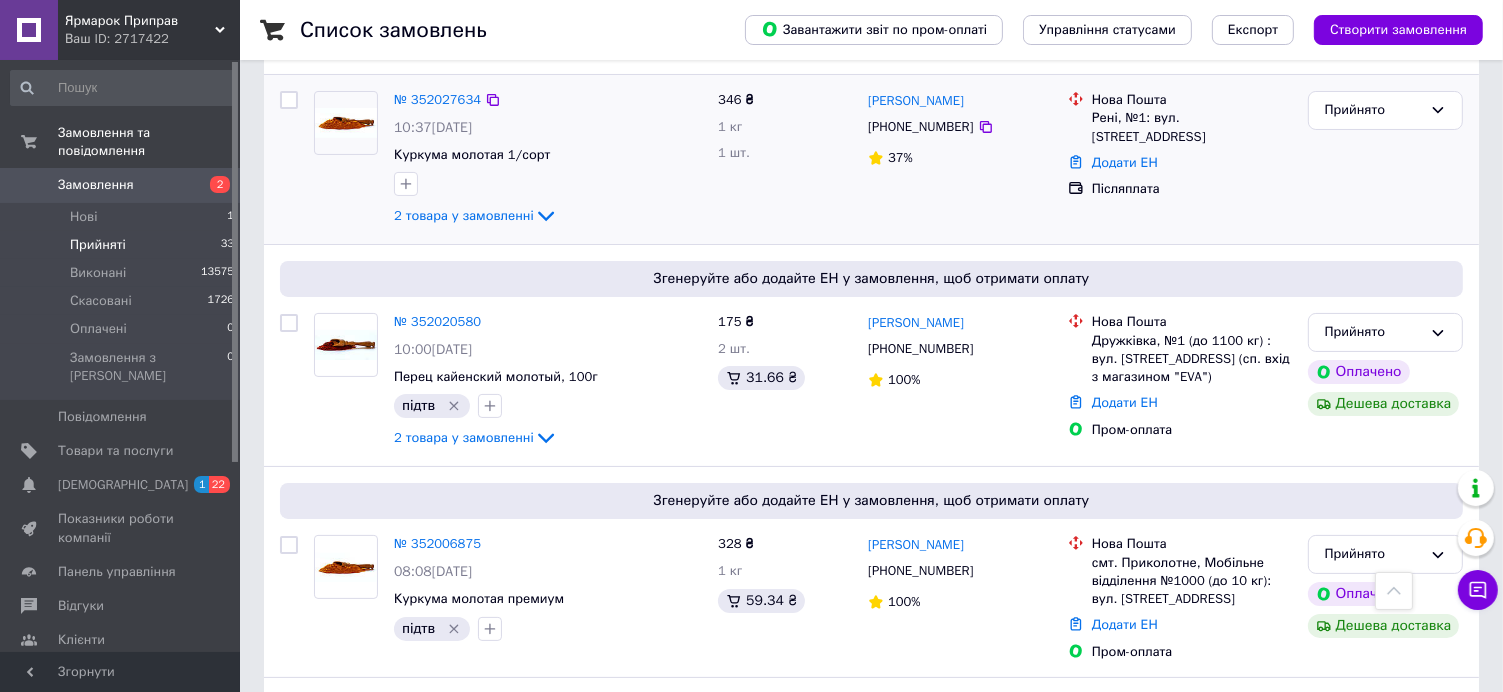 scroll, scrollTop: 0, scrollLeft: 0, axis: both 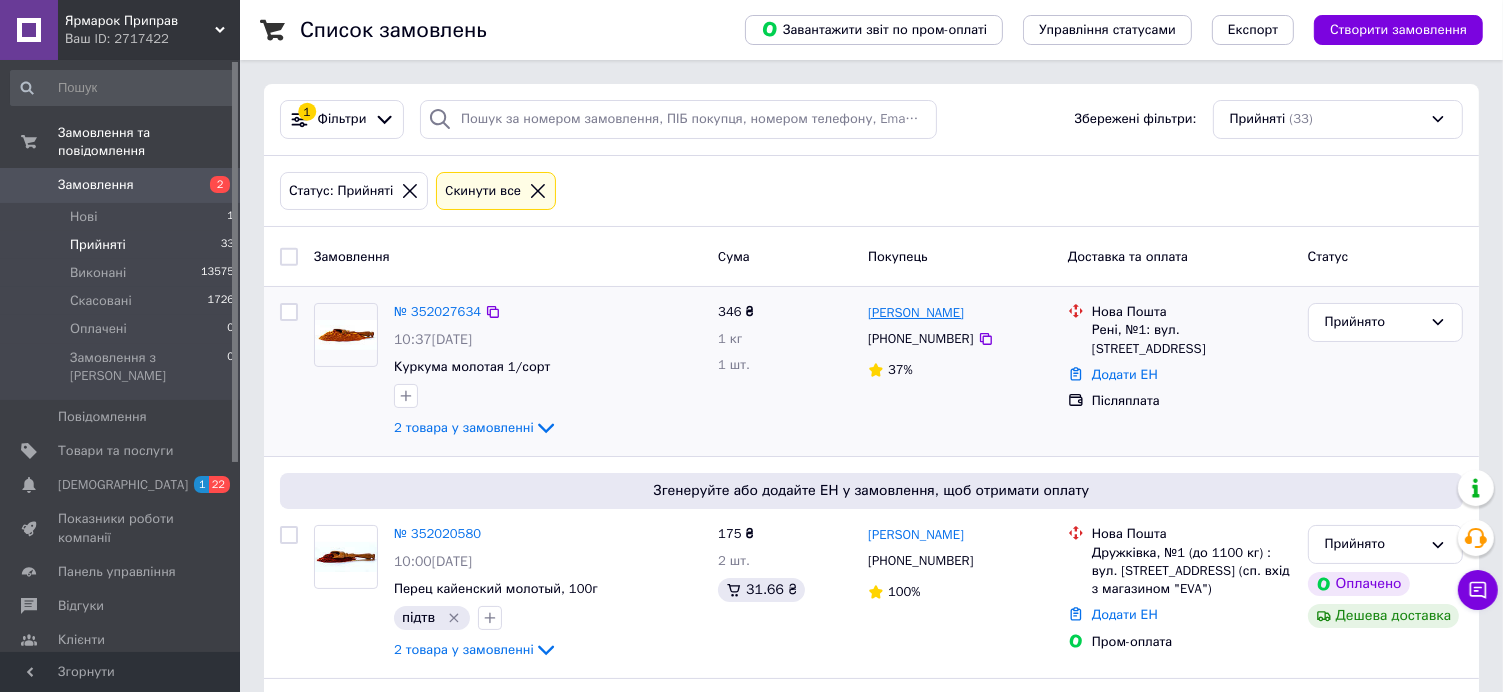 click on "Татьяна Сали" at bounding box center (916, 313) 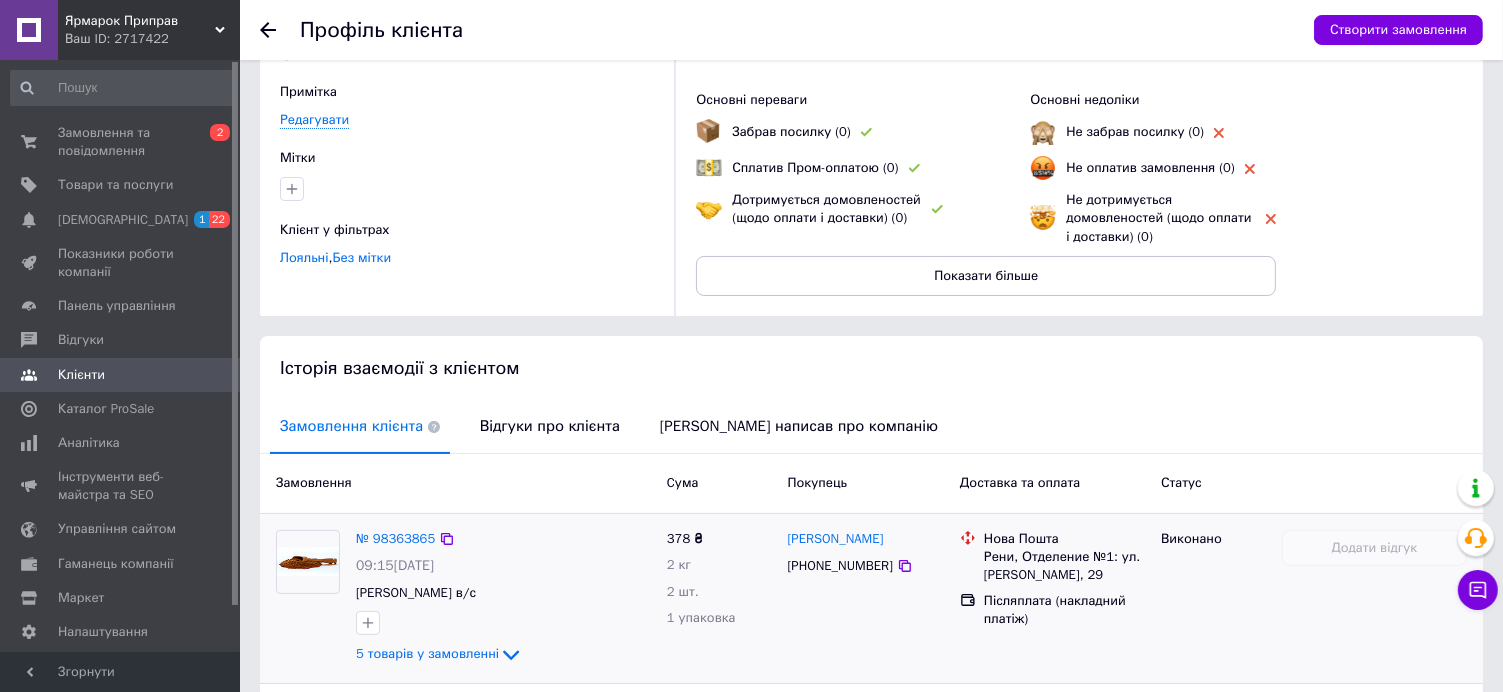 scroll, scrollTop: 200, scrollLeft: 0, axis: vertical 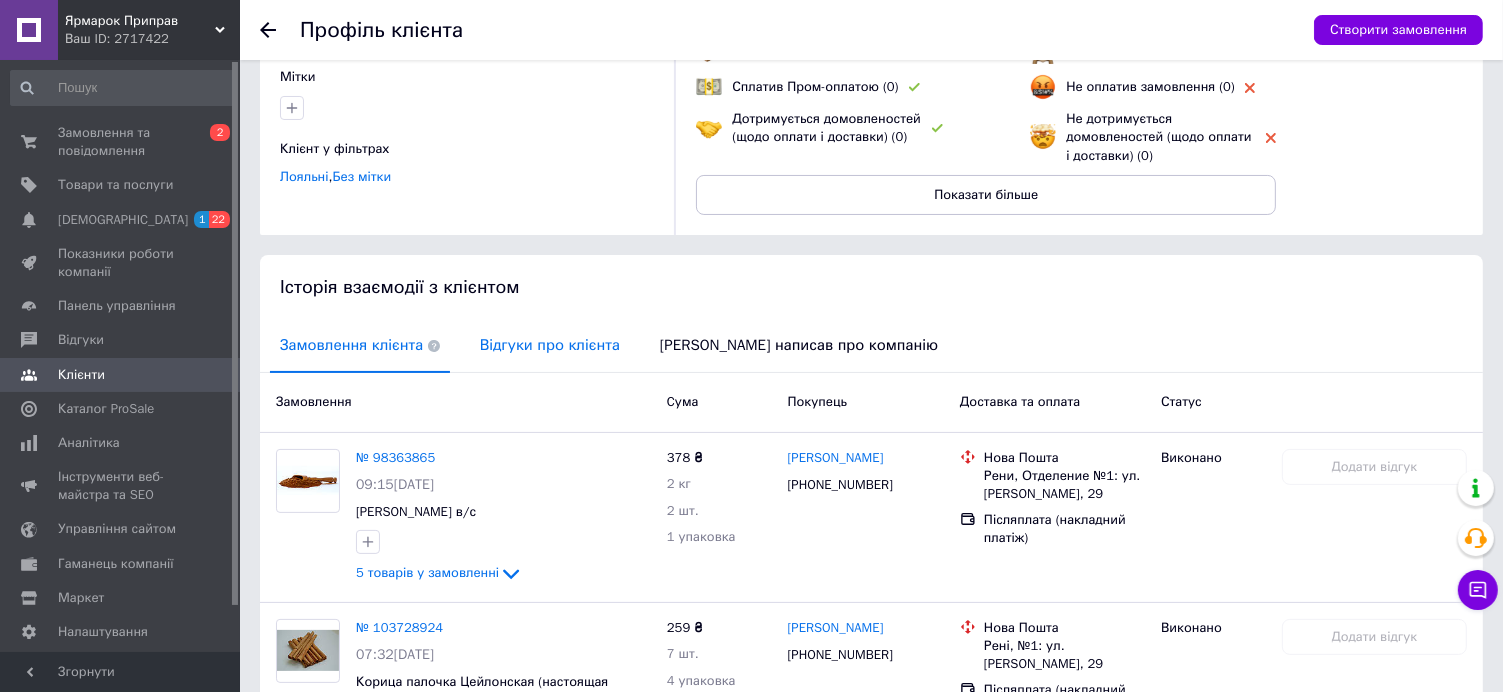 click on "Відгуки про клієнта" at bounding box center (550, 345) 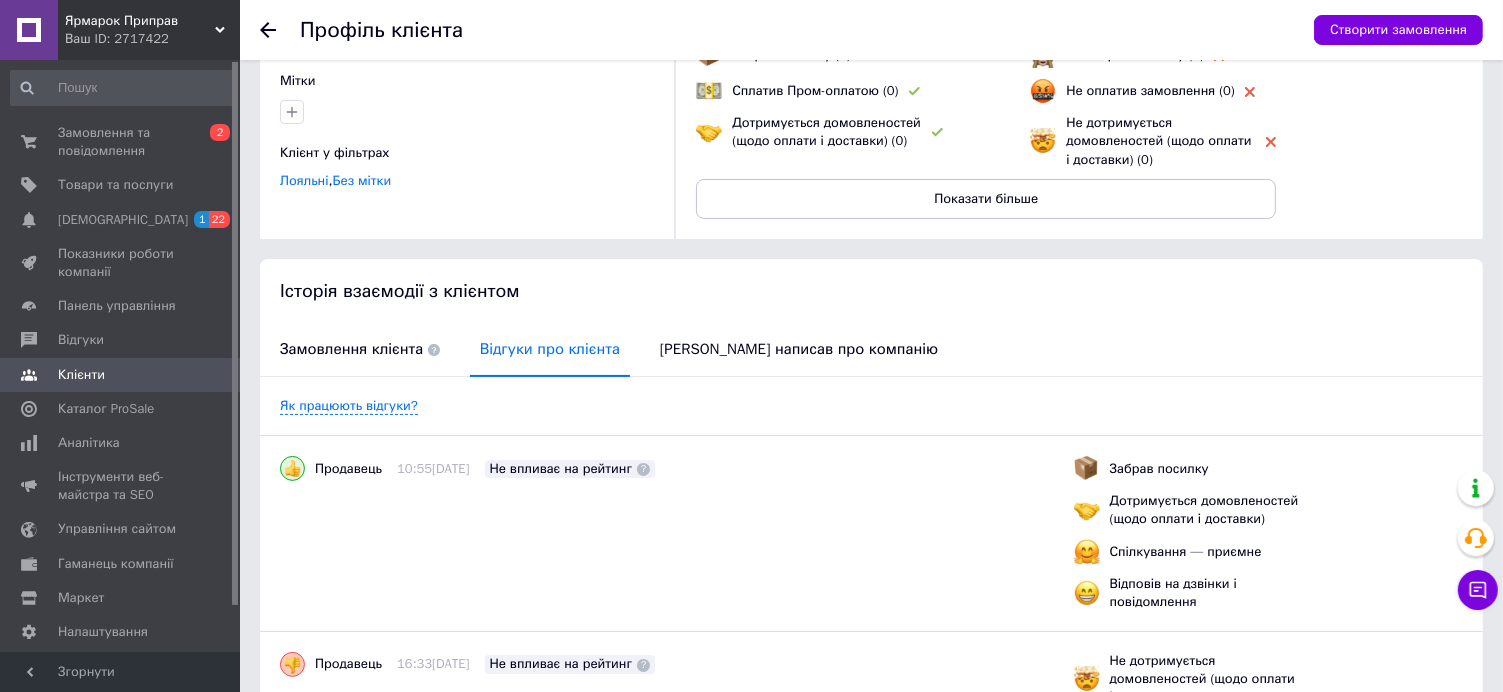 scroll, scrollTop: 200, scrollLeft: 0, axis: vertical 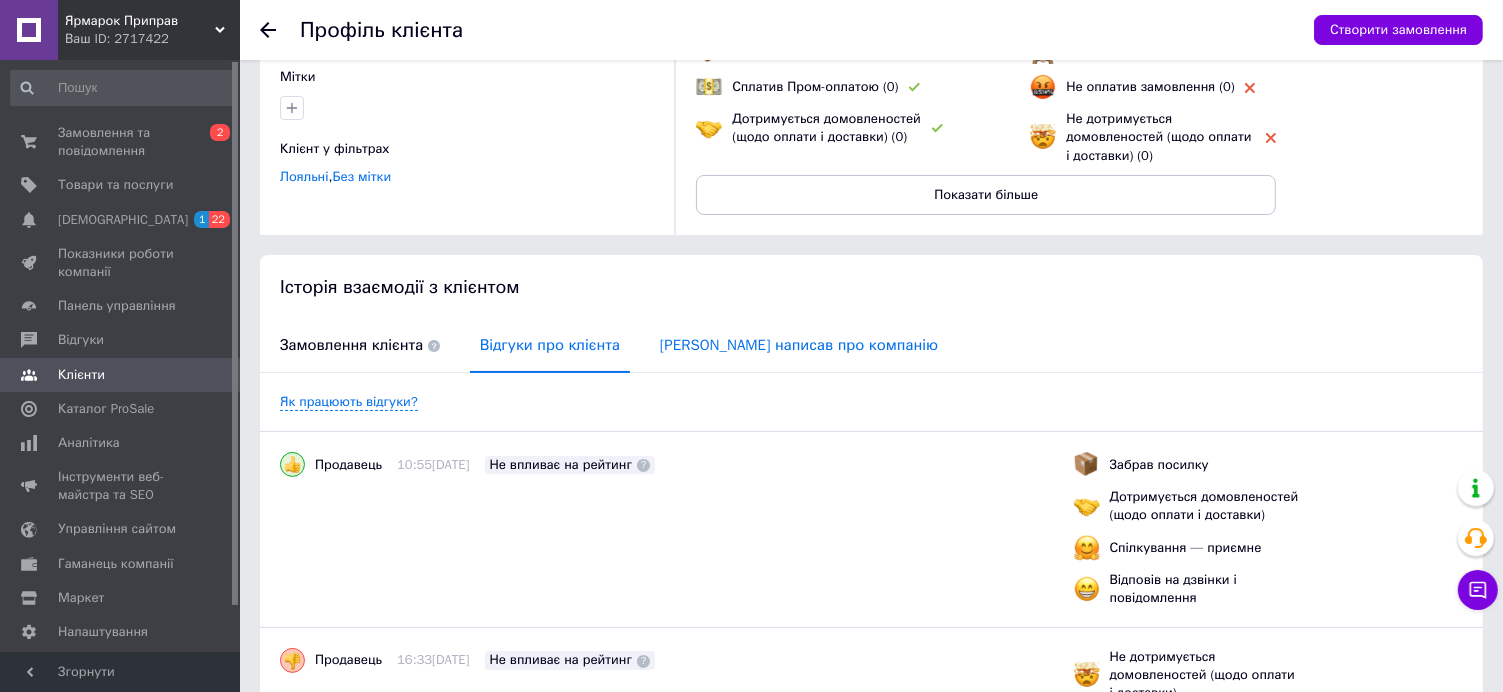 click on "Клієнт написав про компанію" at bounding box center [799, 345] 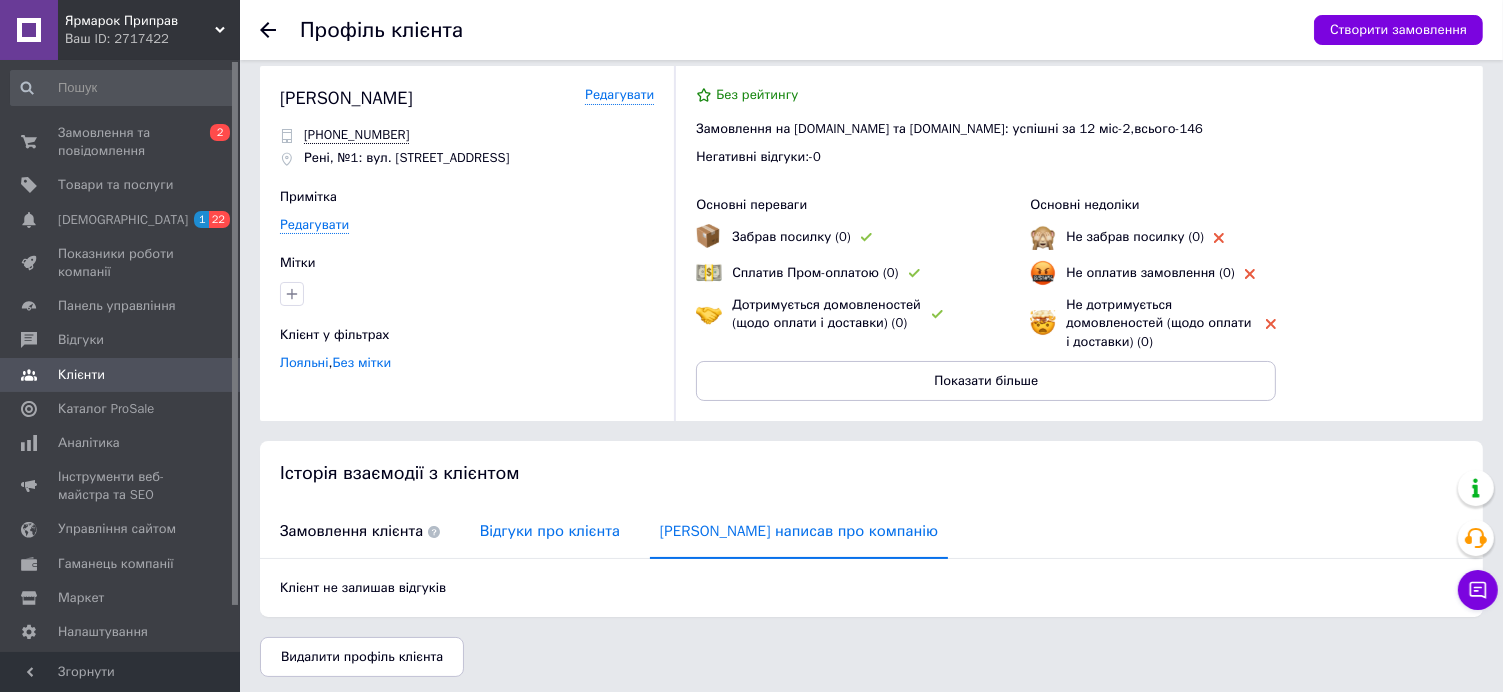scroll, scrollTop: 18, scrollLeft: 0, axis: vertical 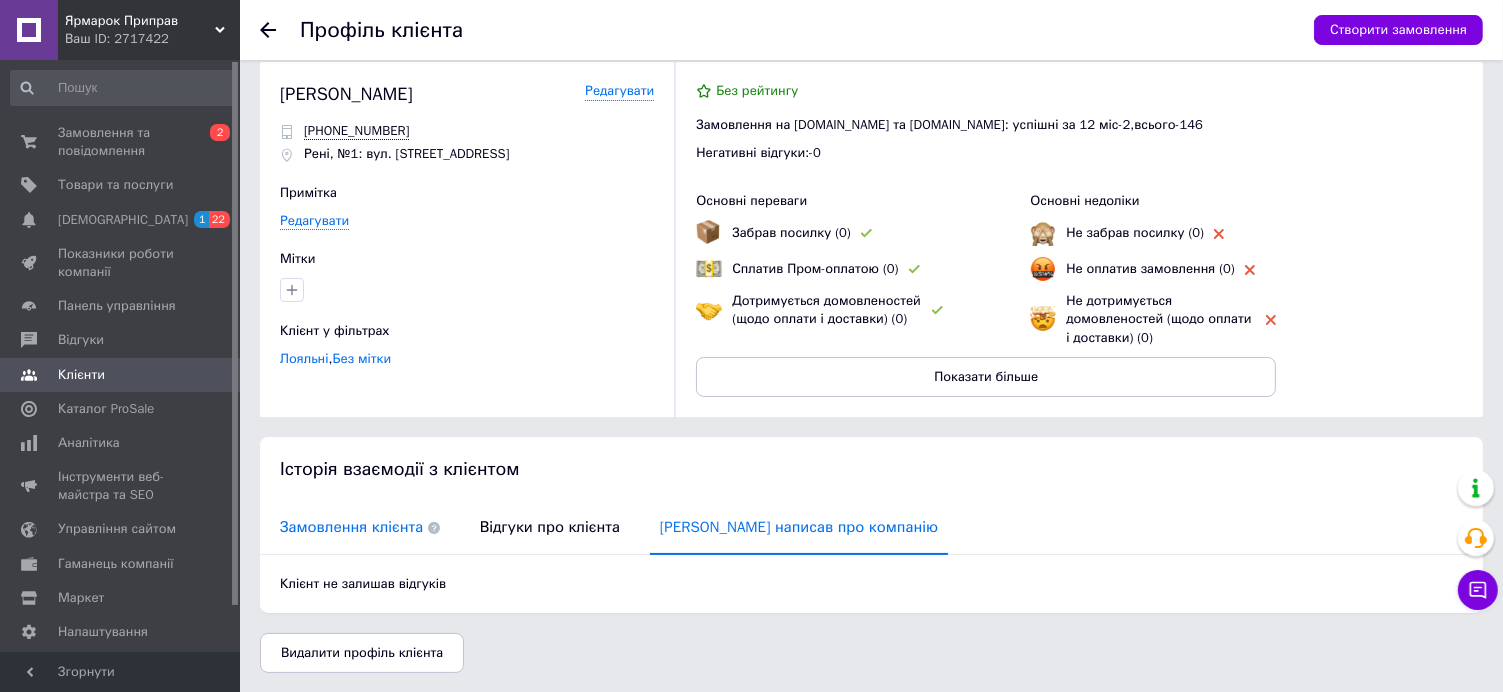 click on "Замовлення клієнта" at bounding box center (360, 527) 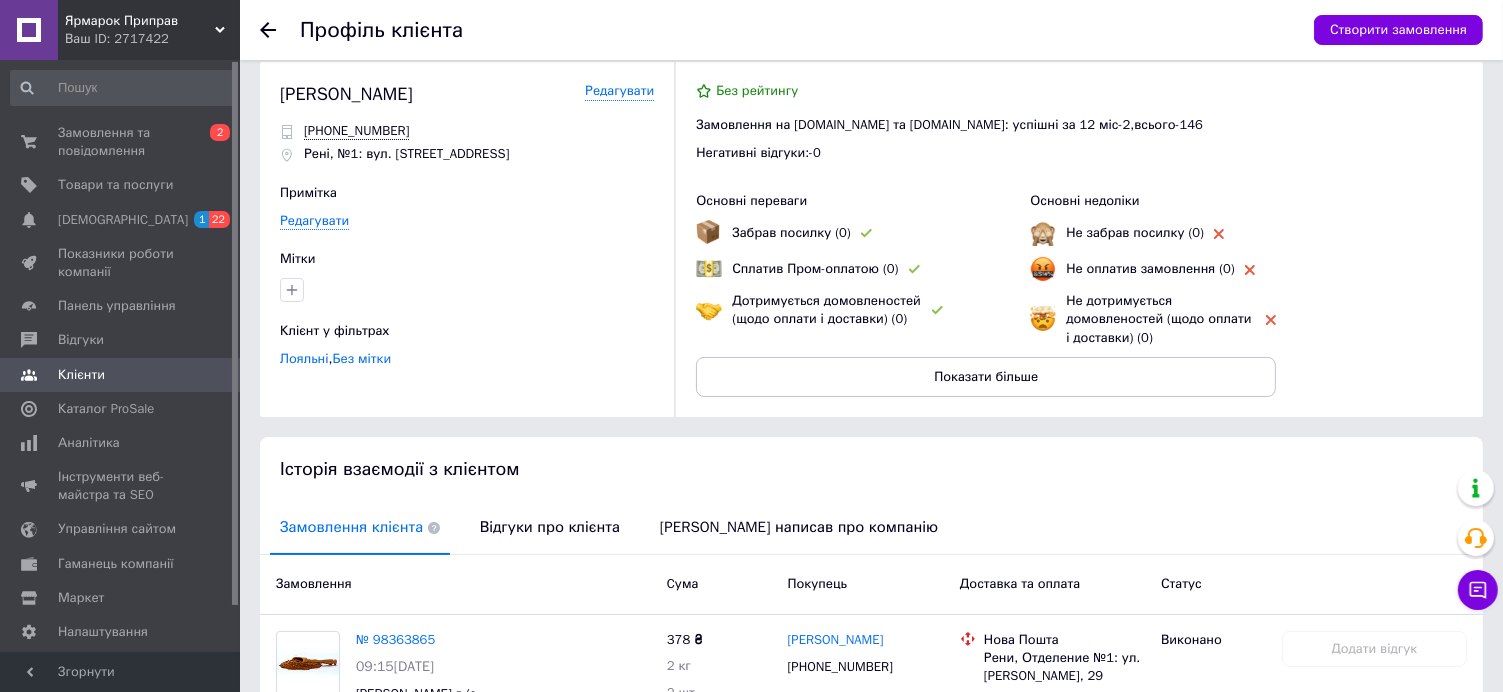 scroll, scrollTop: 0, scrollLeft: 0, axis: both 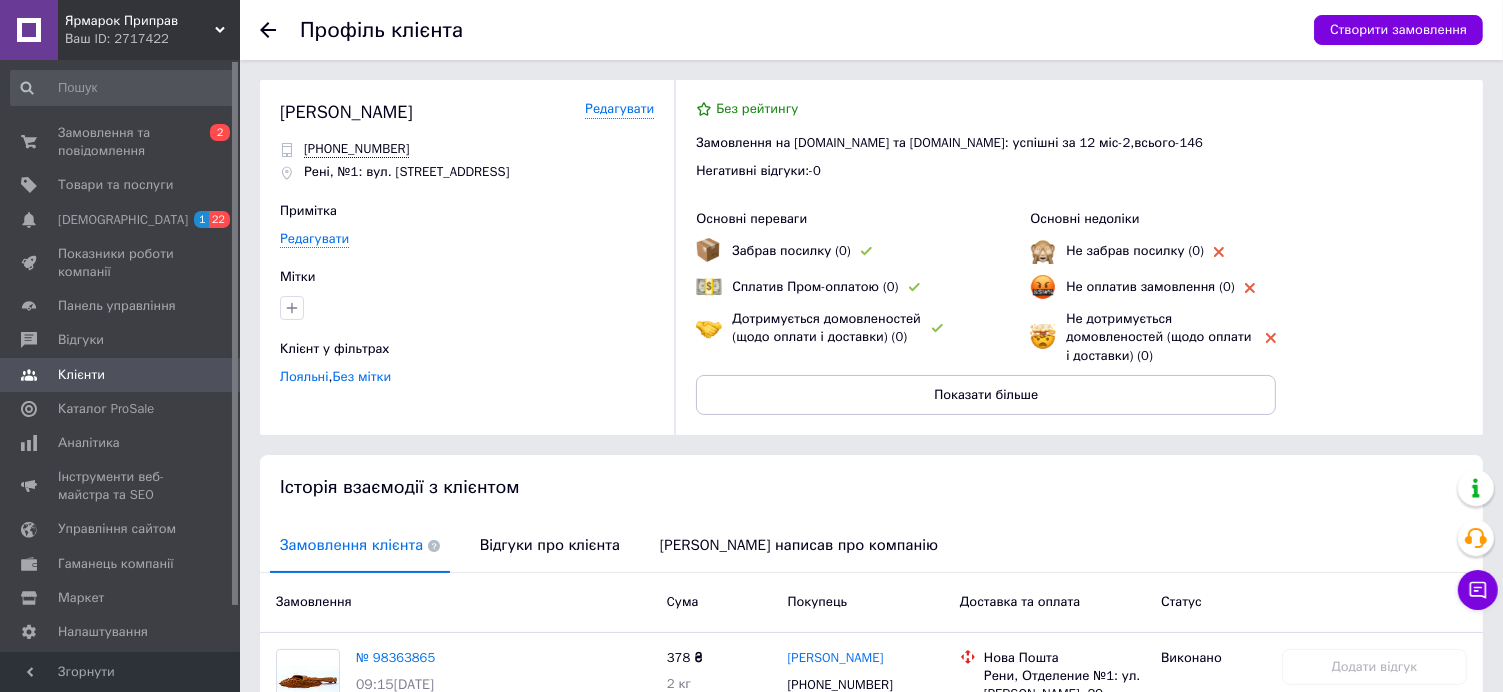 click 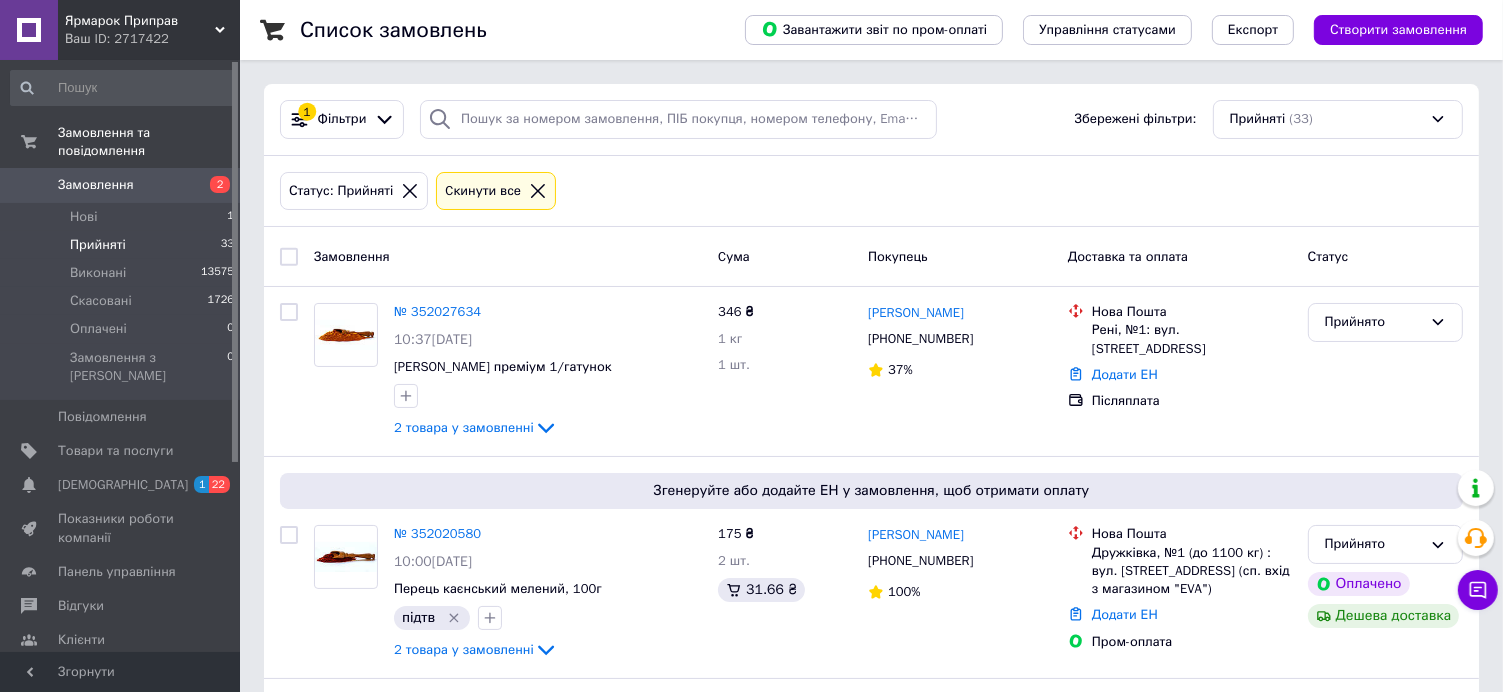 click on "Прийняті 33" at bounding box center (123, 245) 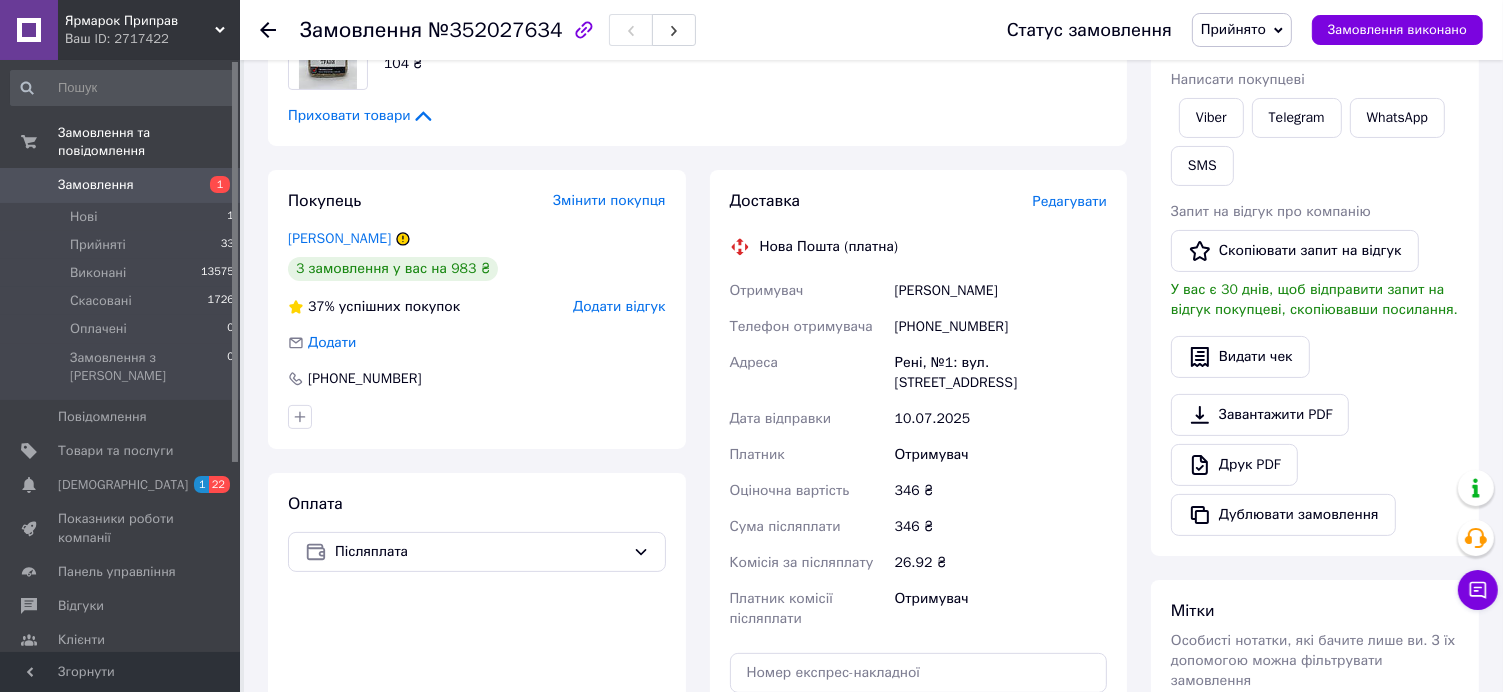 scroll, scrollTop: 400, scrollLeft: 0, axis: vertical 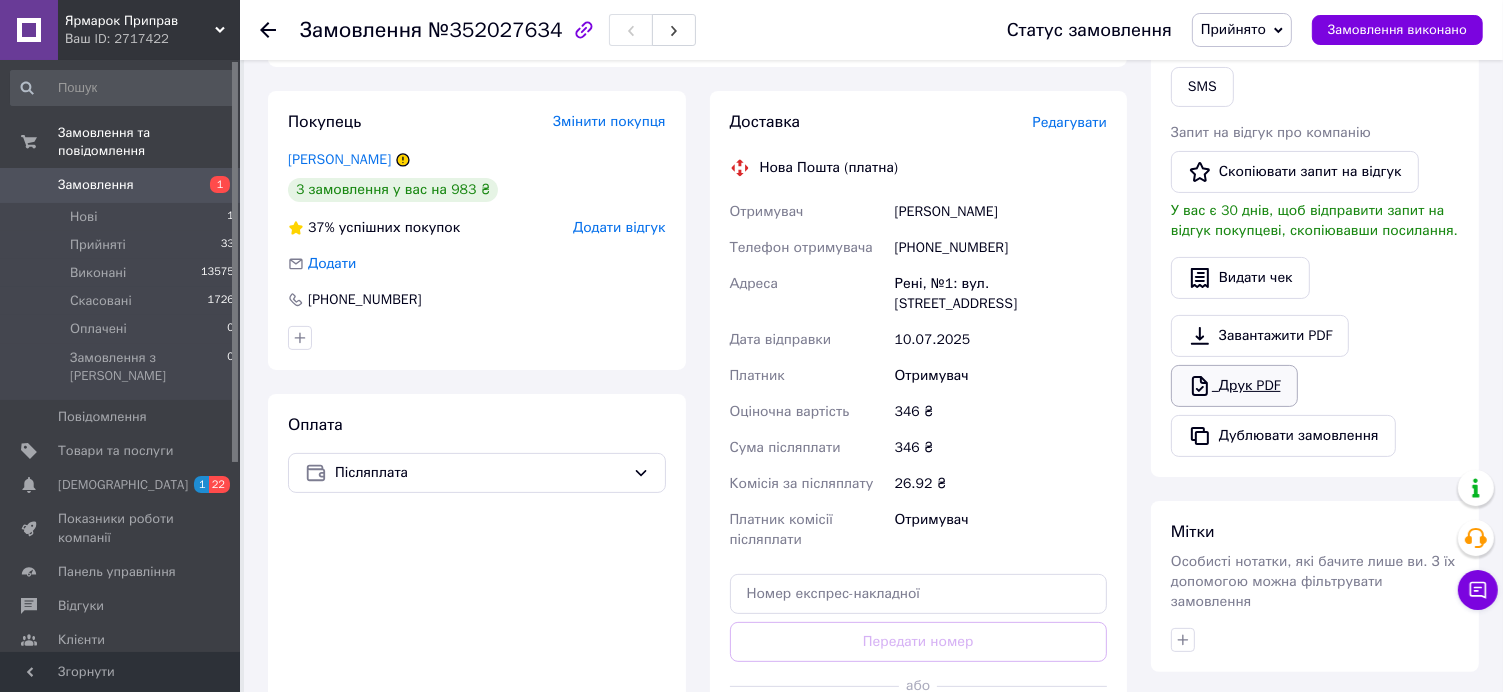 click on "Друк PDF" at bounding box center [1234, 386] 